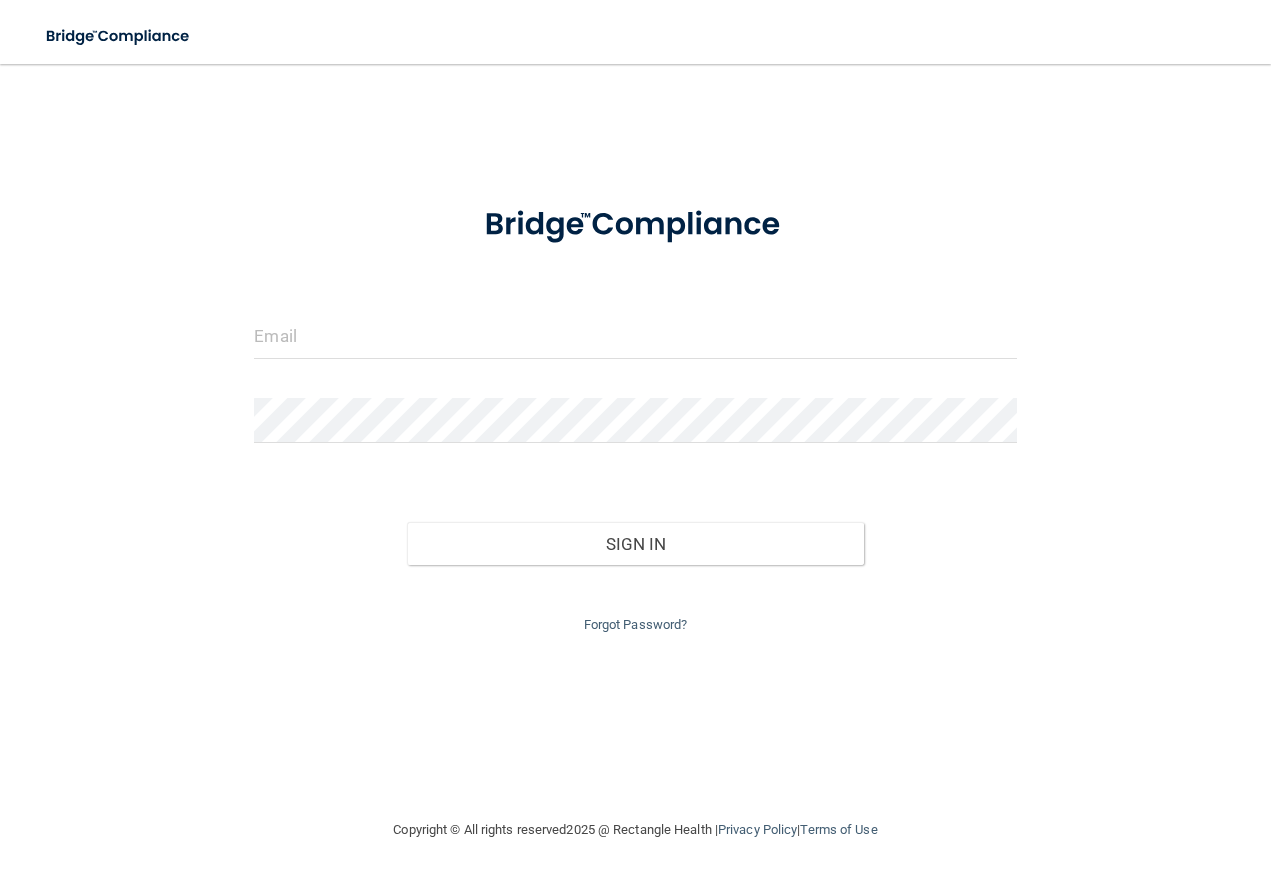scroll, scrollTop: 0, scrollLeft: 0, axis: both 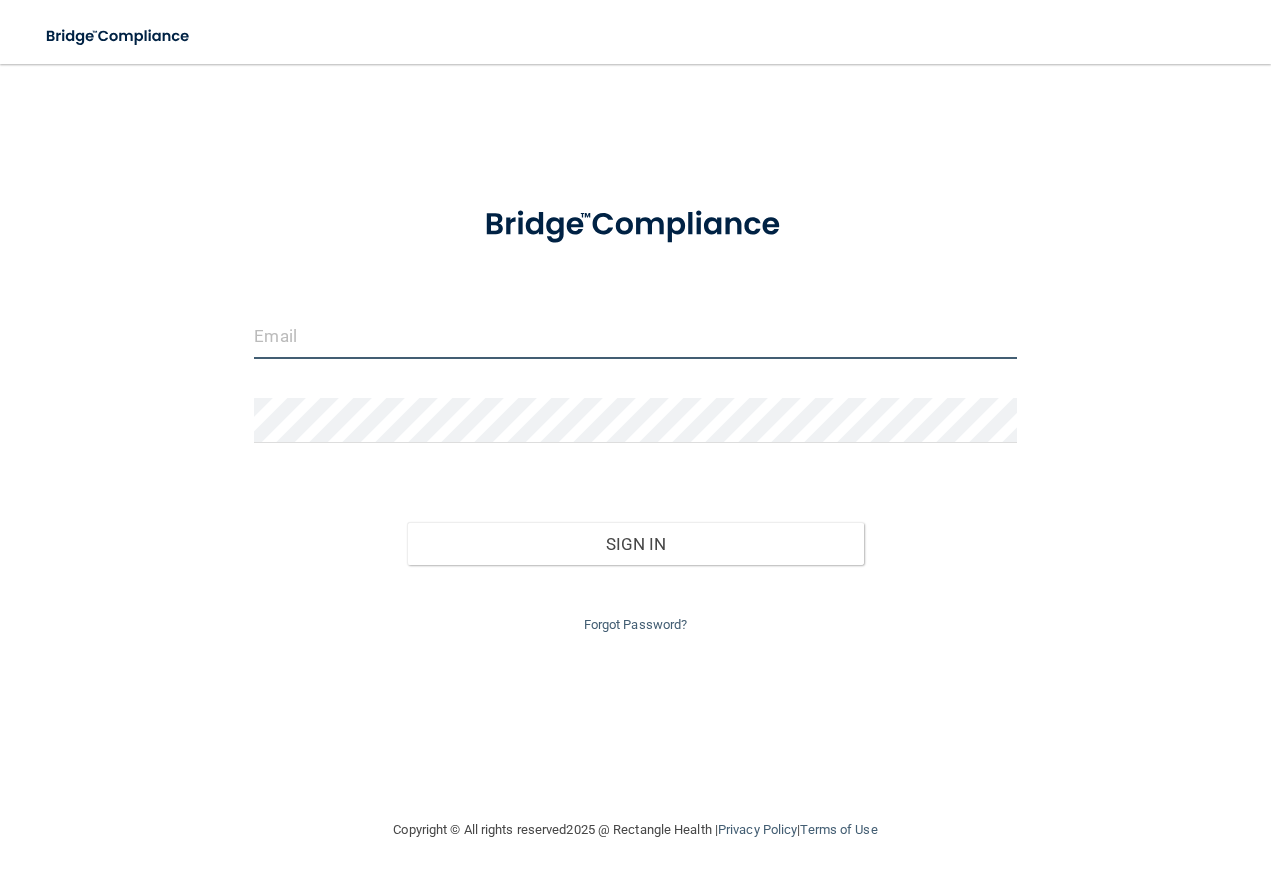type on "contactus@[DOMAIN].com" 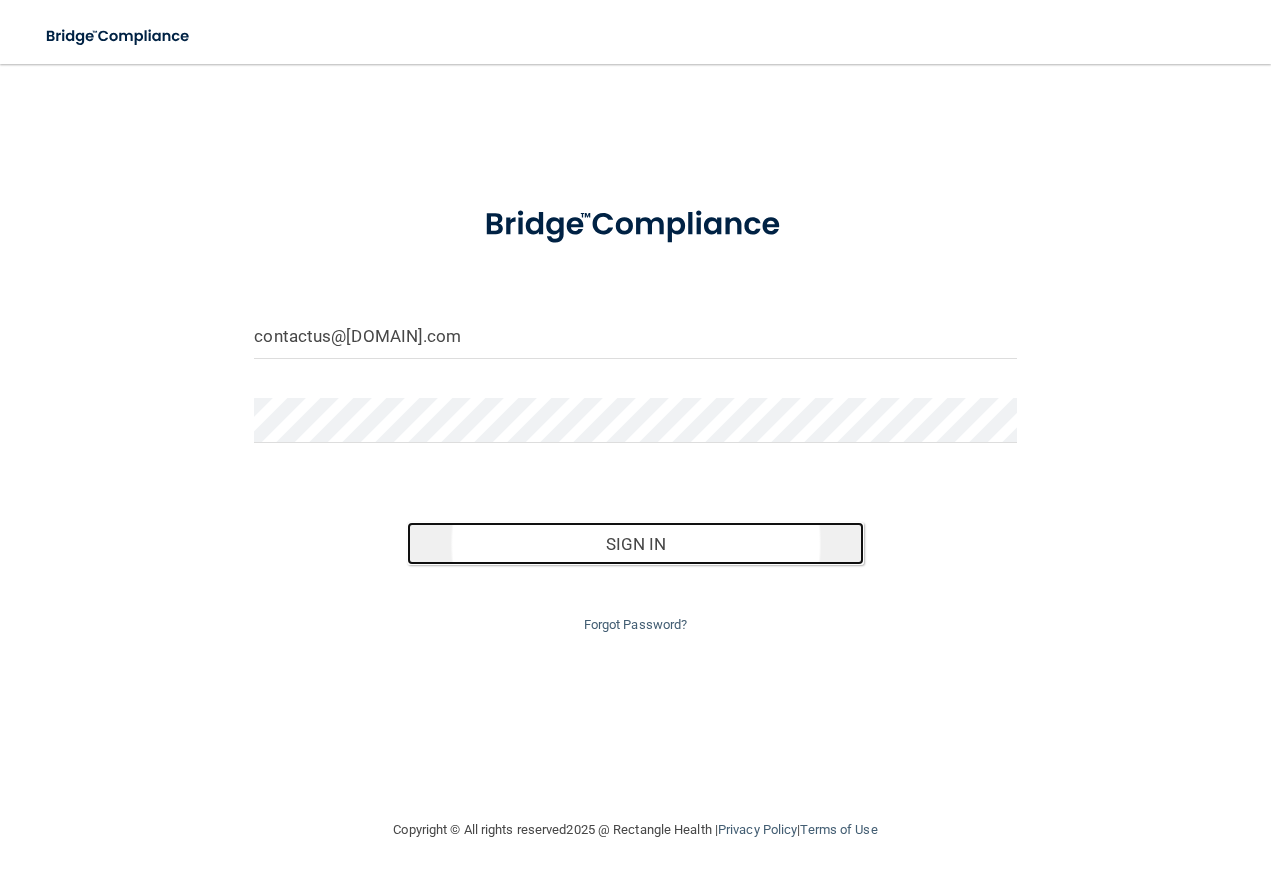 click on "Sign In" at bounding box center (635, 544) 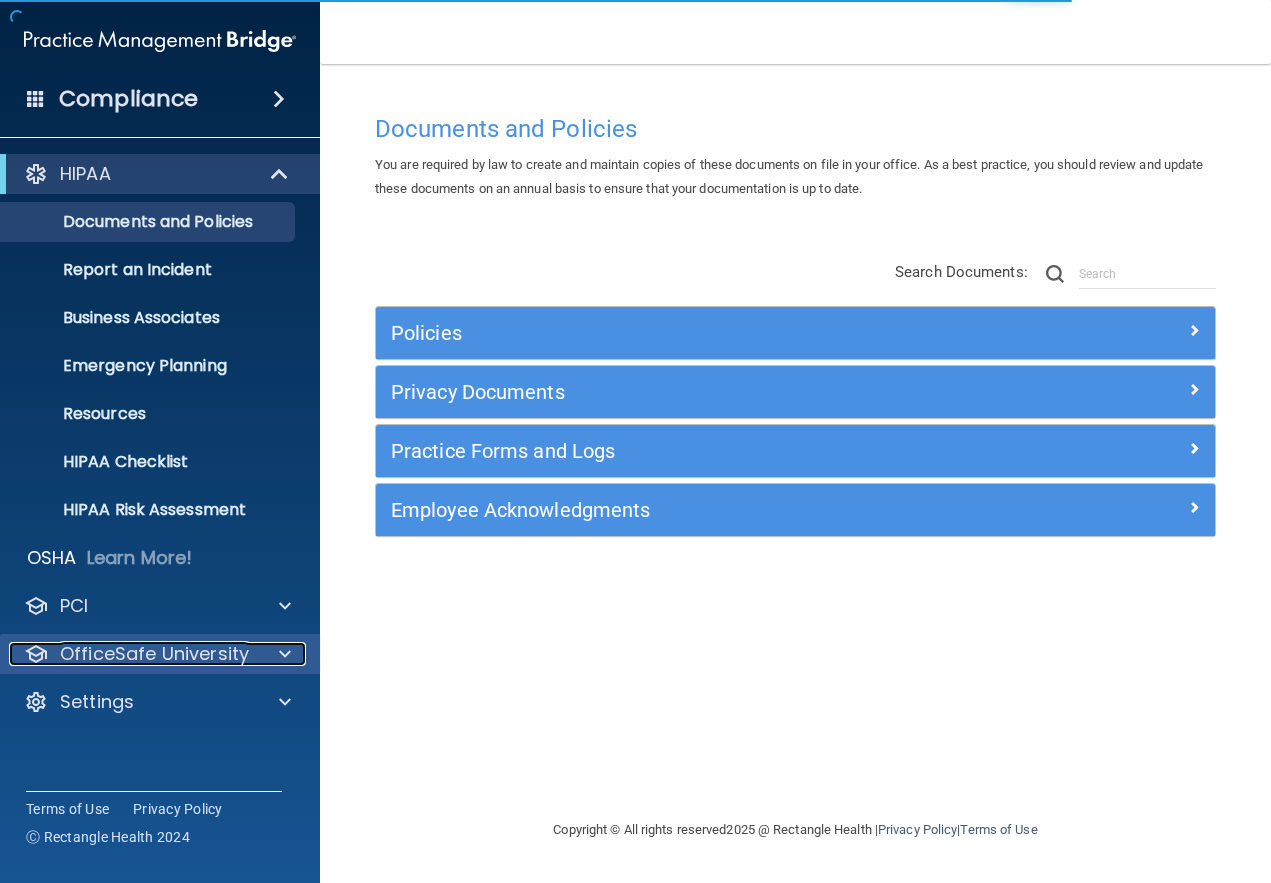click on "OfficeSafe University" at bounding box center (154, 654) 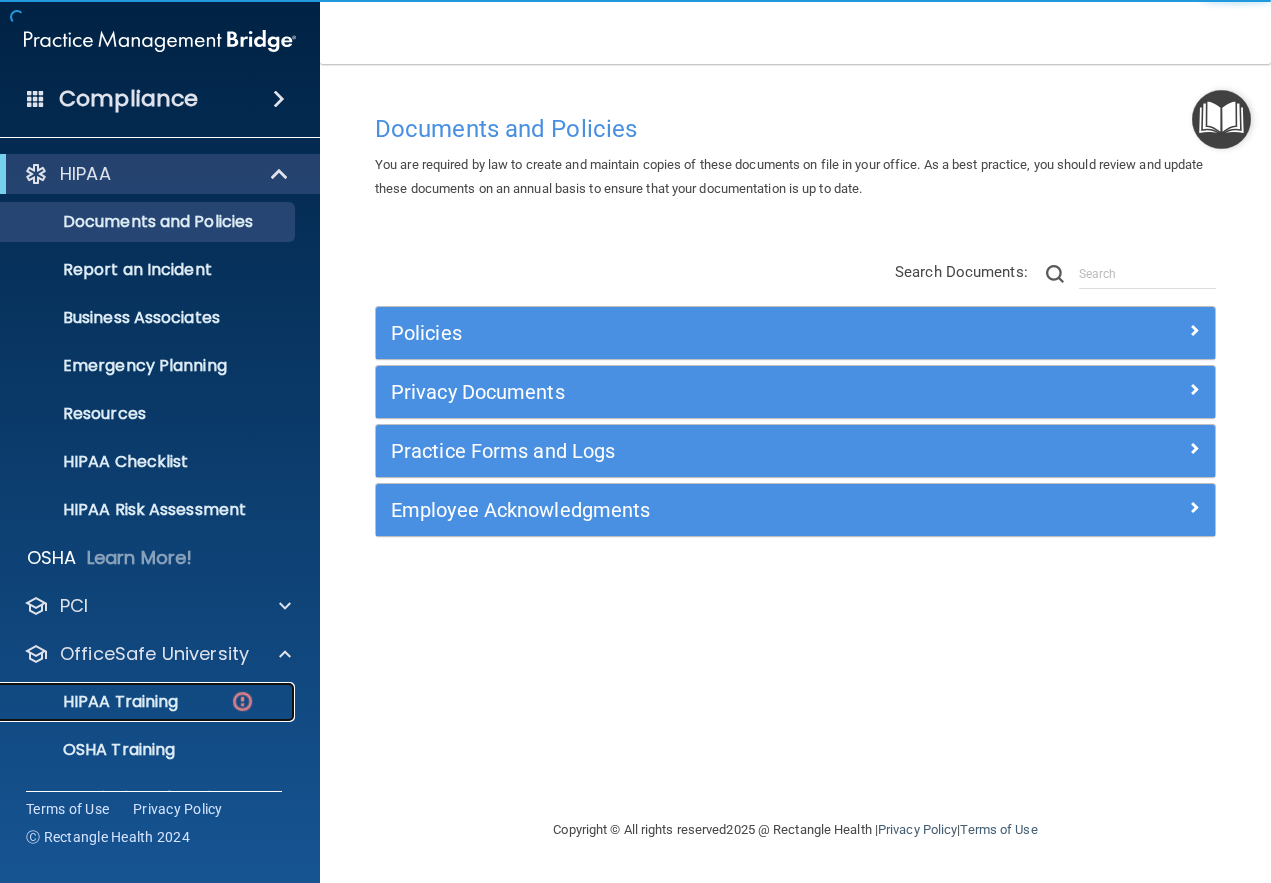 click on "HIPAA Training" at bounding box center (95, 702) 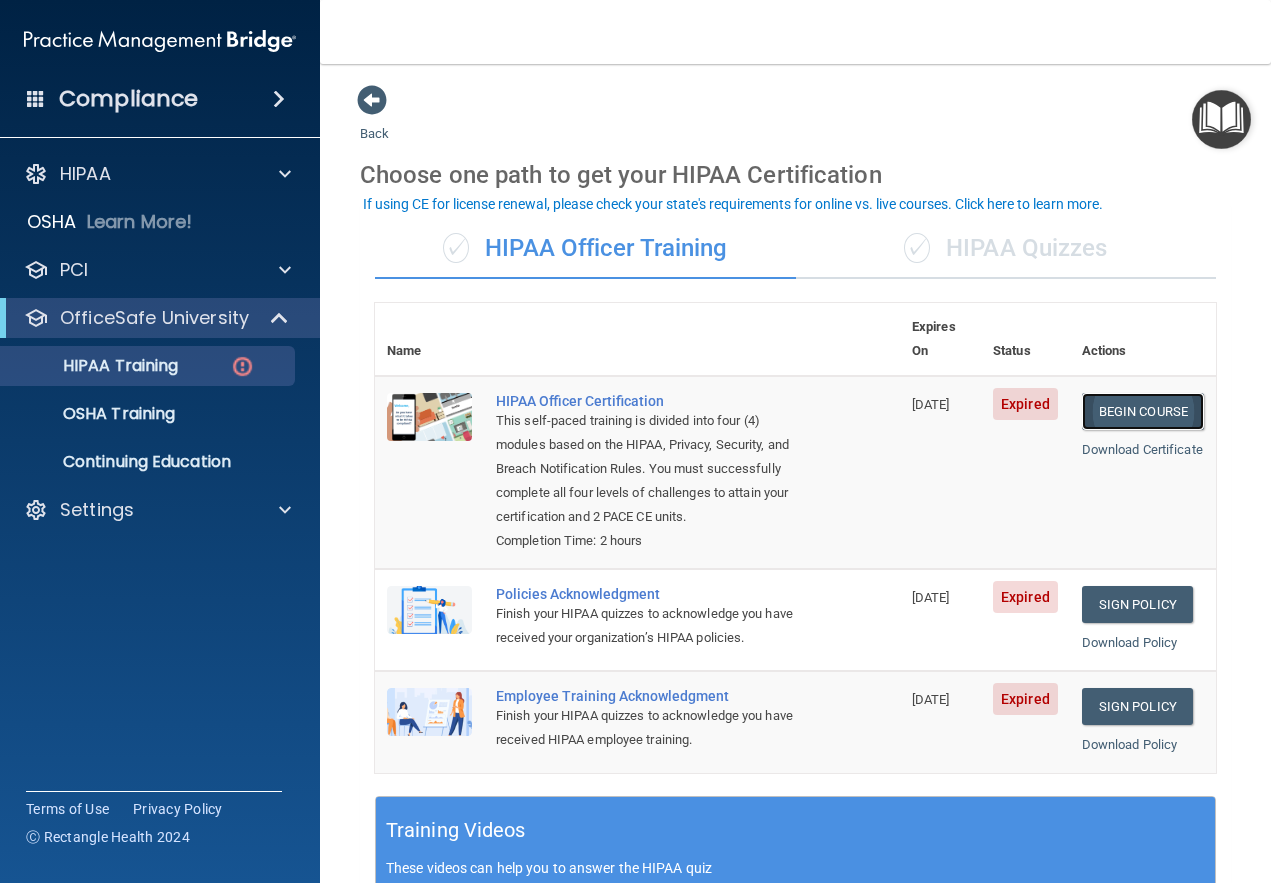 click on "Begin Course" at bounding box center [1143, 411] 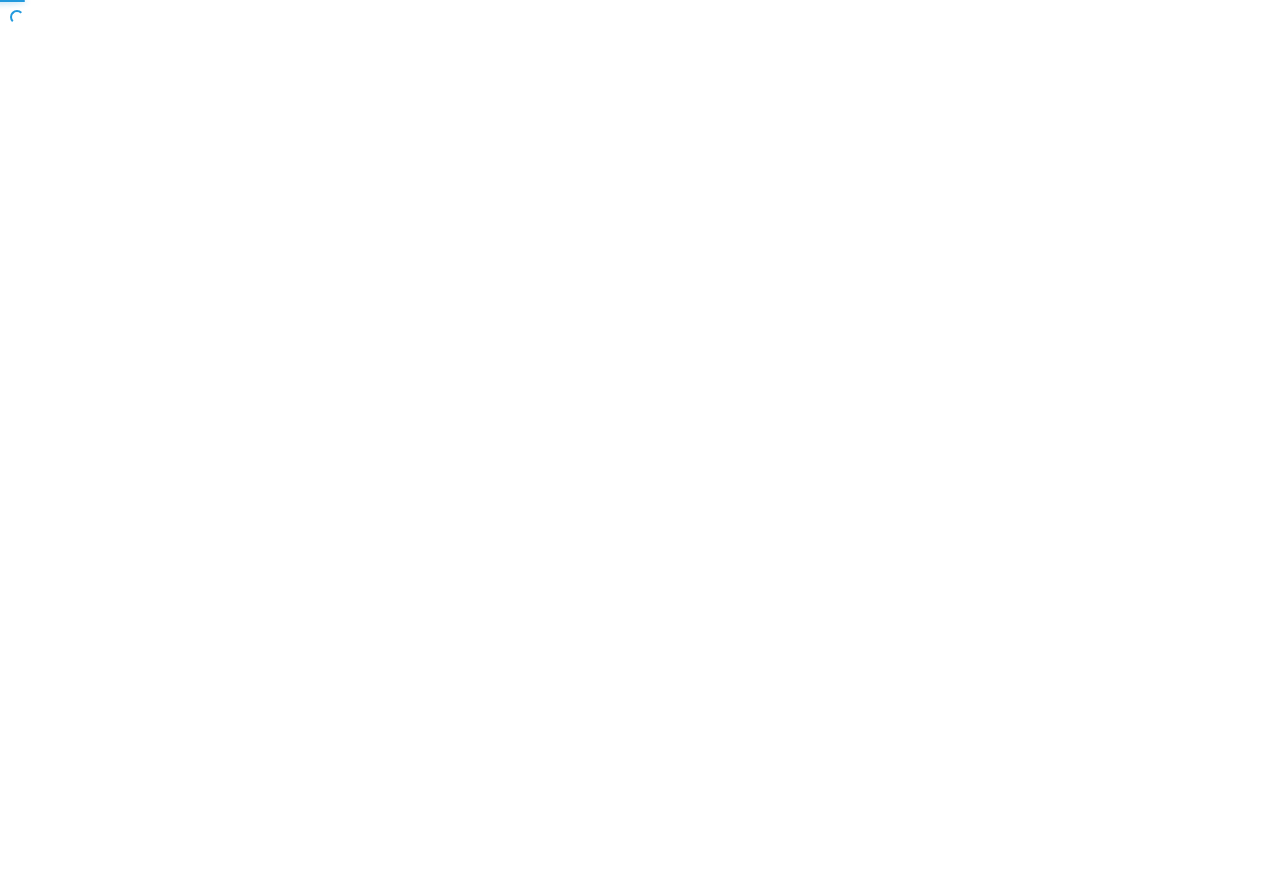 scroll, scrollTop: 0, scrollLeft: 0, axis: both 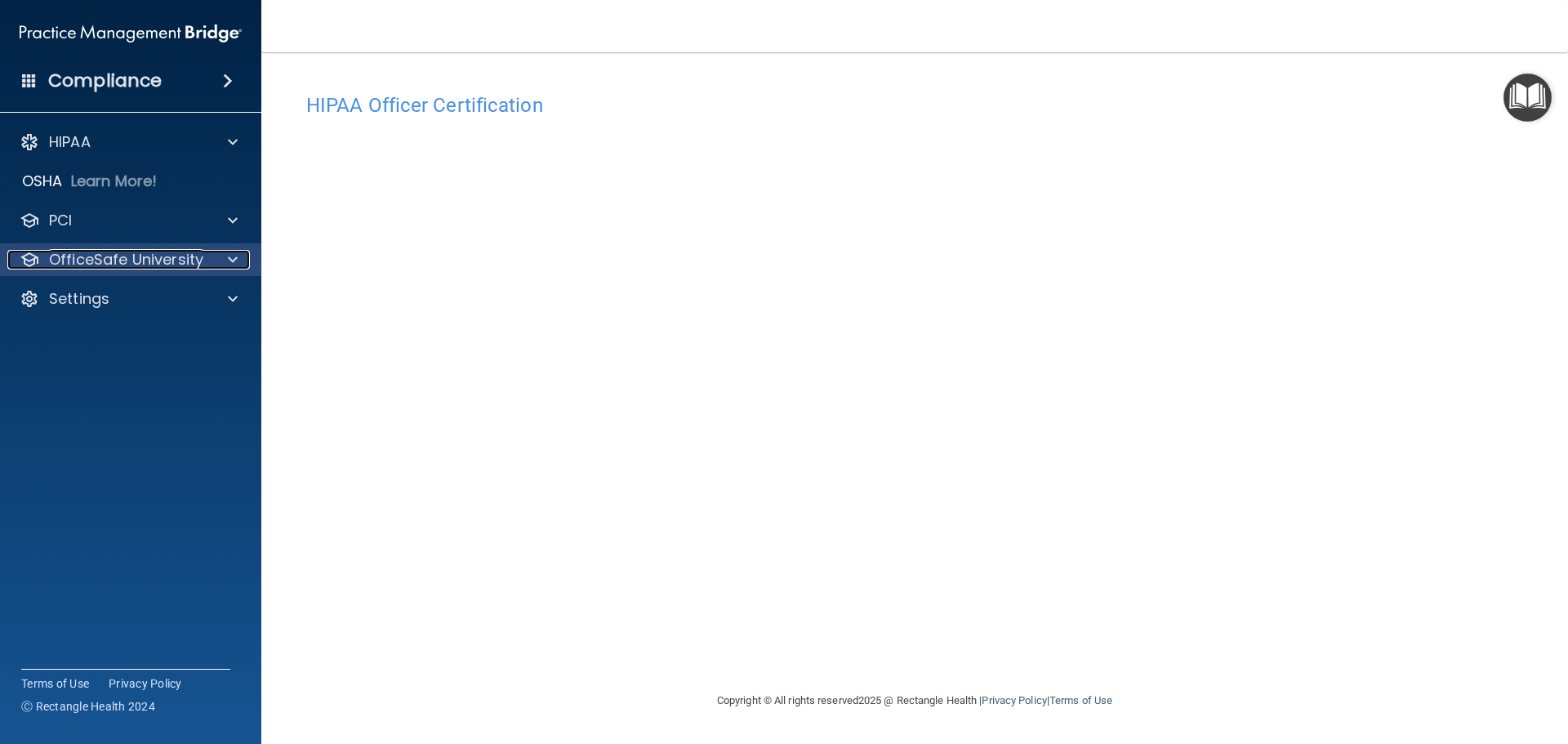click at bounding box center [233, 260] 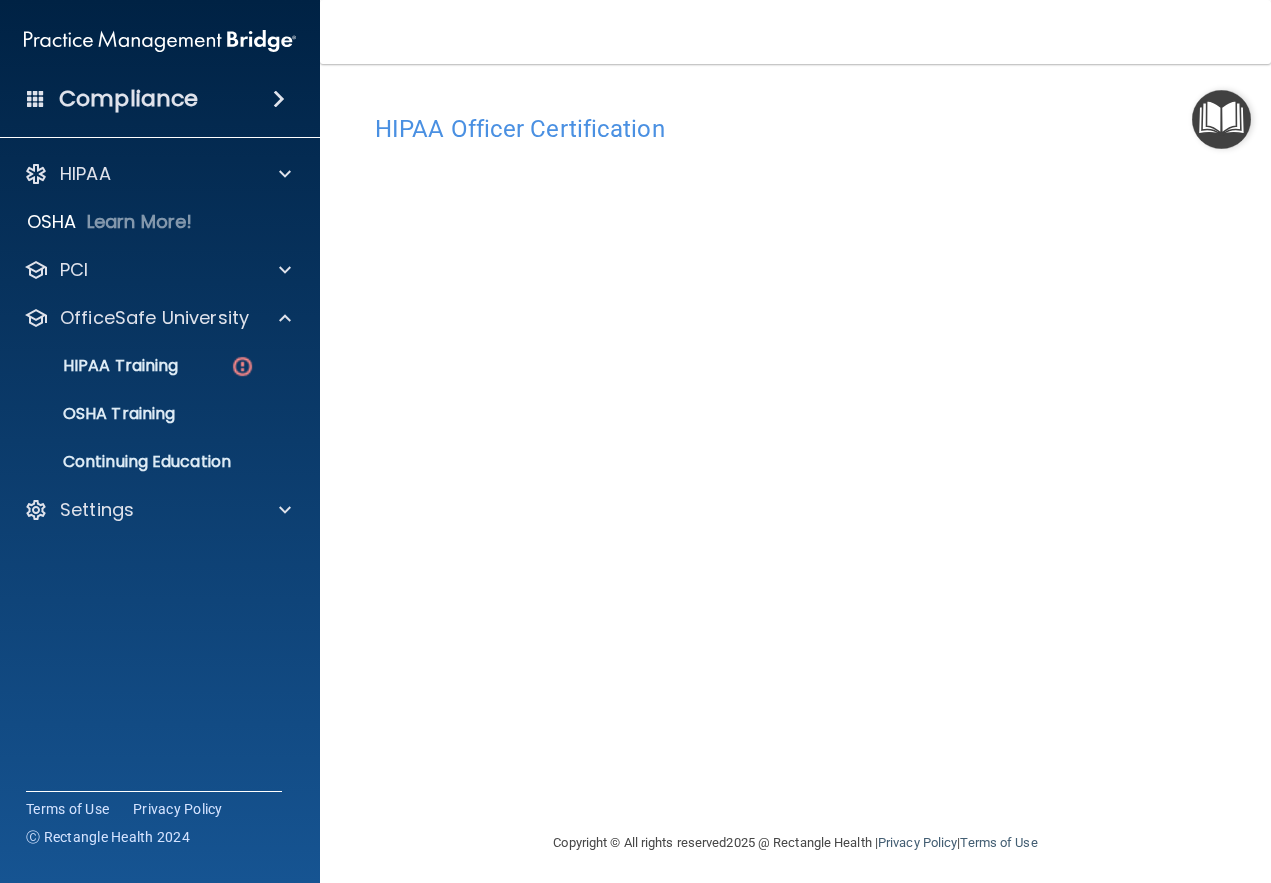 scroll, scrollTop: 8, scrollLeft: 0, axis: vertical 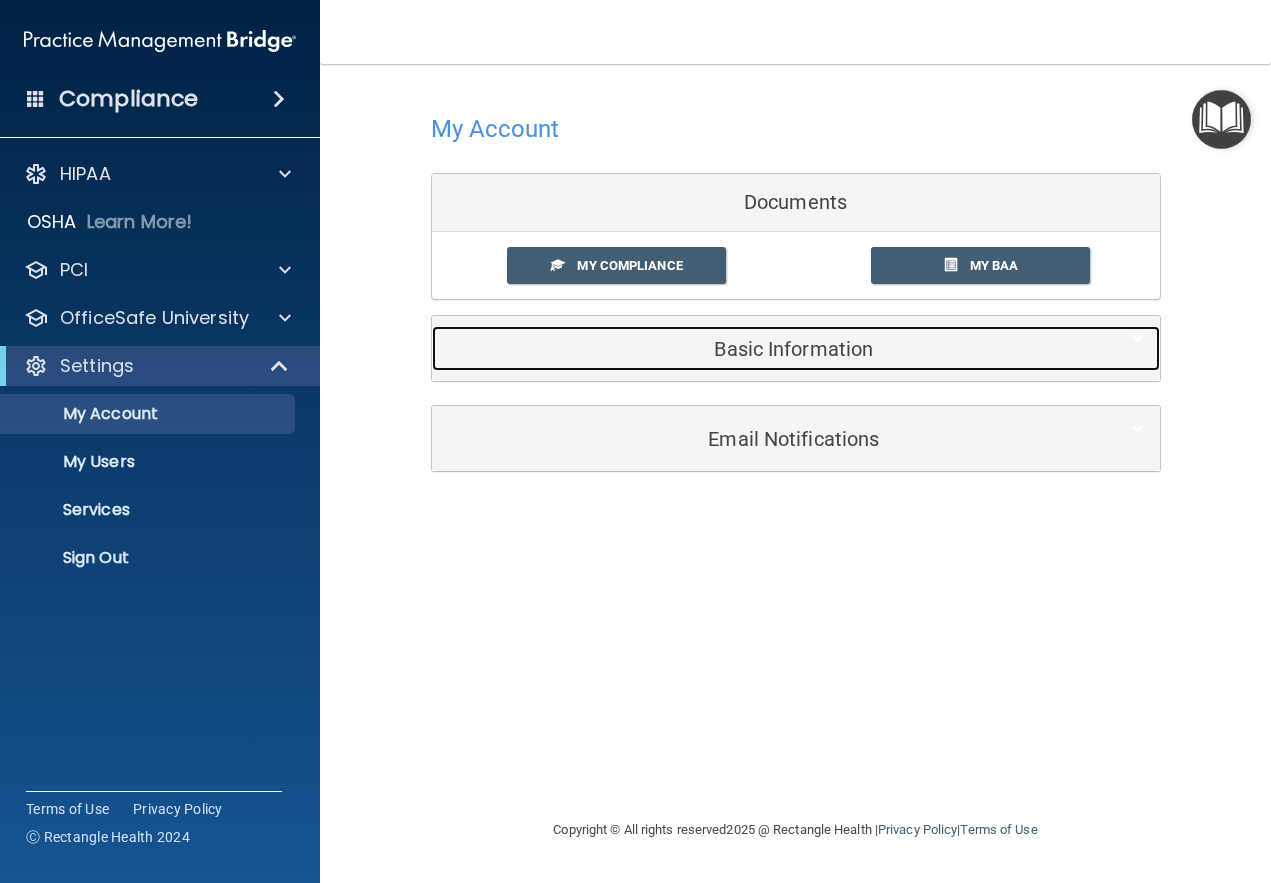 click on "Basic Information" at bounding box center [765, 349] 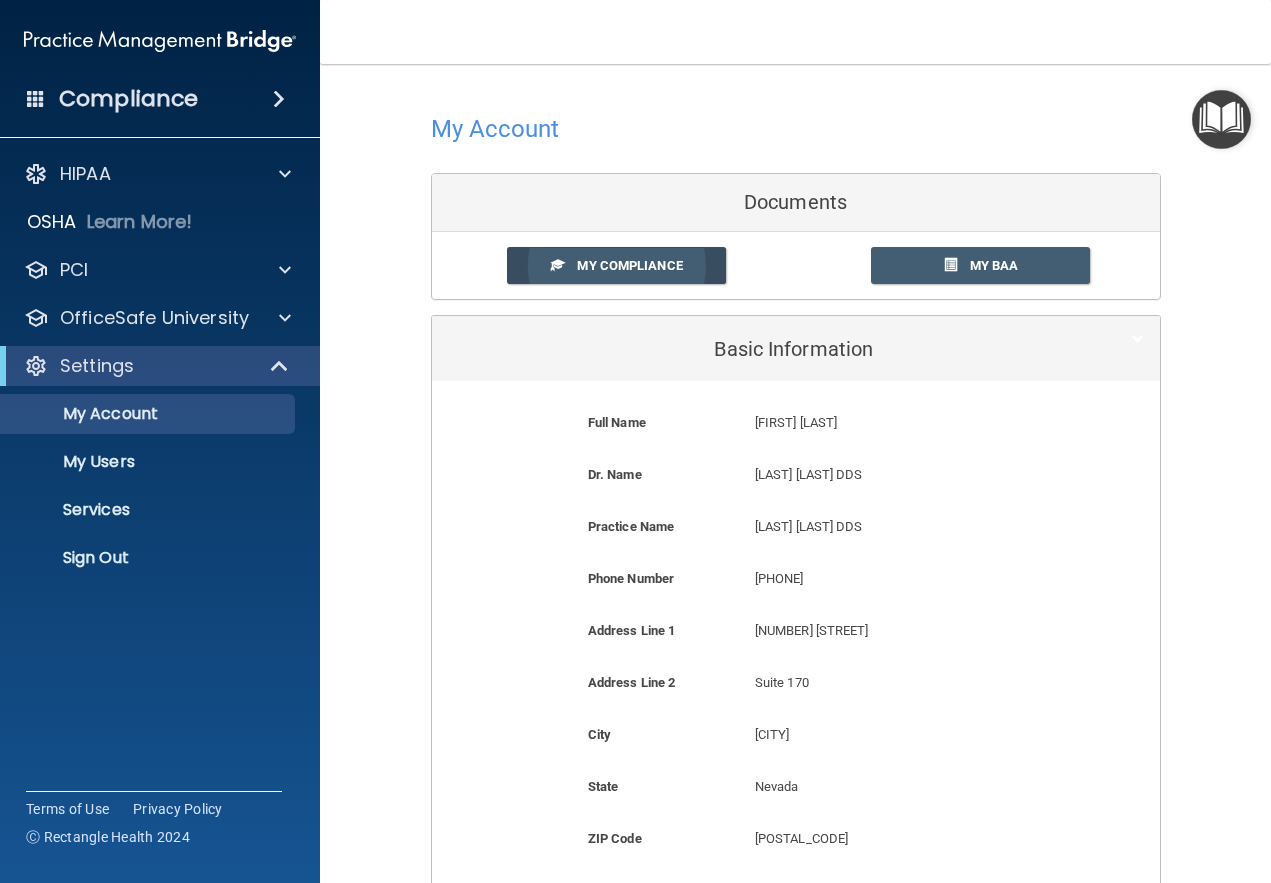 click on "My Compliance" at bounding box center [616, 265] 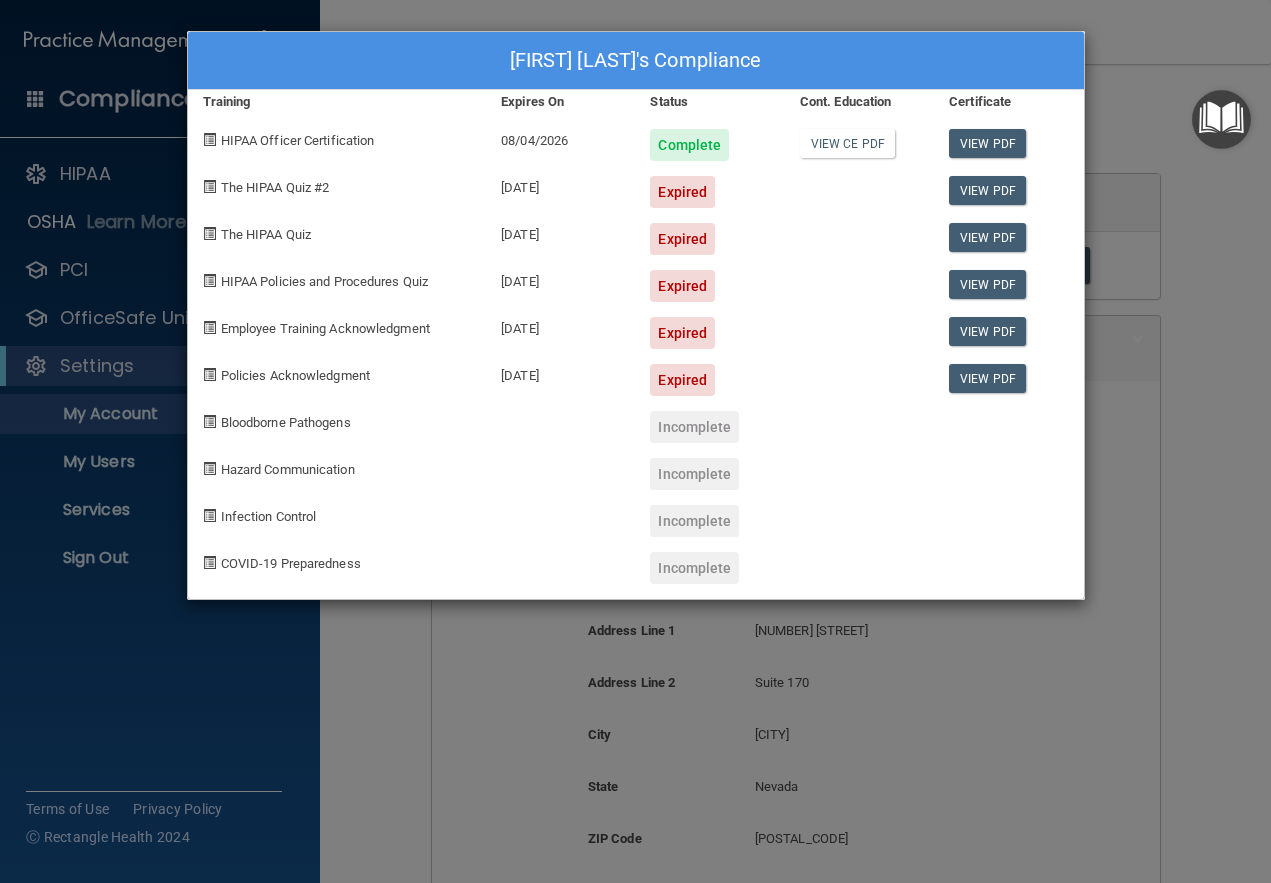 click on "The HIPAA Quiz #2" at bounding box center [275, 187] 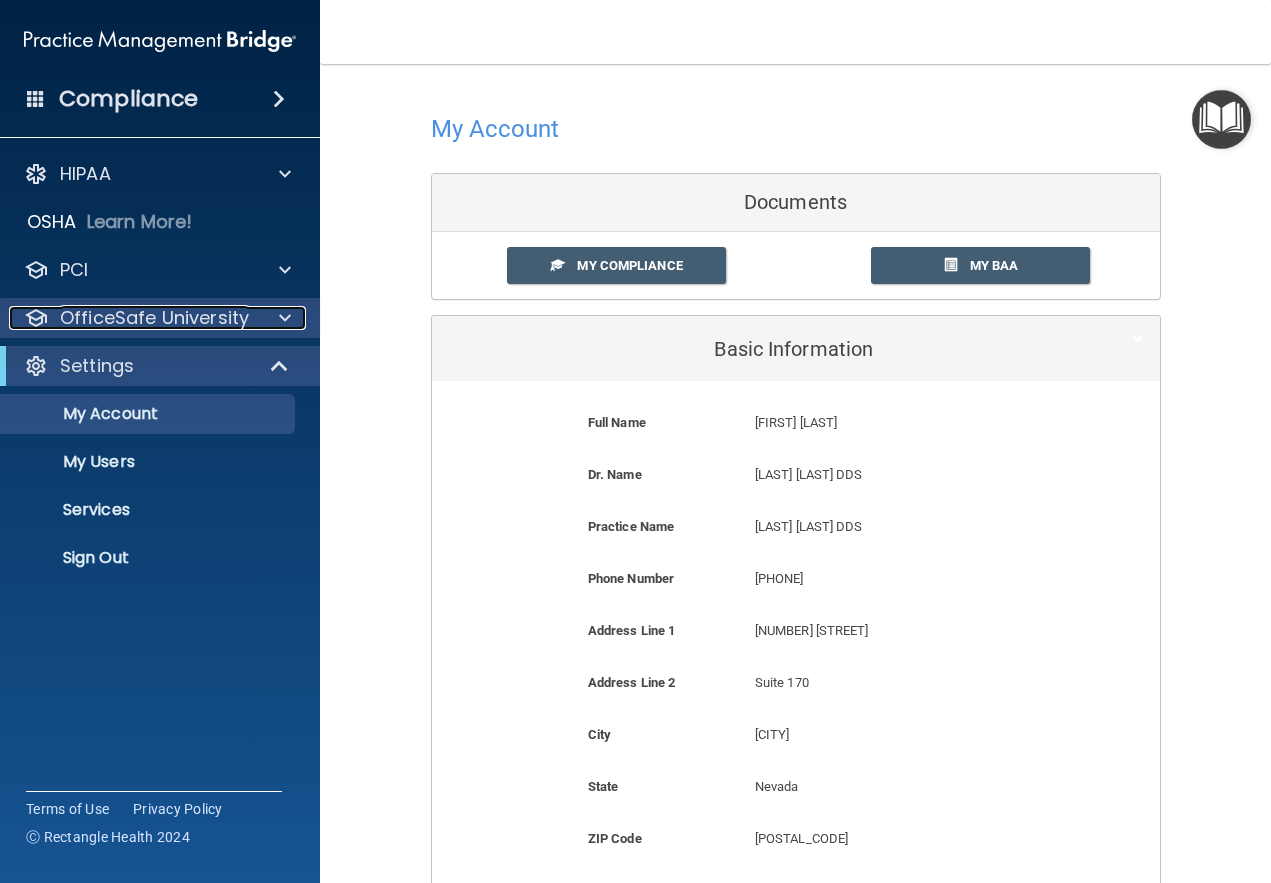click on "OfficeSafe University" at bounding box center (154, 318) 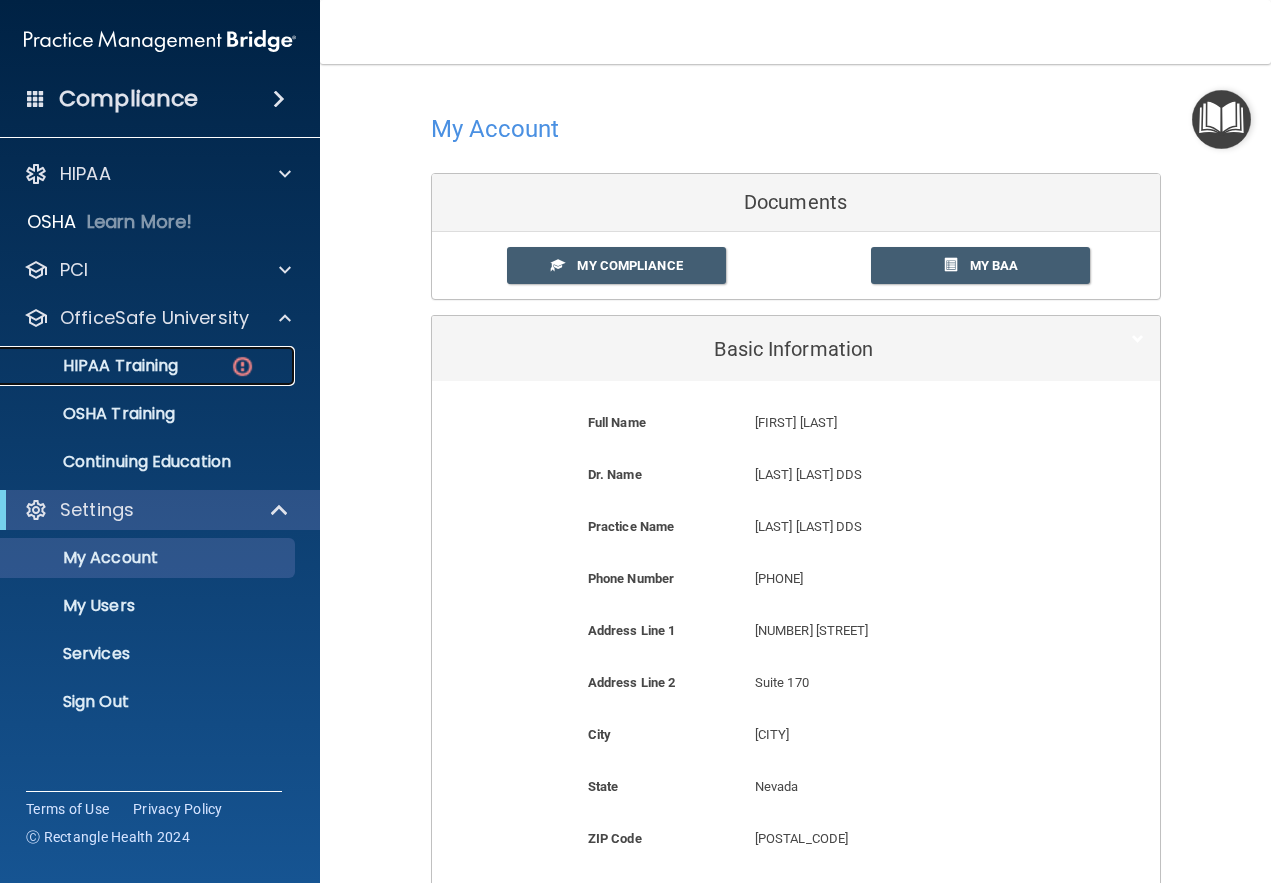 click at bounding box center [242, 366] 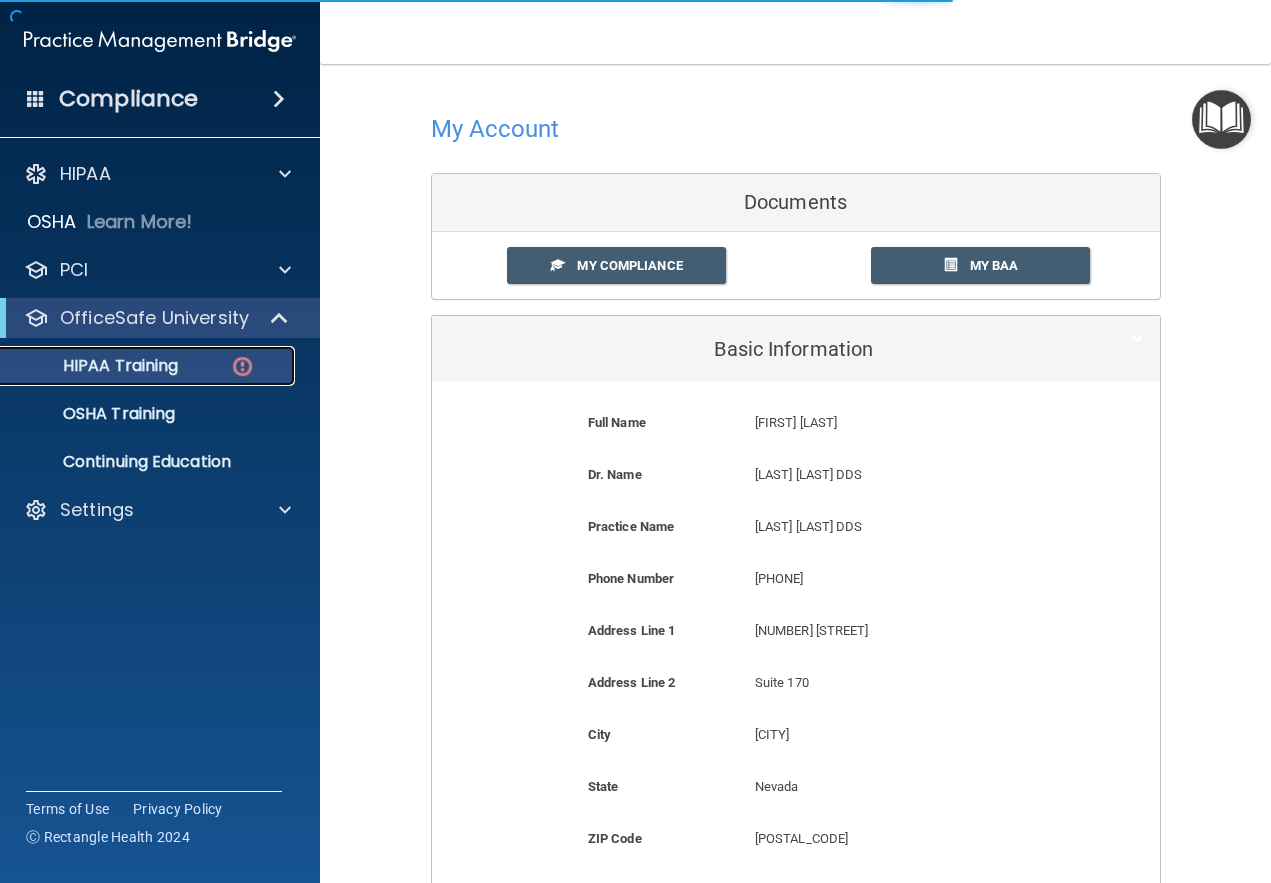 click on "HIPAA Training" at bounding box center (95, 366) 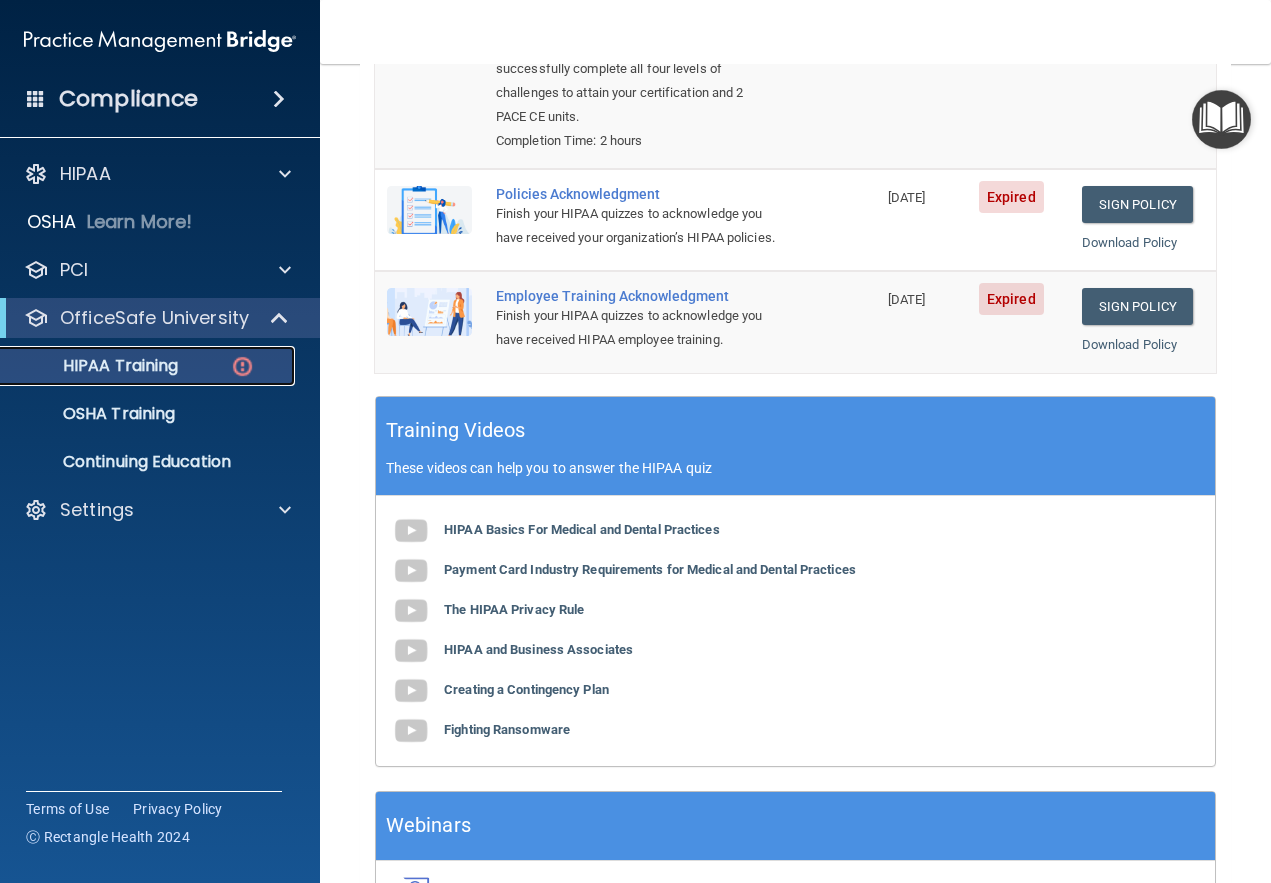 scroll, scrollTop: 500, scrollLeft: 0, axis: vertical 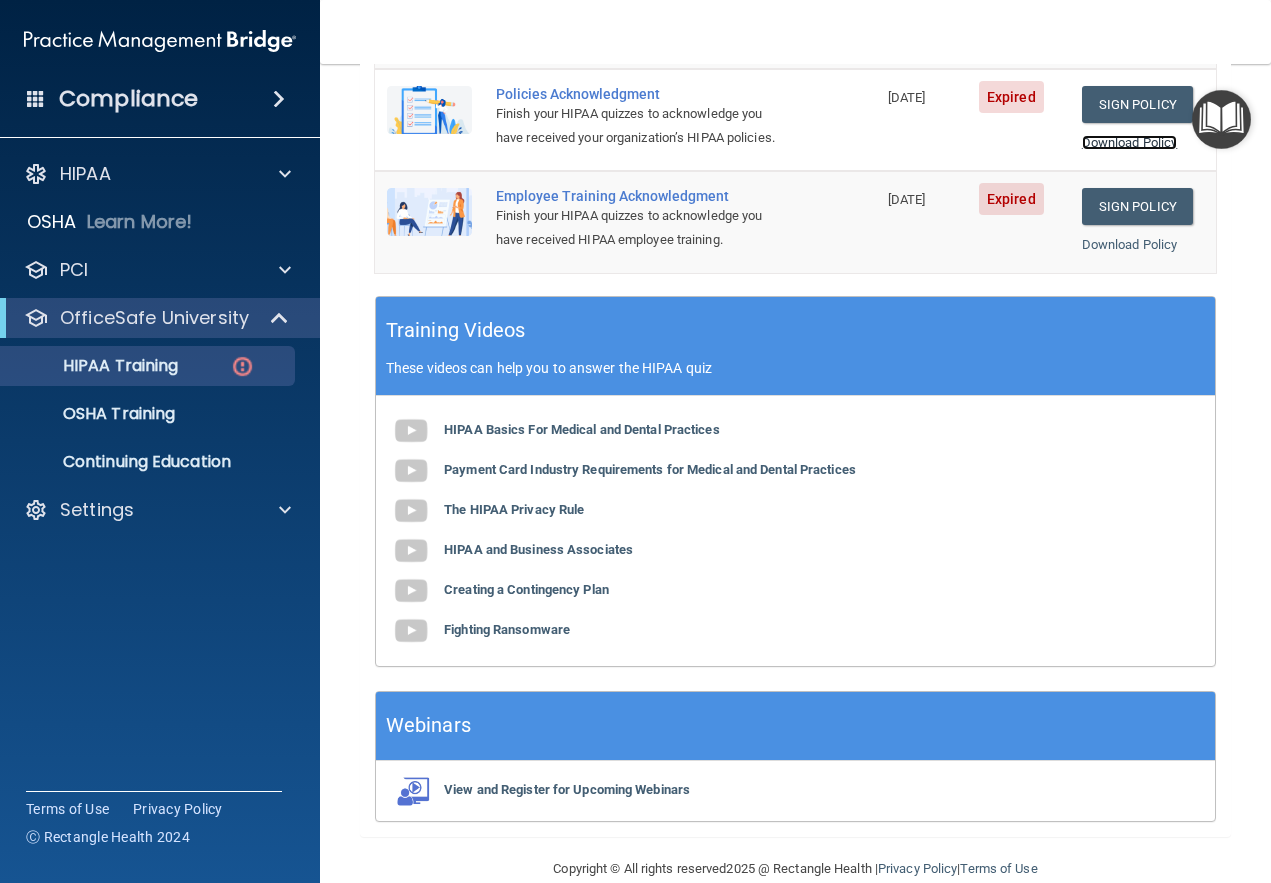 click on "Download Policy" at bounding box center (1130, 142) 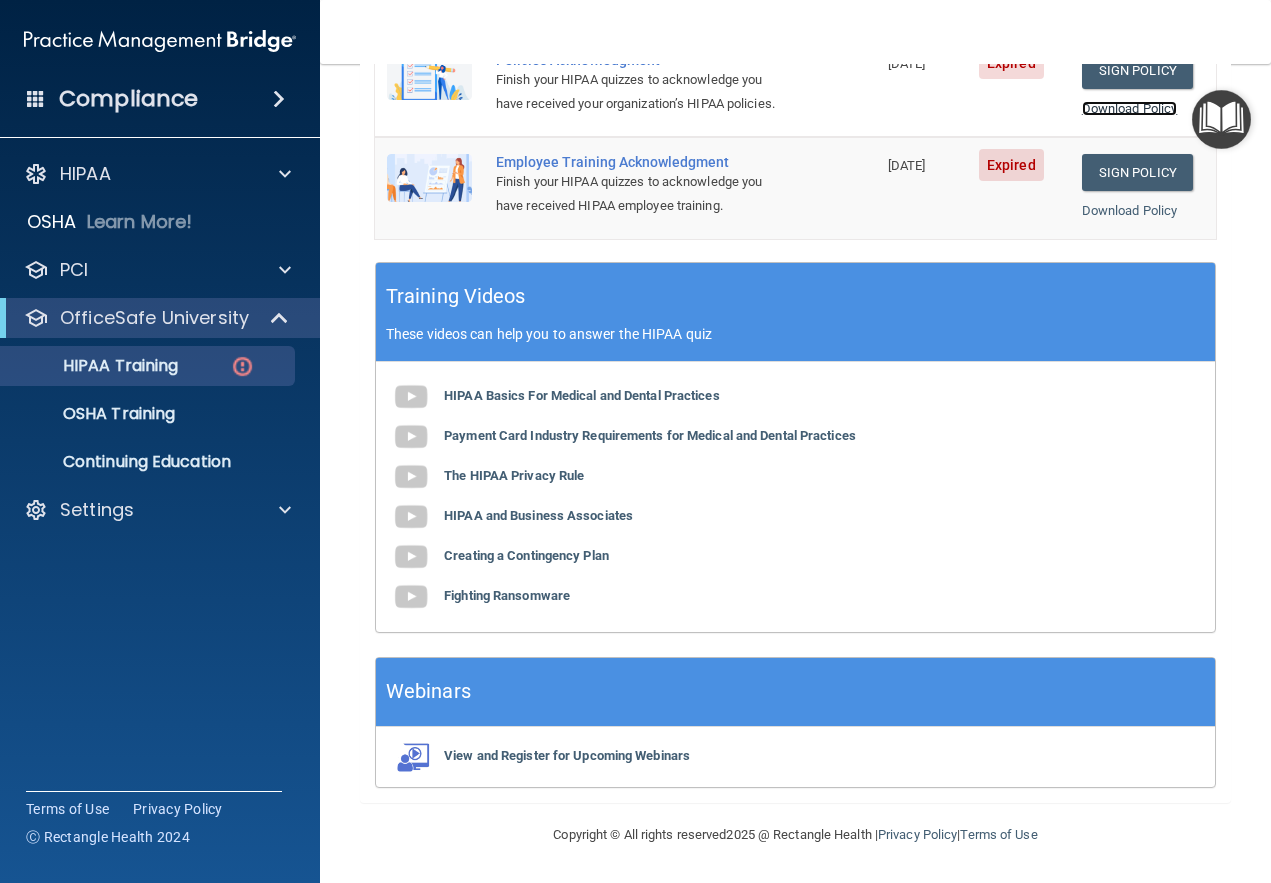 scroll, scrollTop: 355, scrollLeft: 0, axis: vertical 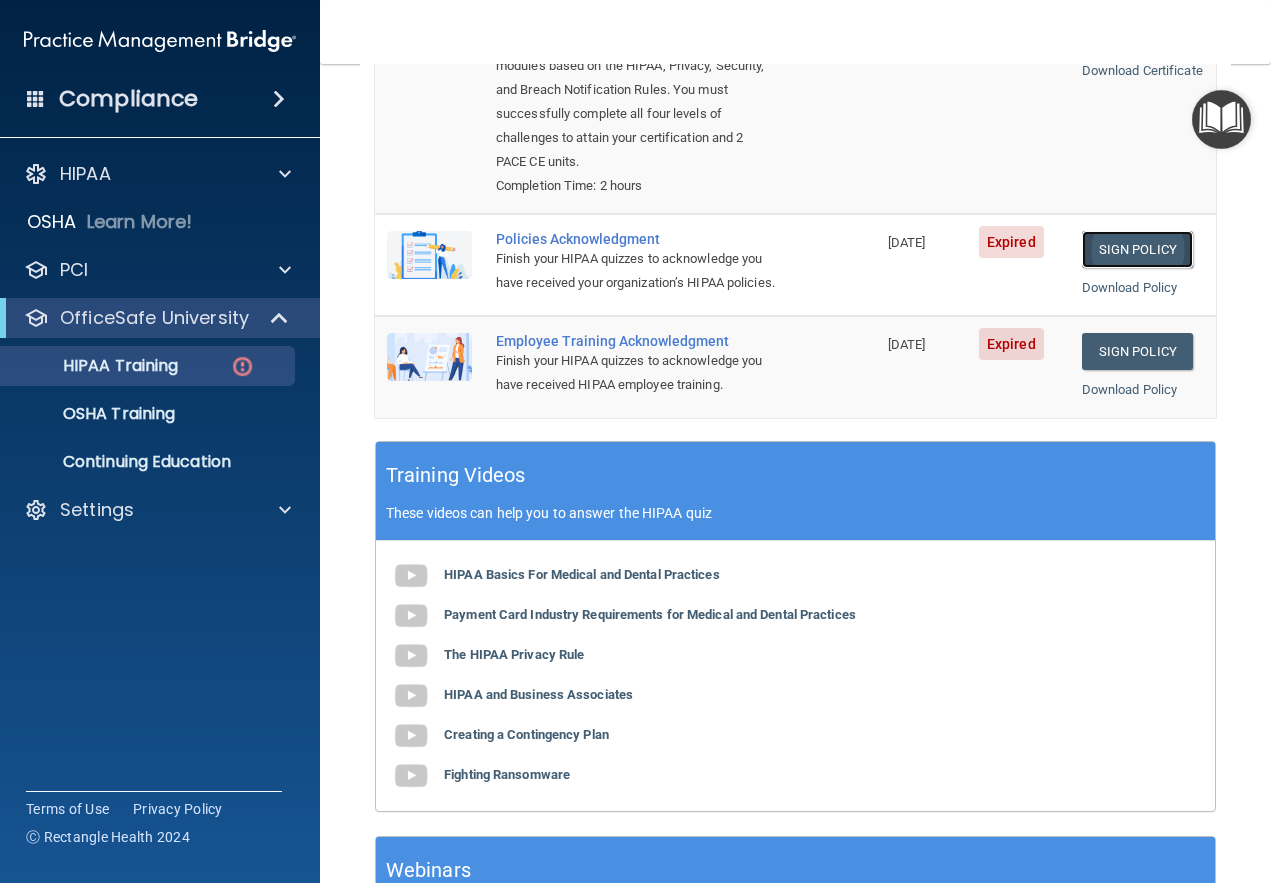 click on "Sign Policy" at bounding box center (1137, 249) 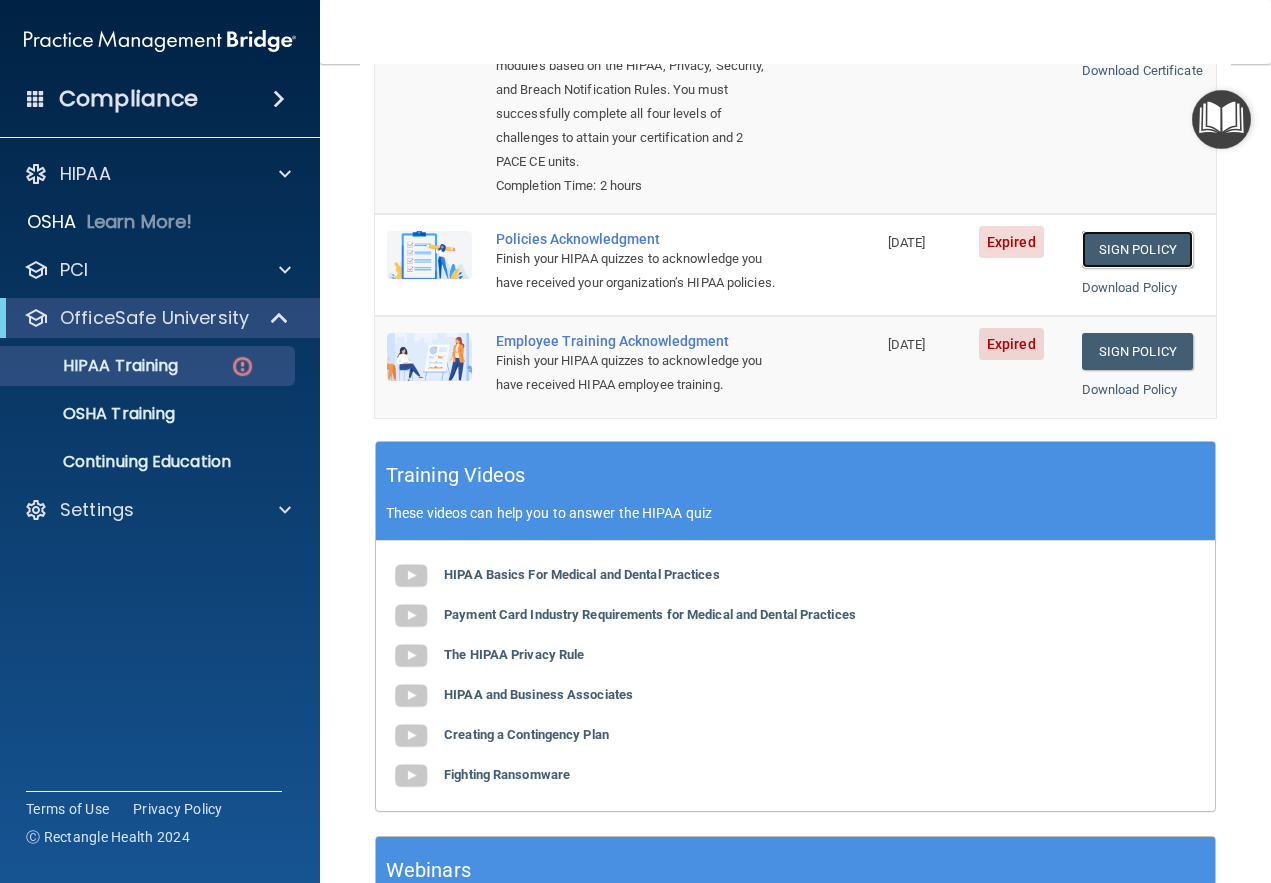 scroll, scrollTop: 0, scrollLeft: 0, axis: both 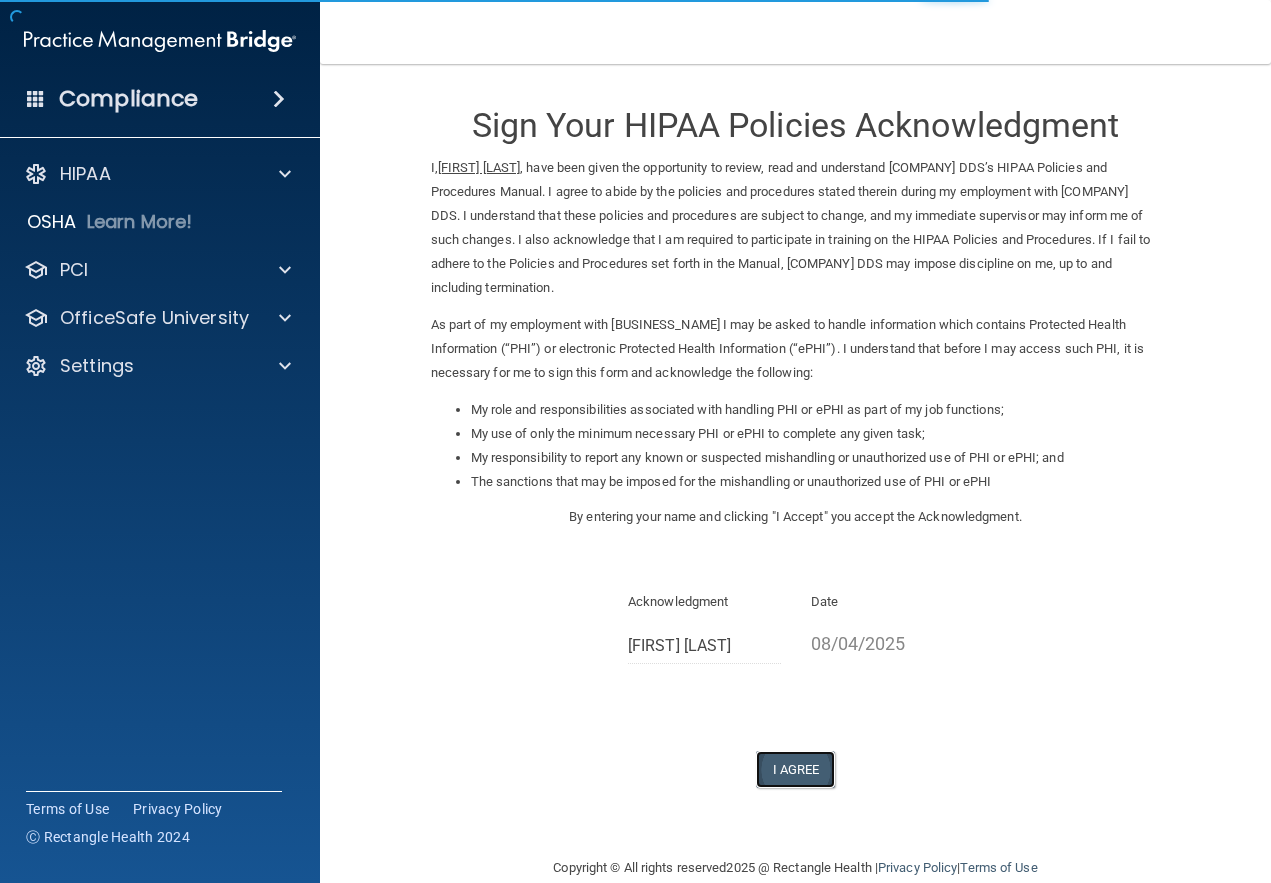 click on "I Agree" at bounding box center [796, 769] 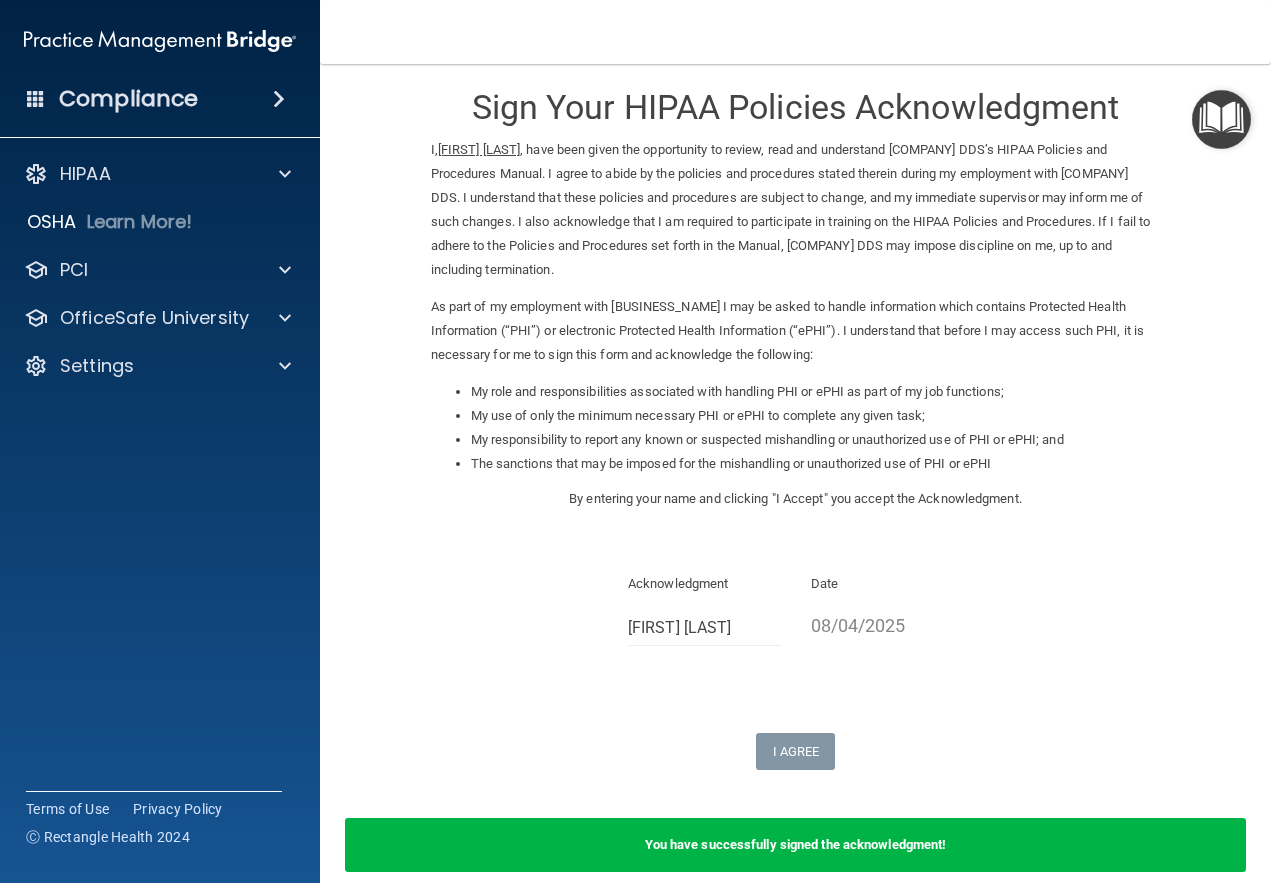 scroll, scrollTop: 111, scrollLeft: 0, axis: vertical 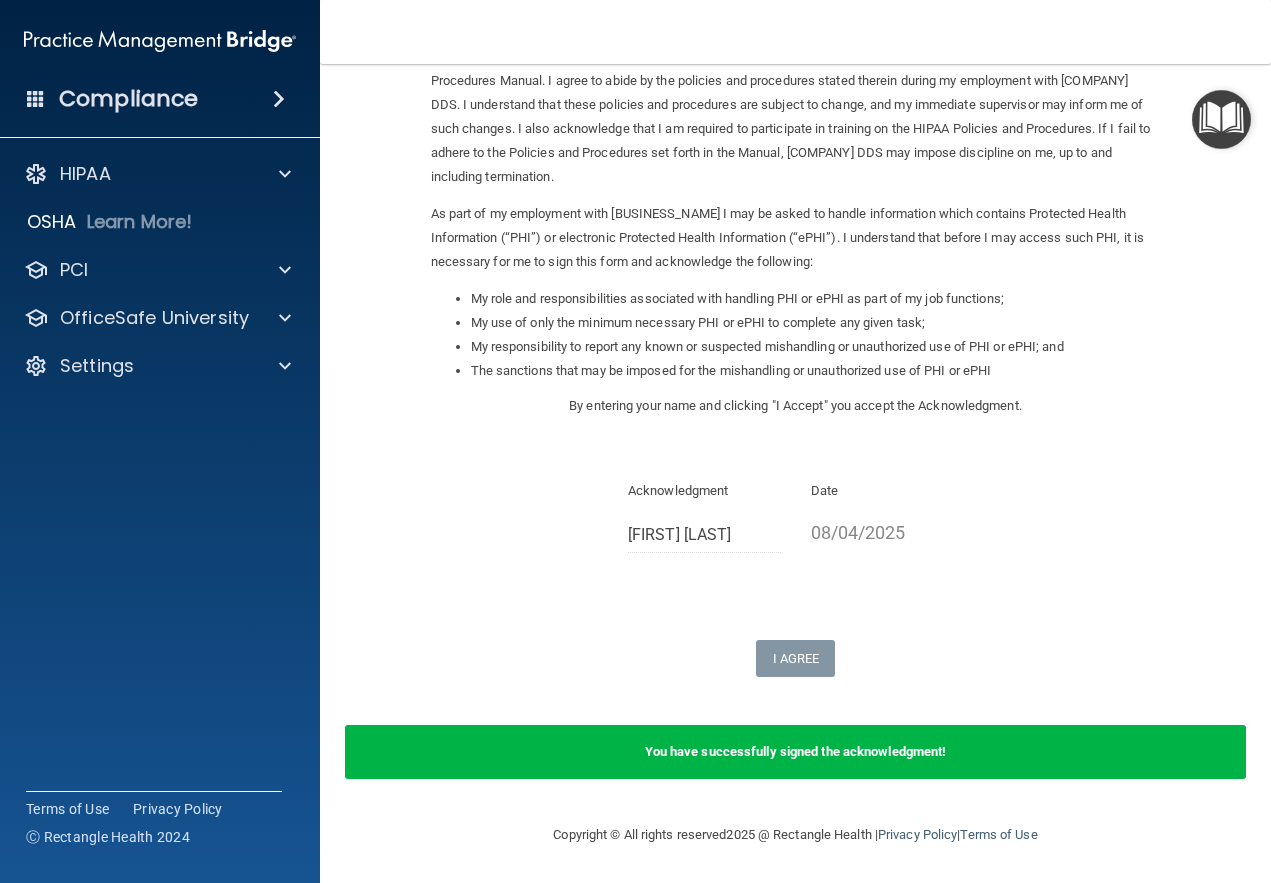 click on "You have successfully signed the acknowledgment!" at bounding box center [795, 752] 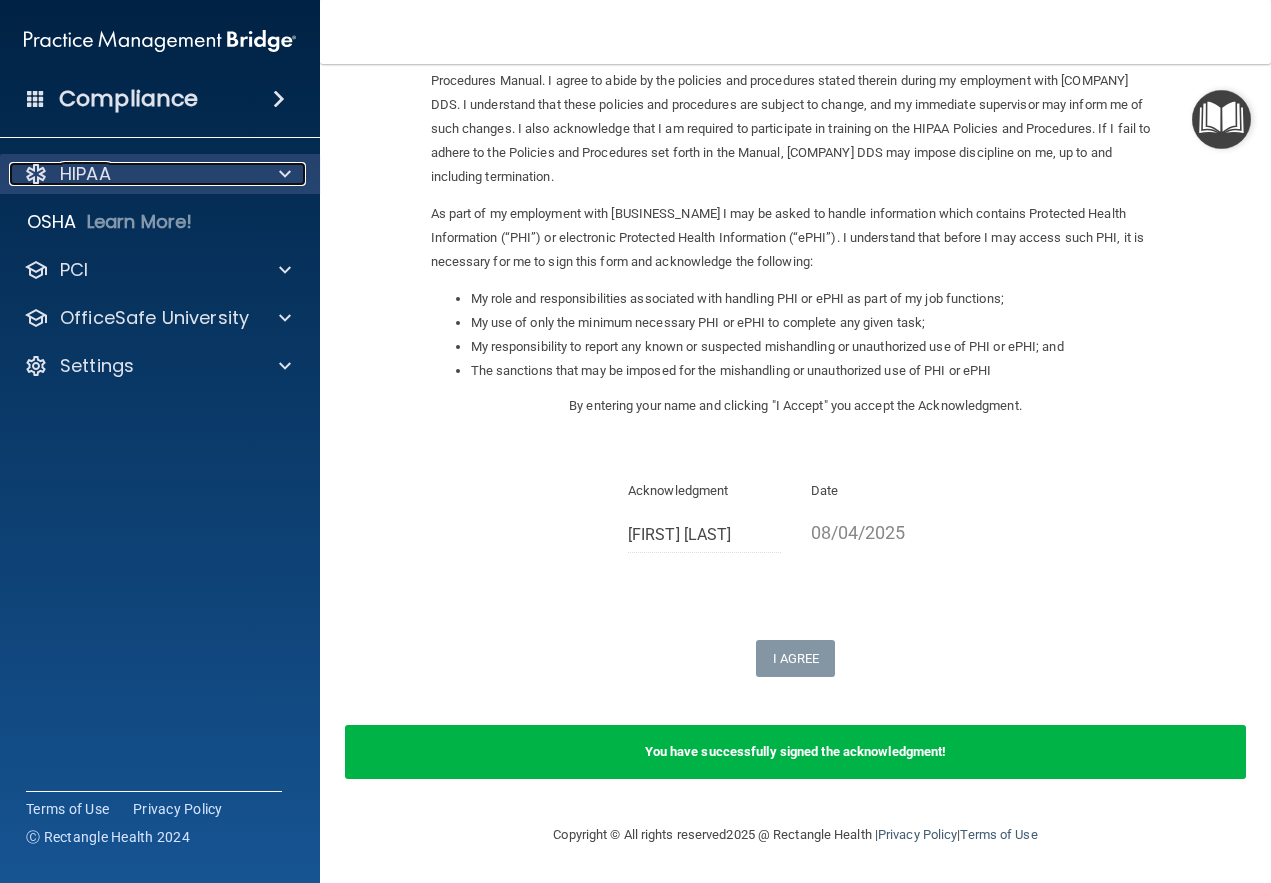 click on "HIPAA" at bounding box center (85, 174) 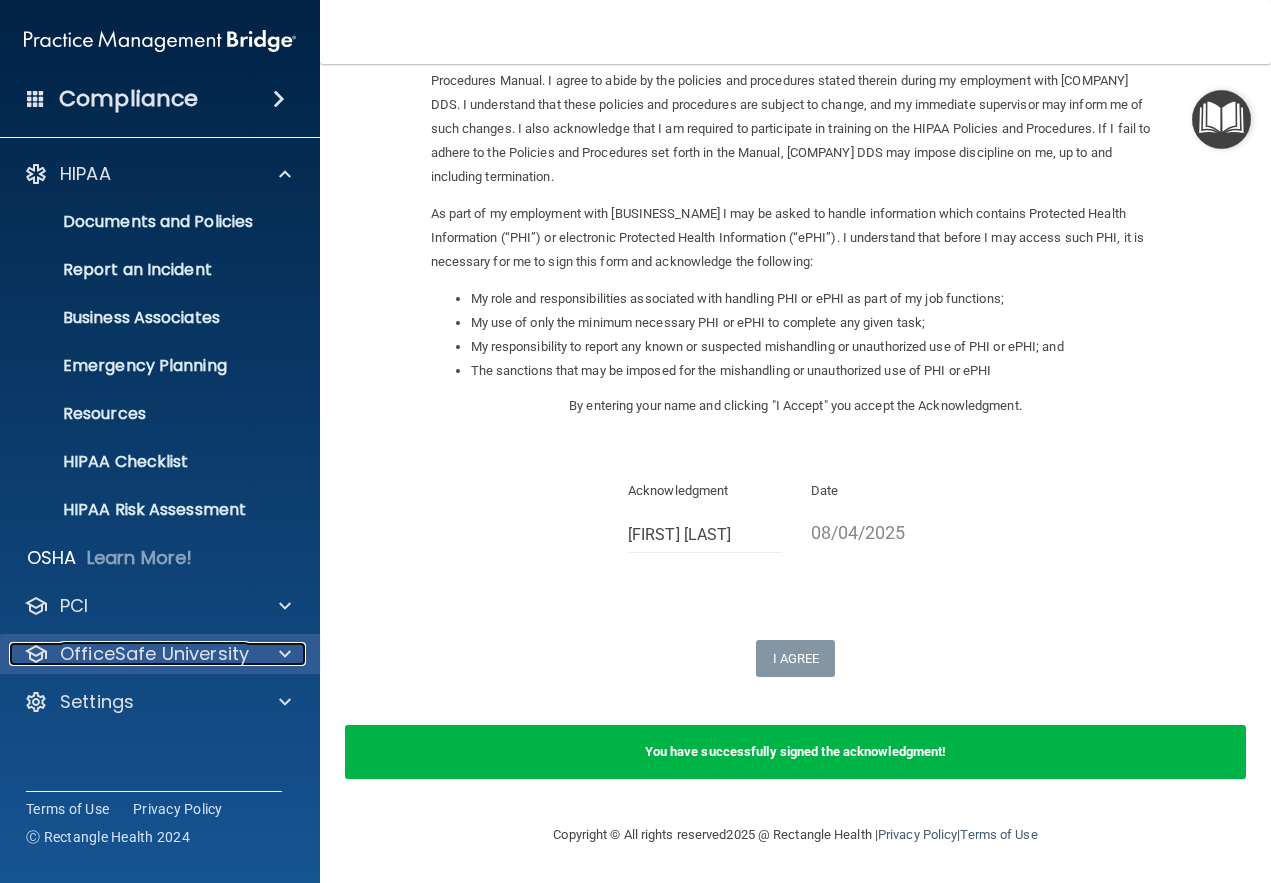 click on "OfficeSafe University" at bounding box center [154, 654] 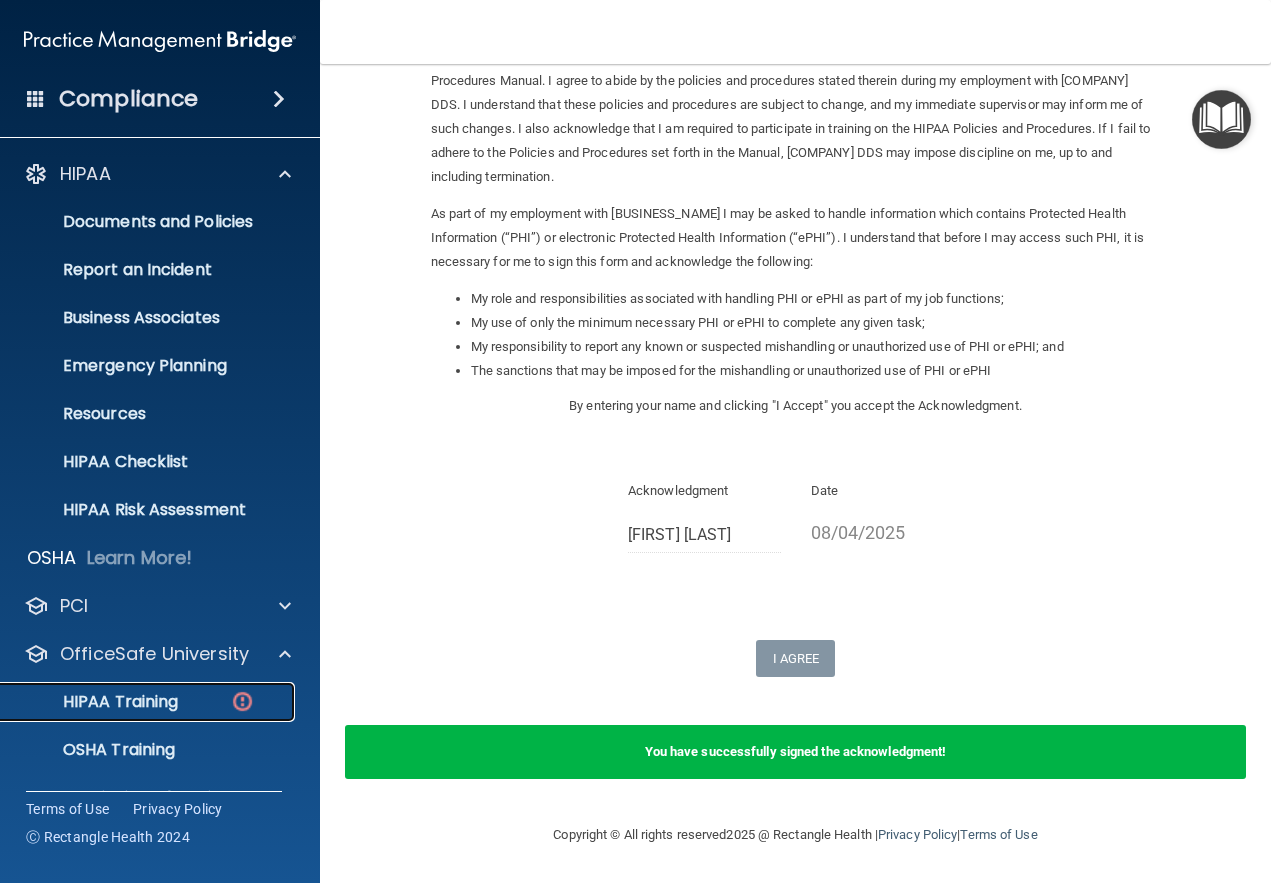 click on "HIPAA Training" at bounding box center [137, 702] 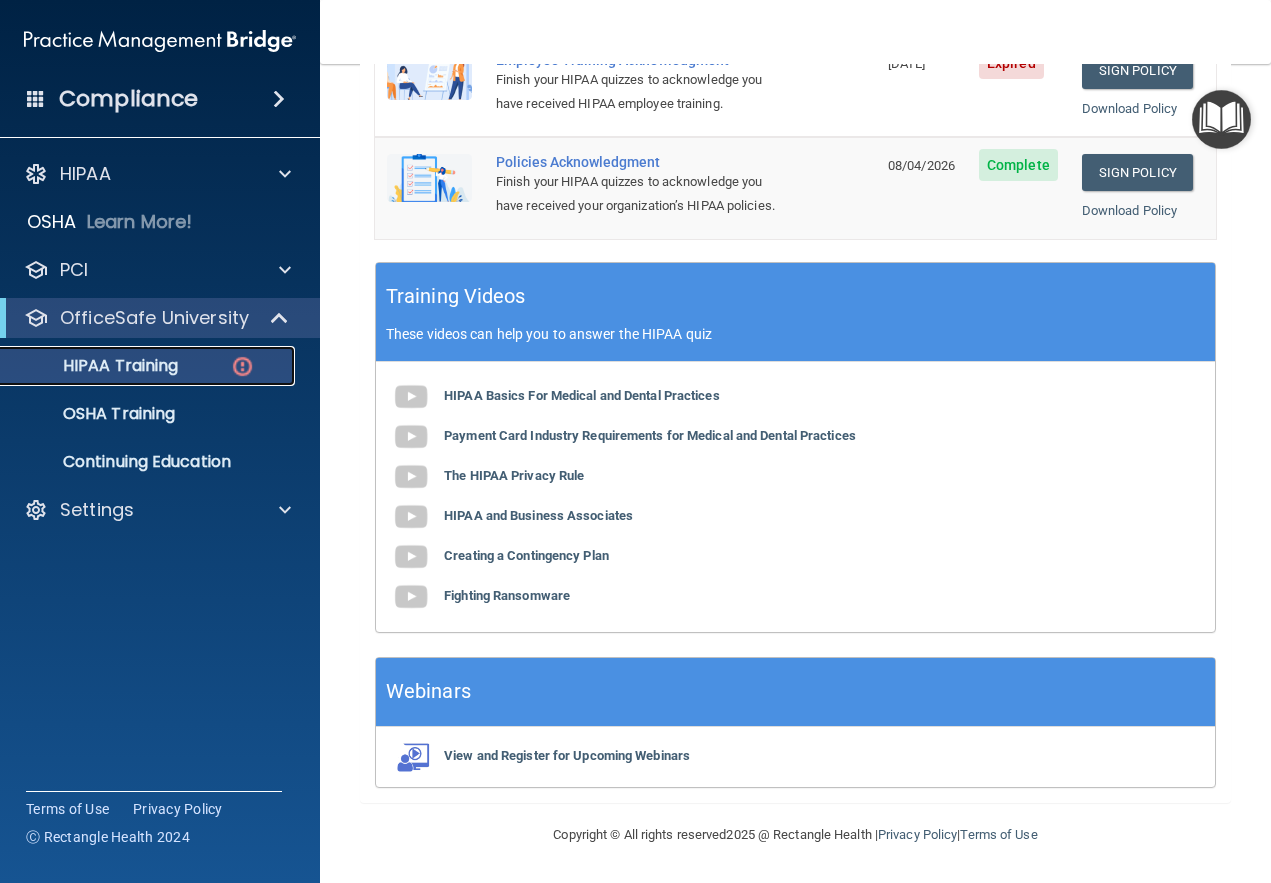 scroll, scrollTop: 255, scrollLeft: 0, axis: vertical 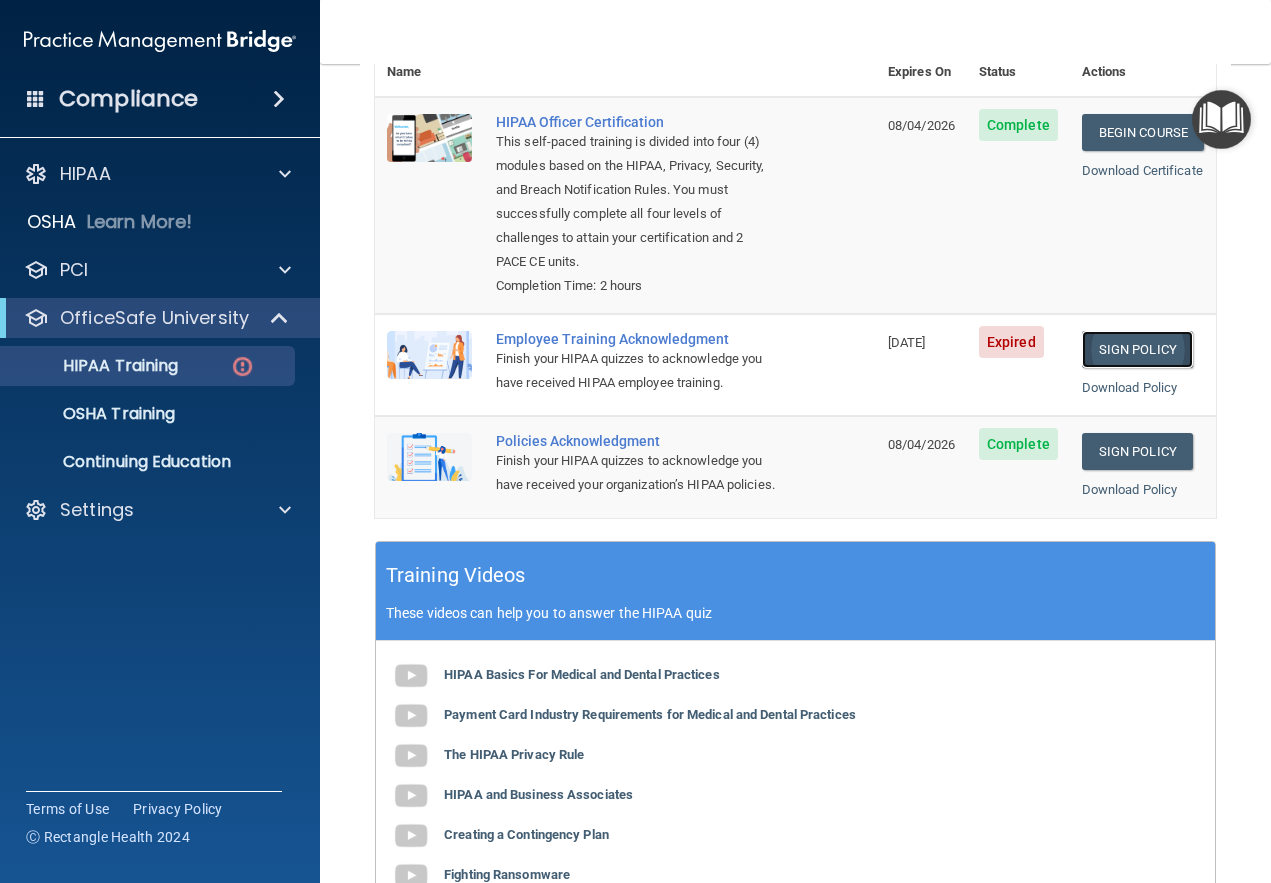 click on "Sign Policy" at bounding box center [1137, 349] 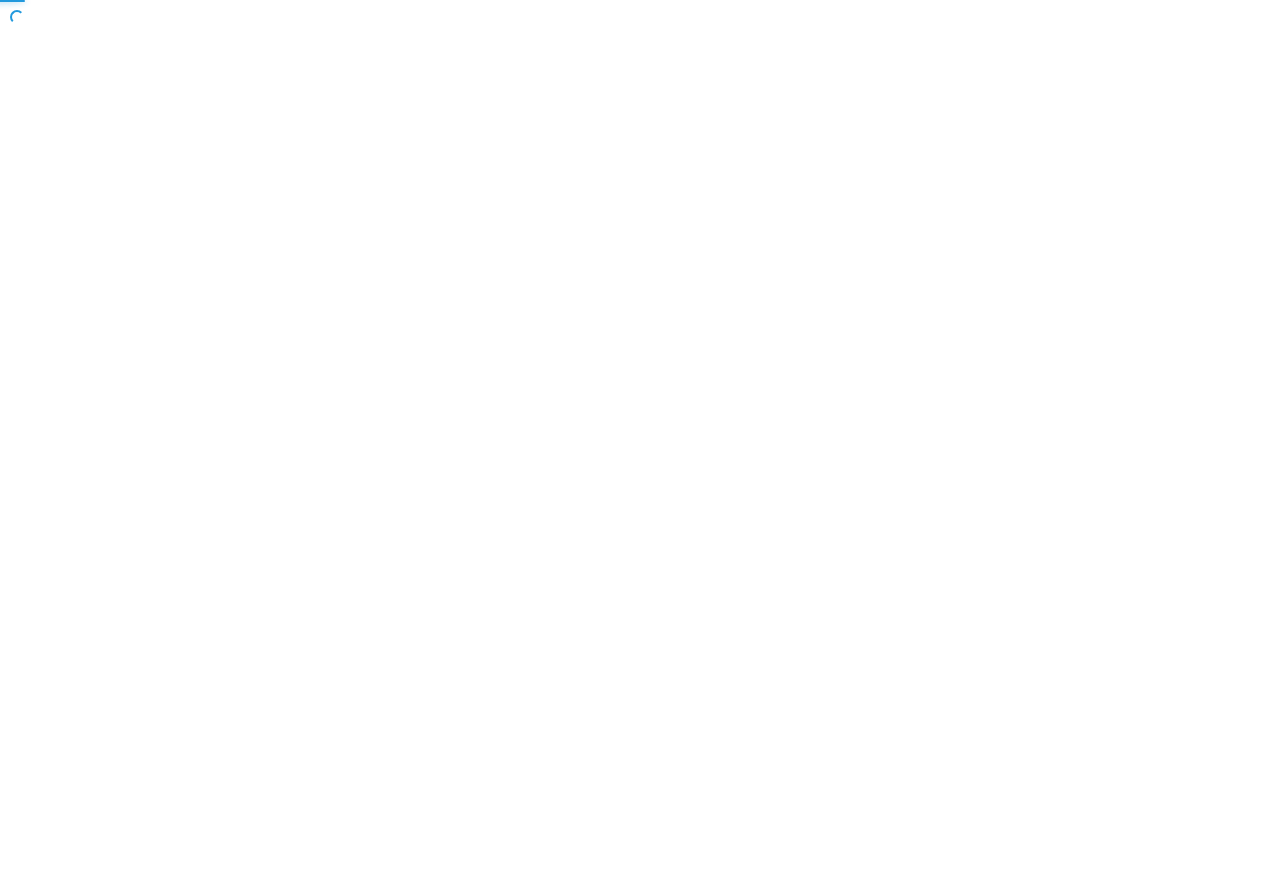 scroll, scrollTop: 0, scrollLeft: 0, axis: both 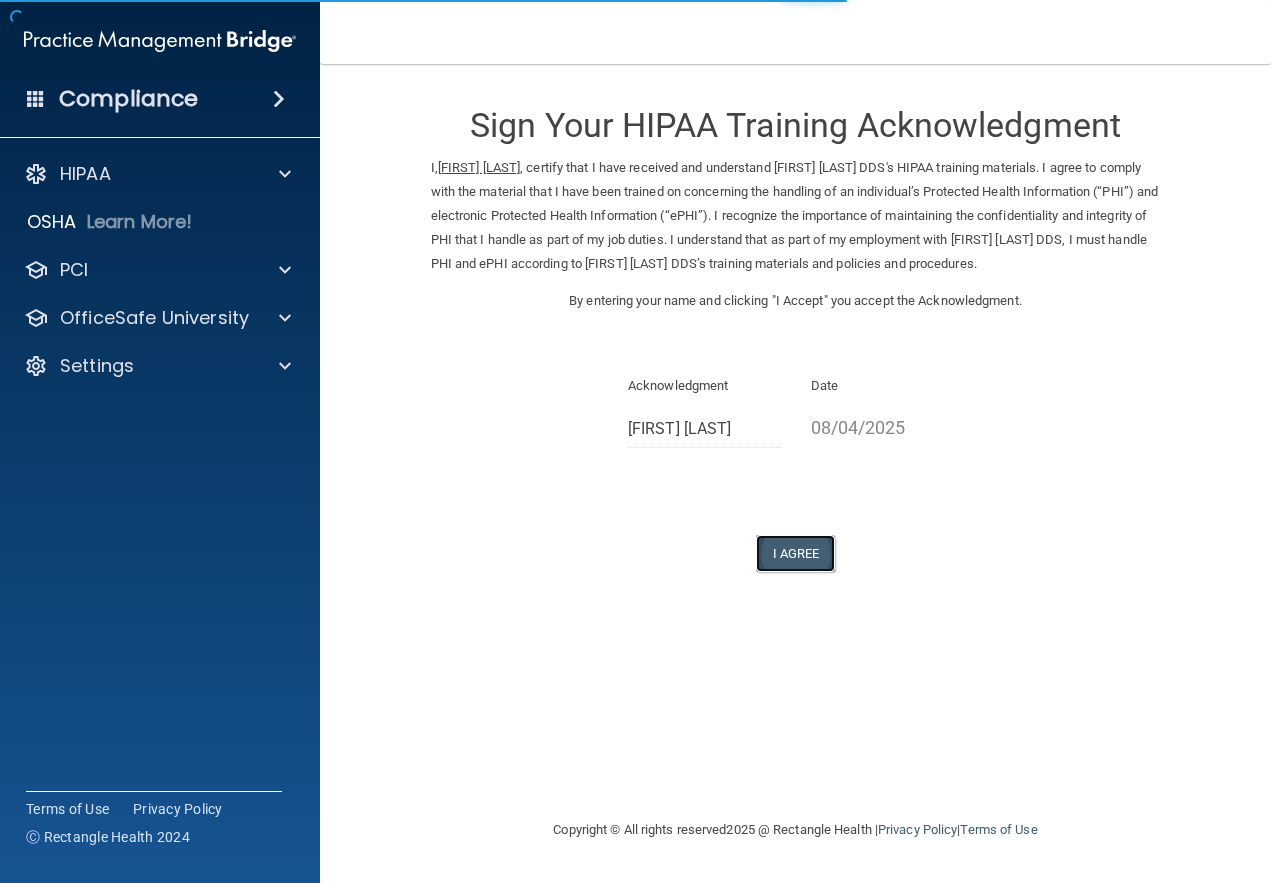 click on "I Agree" at bounding box center (796, 553) 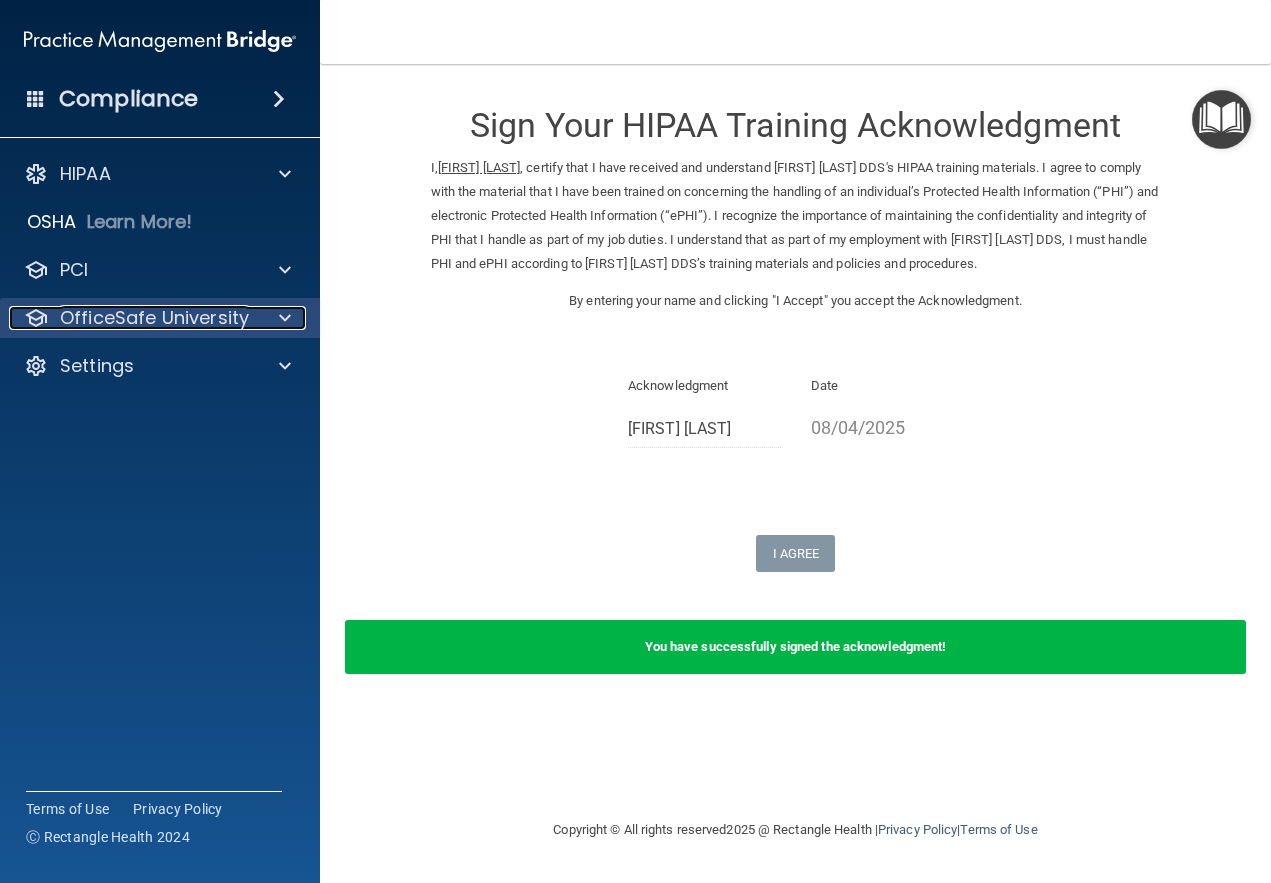 click on "OfficeSafe University" at bounding box center (154, 318) 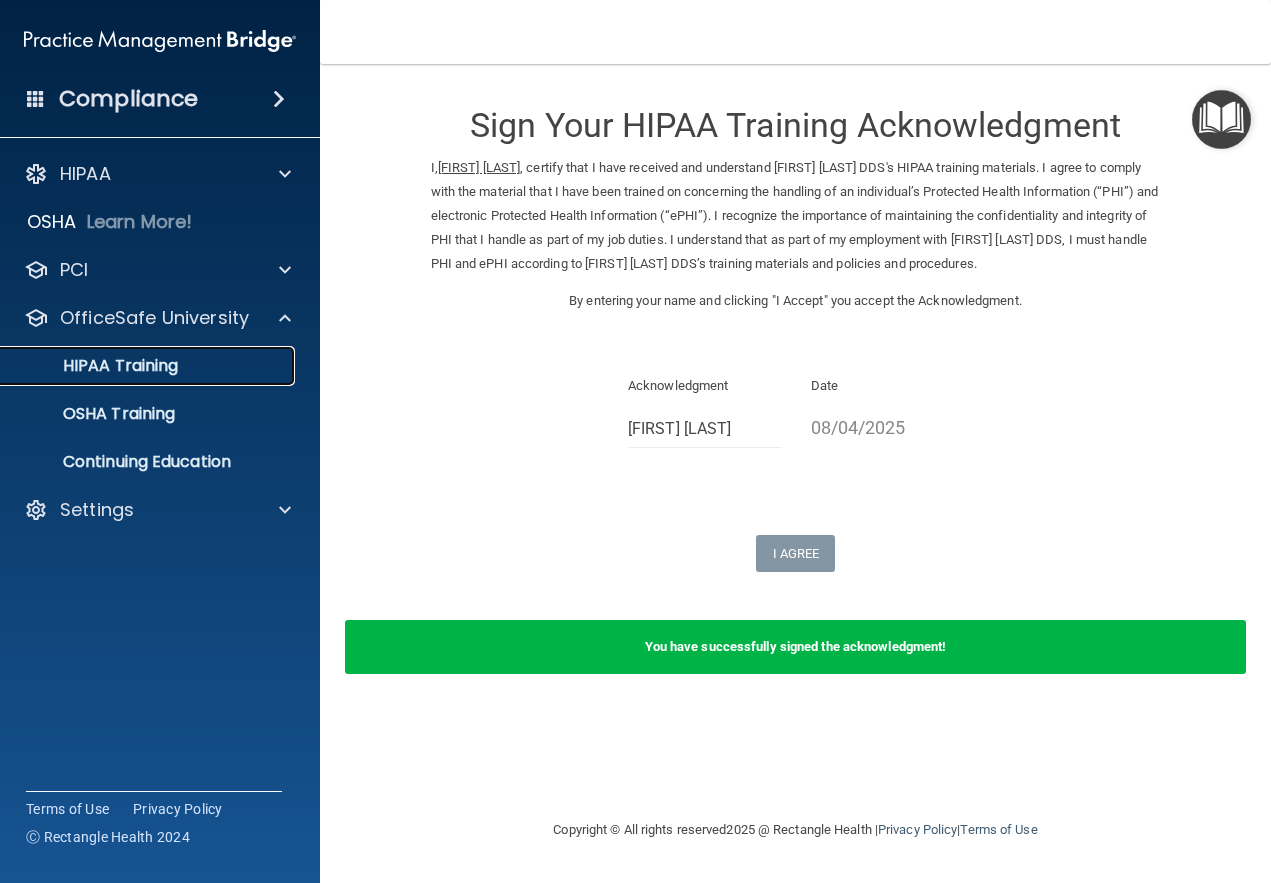 click on "HIPAA Training" at bounding box center [95, 366] 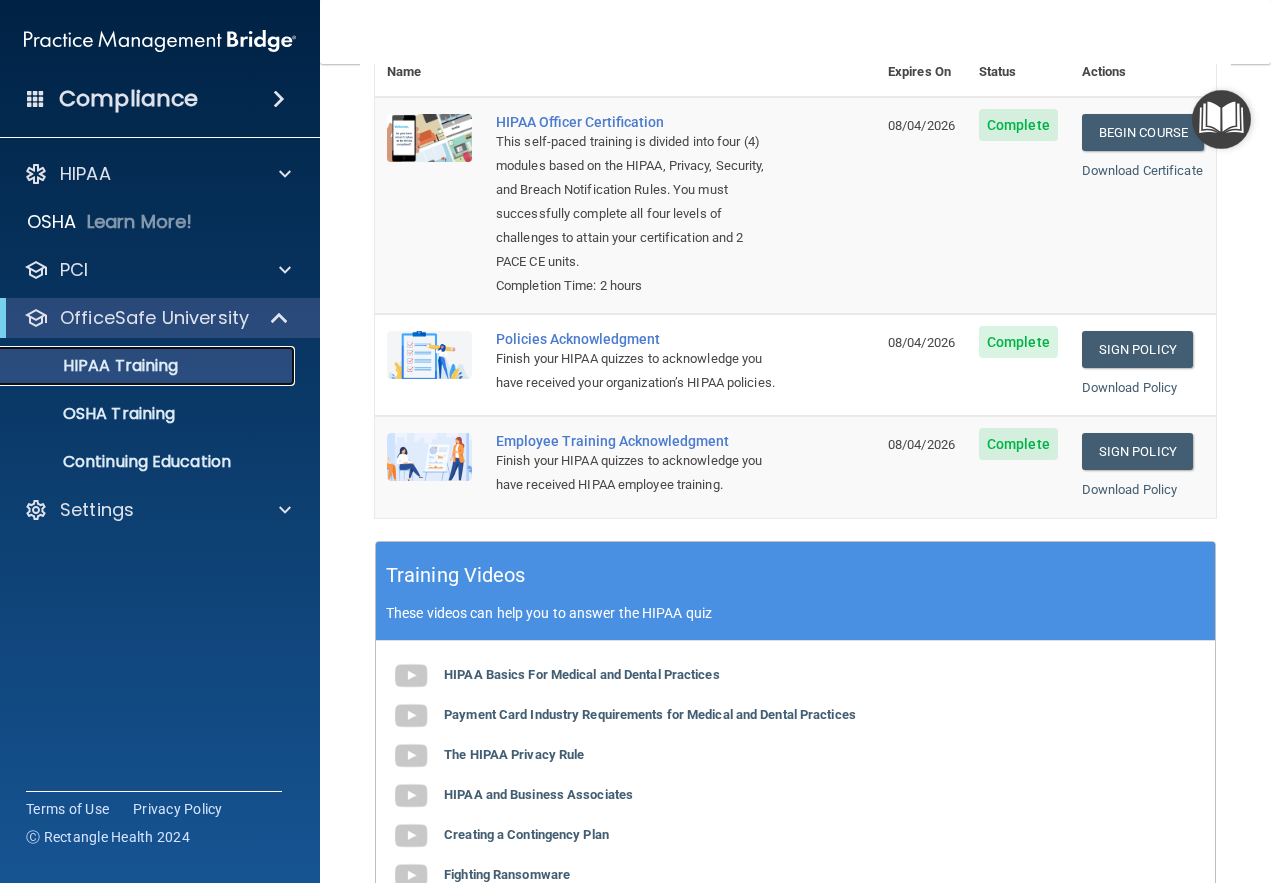 scroll, scrollTop: 0, scrollLeft: 0, axis: both 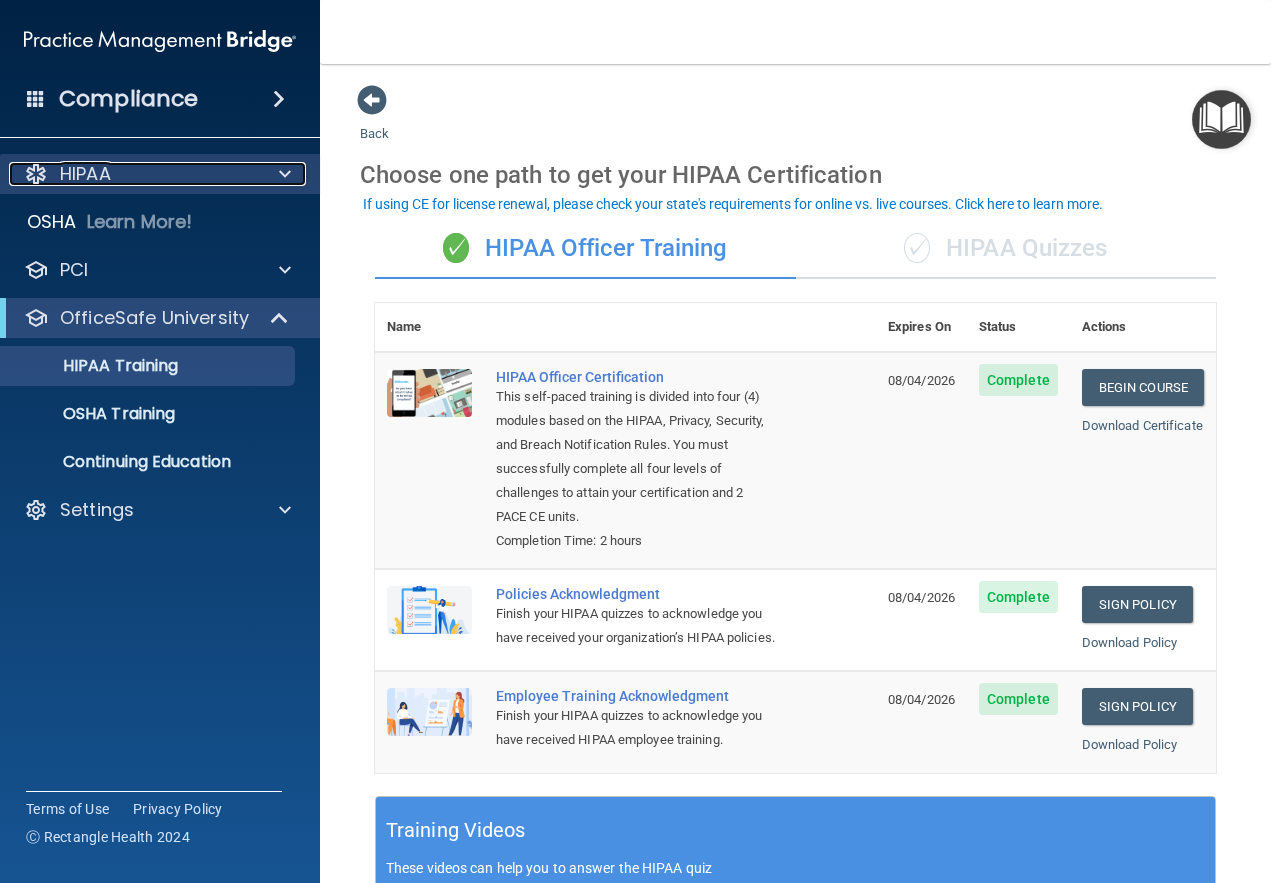 click at bounding box center (282, 174) 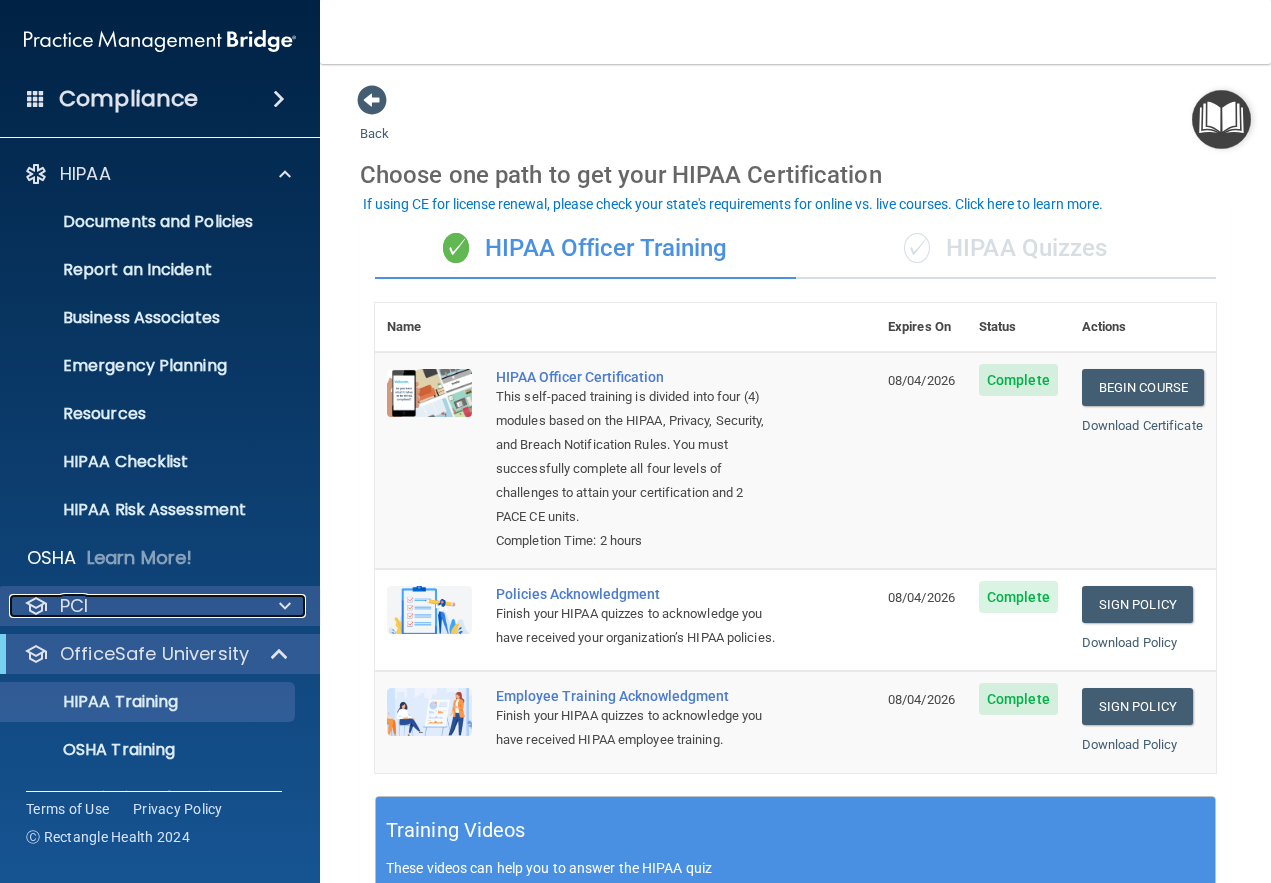 click on "PCI" at bounding box center (133, 606) 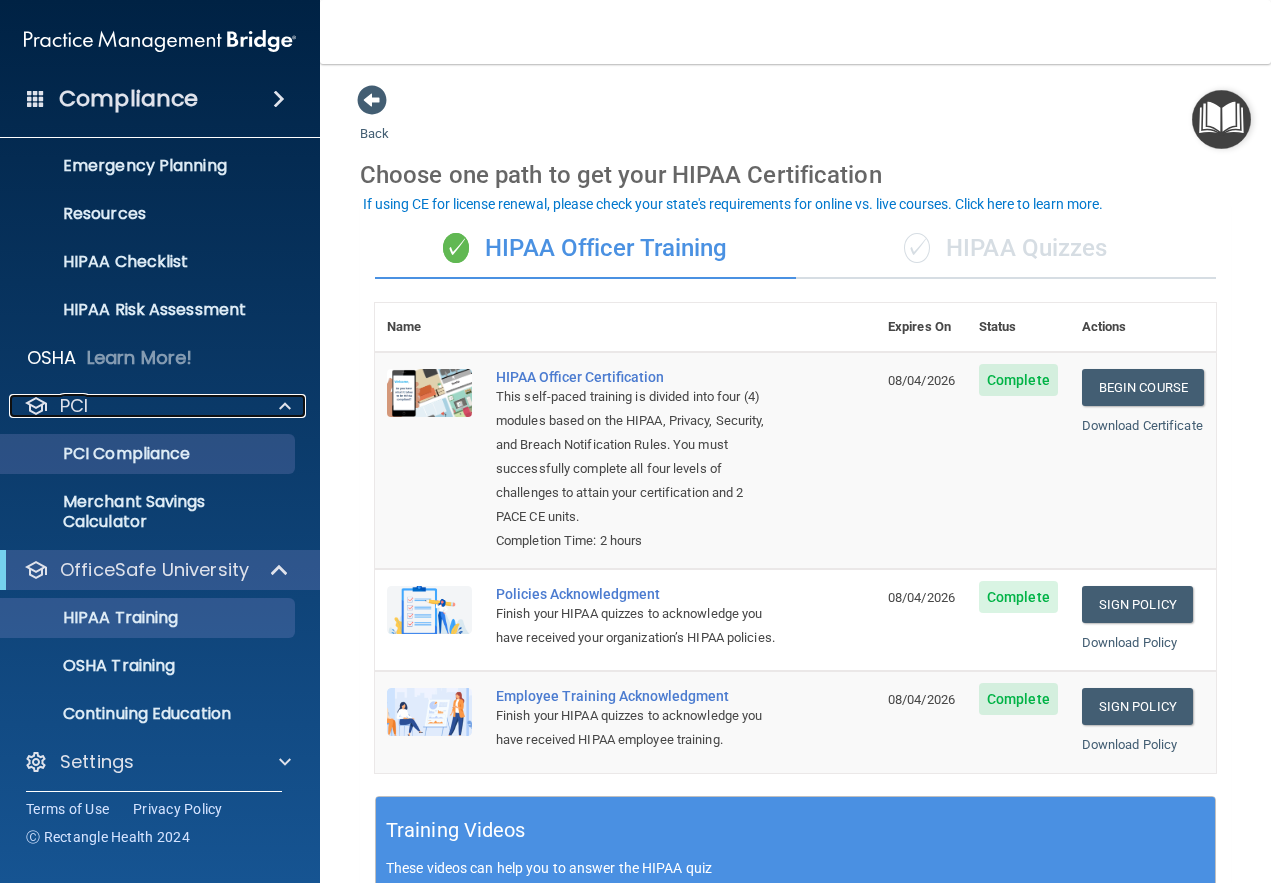 scroll, scrollTop: 207, scrollLeft: 0, axis: vertical 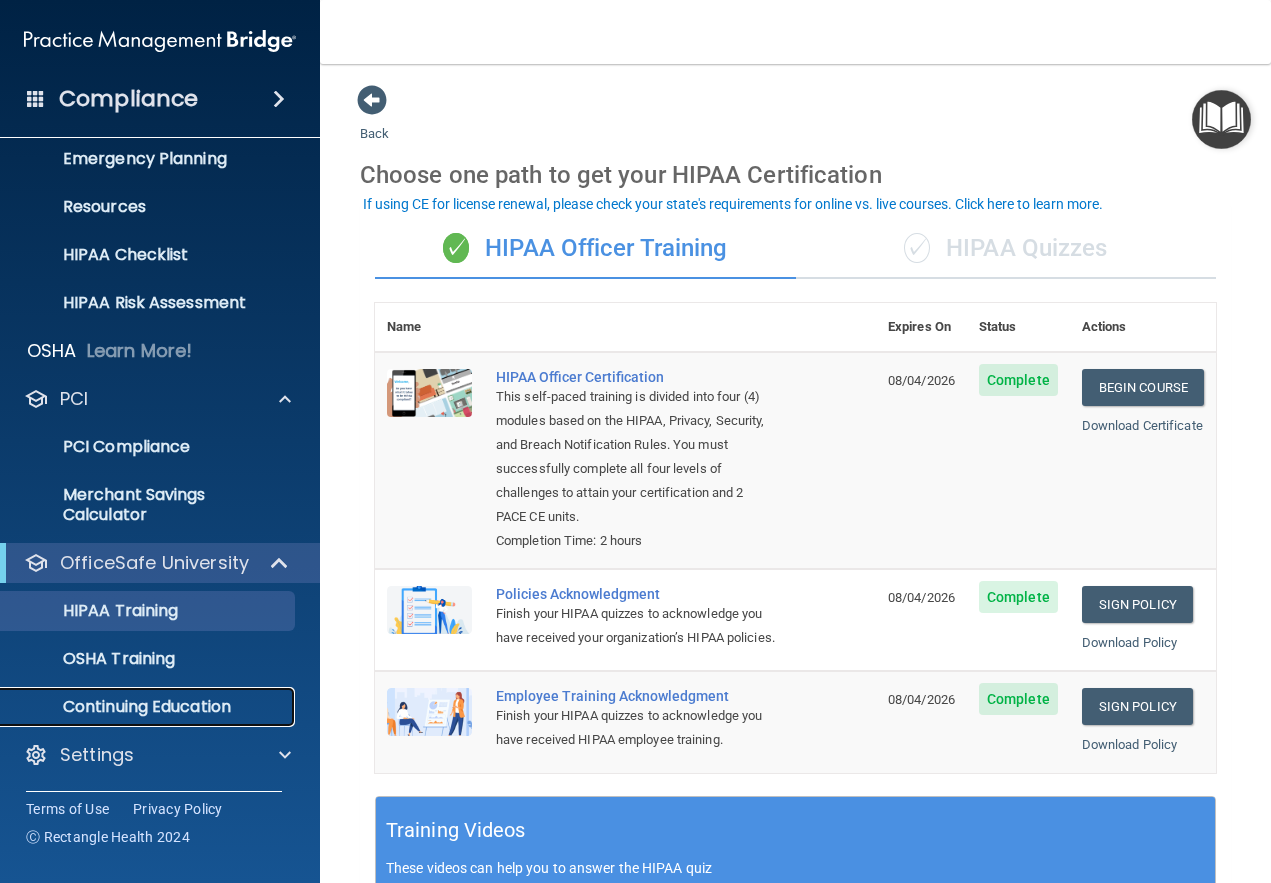 click on "Continuing Education" at bounding box center [149, 707] 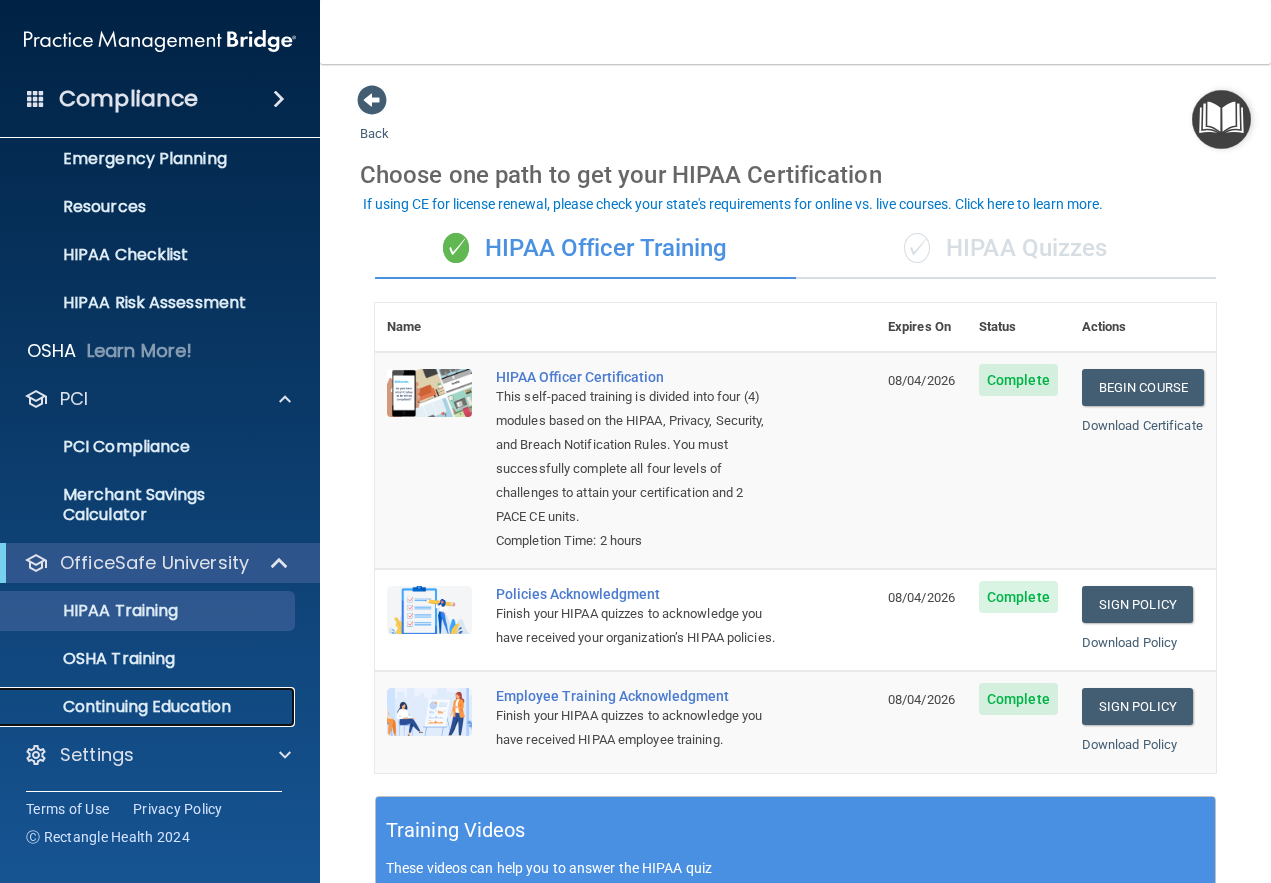 scroll, scrollTop: 0, scrollLeft: 0, axis: both 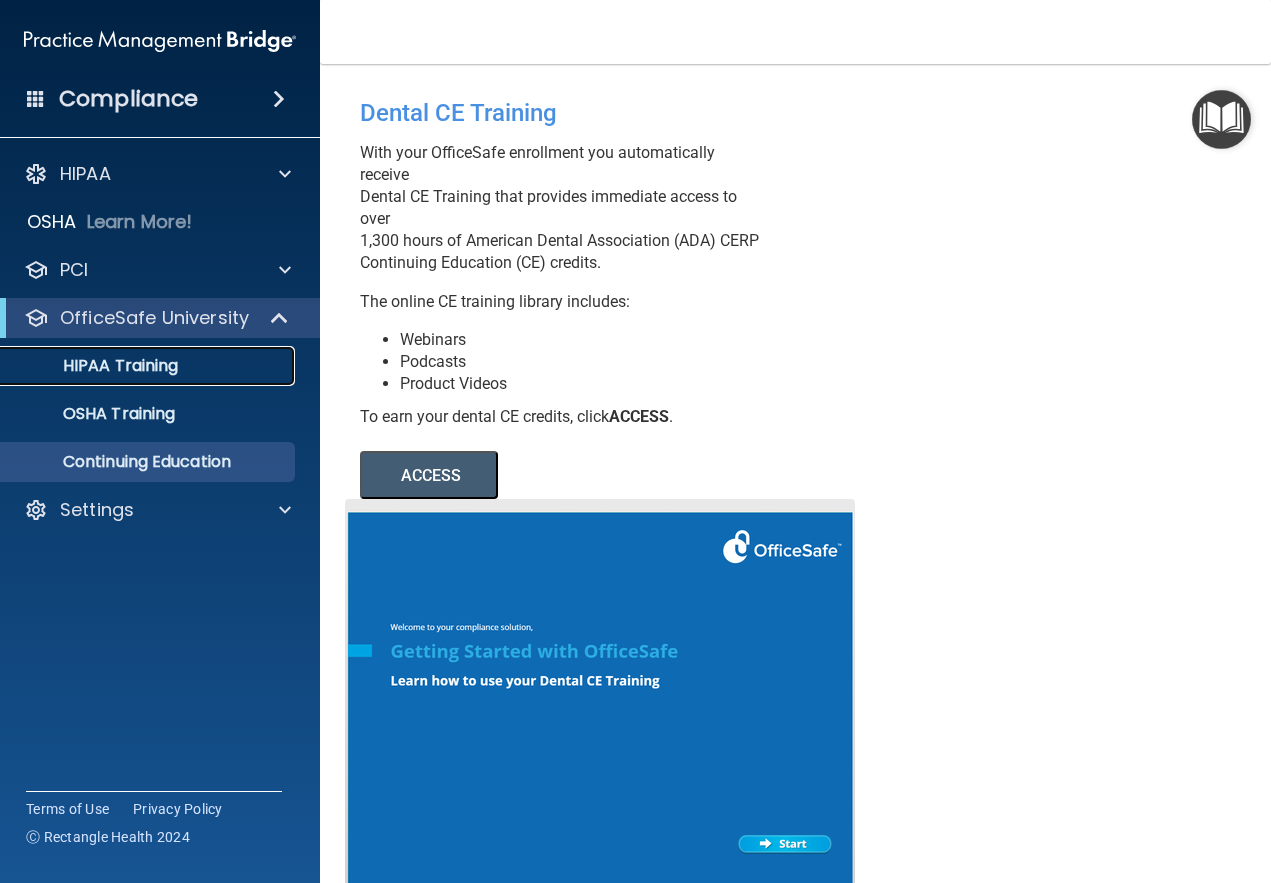 click on "HIPAA Training" at bounding box center [95, 366] 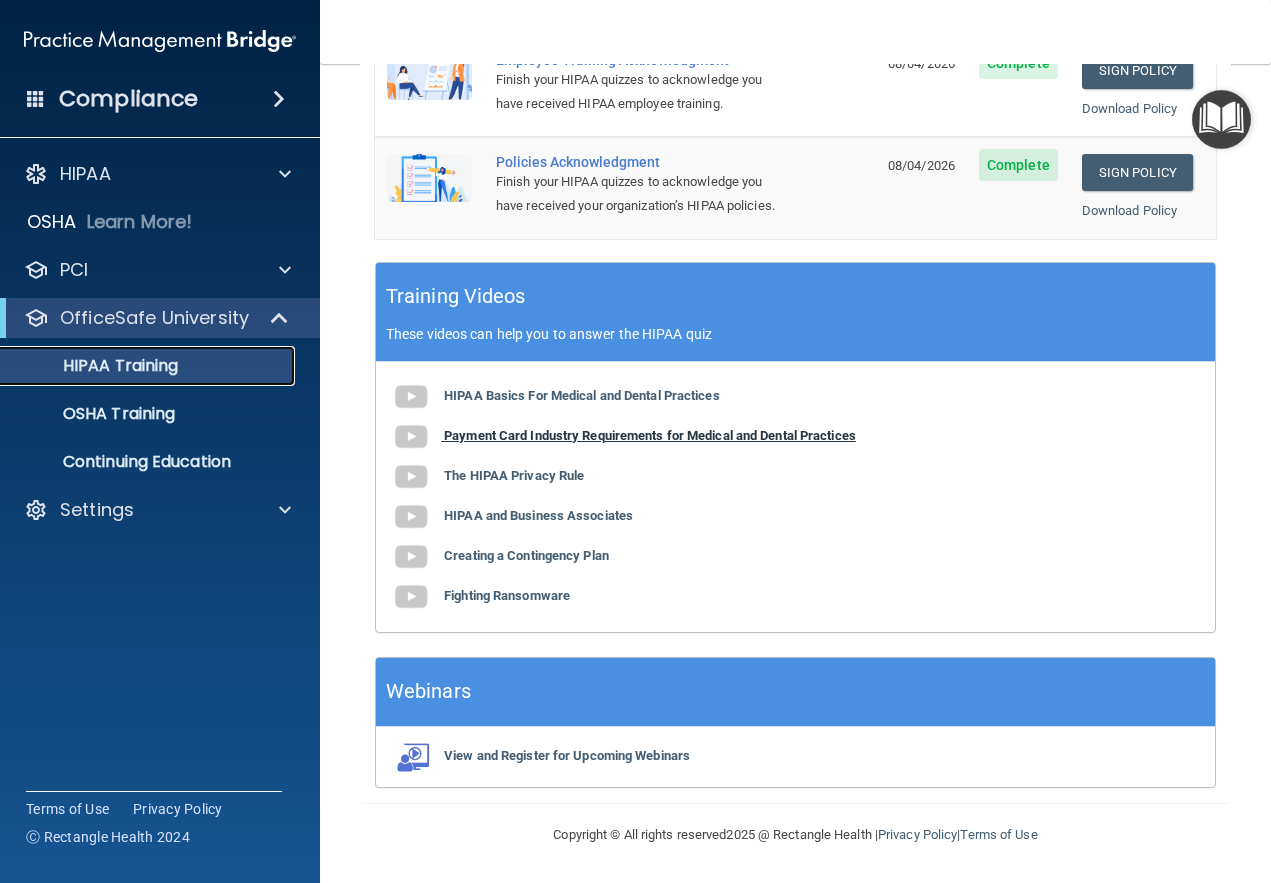 scroll, scrollTop: 0, scrollLeft: 0, axis: both 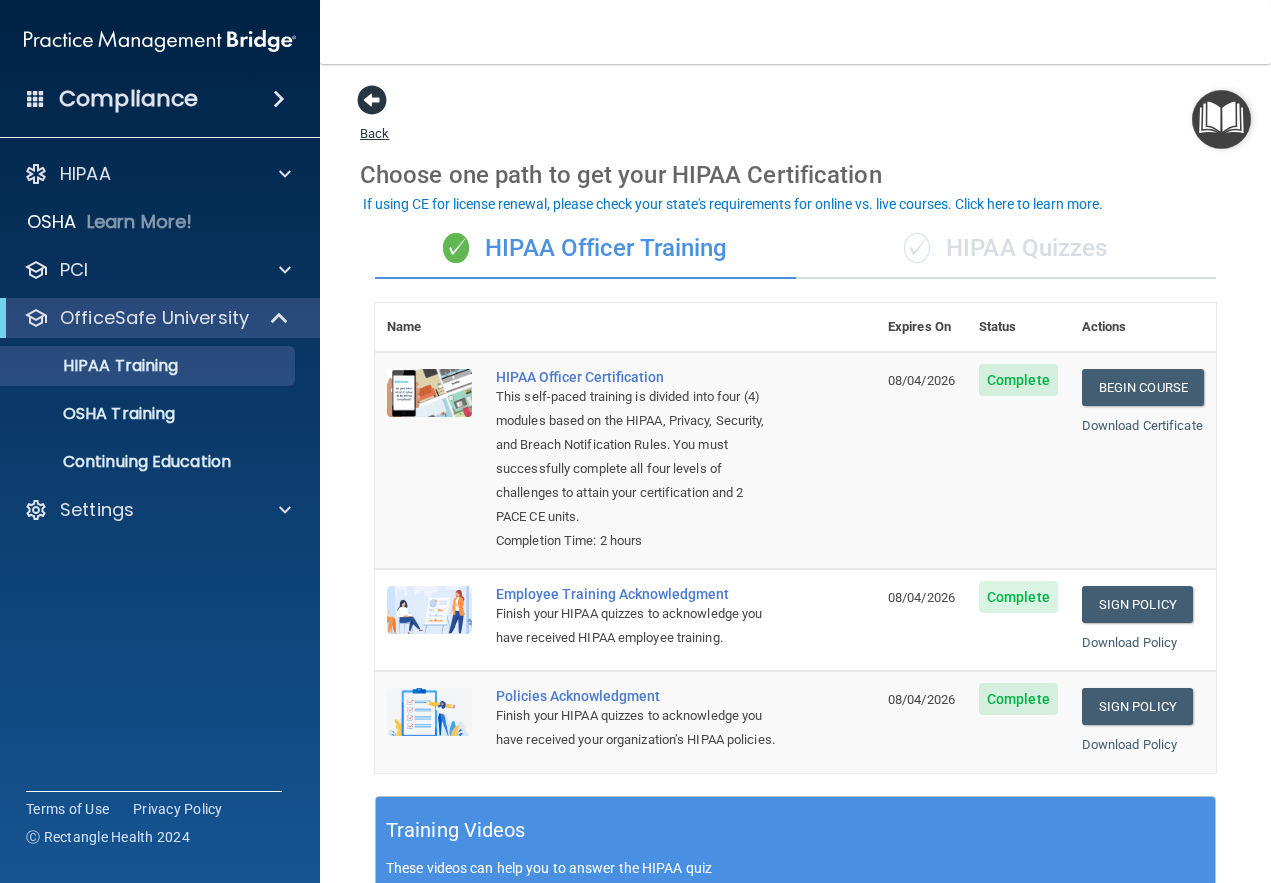 click at bounding box center [372, 100] 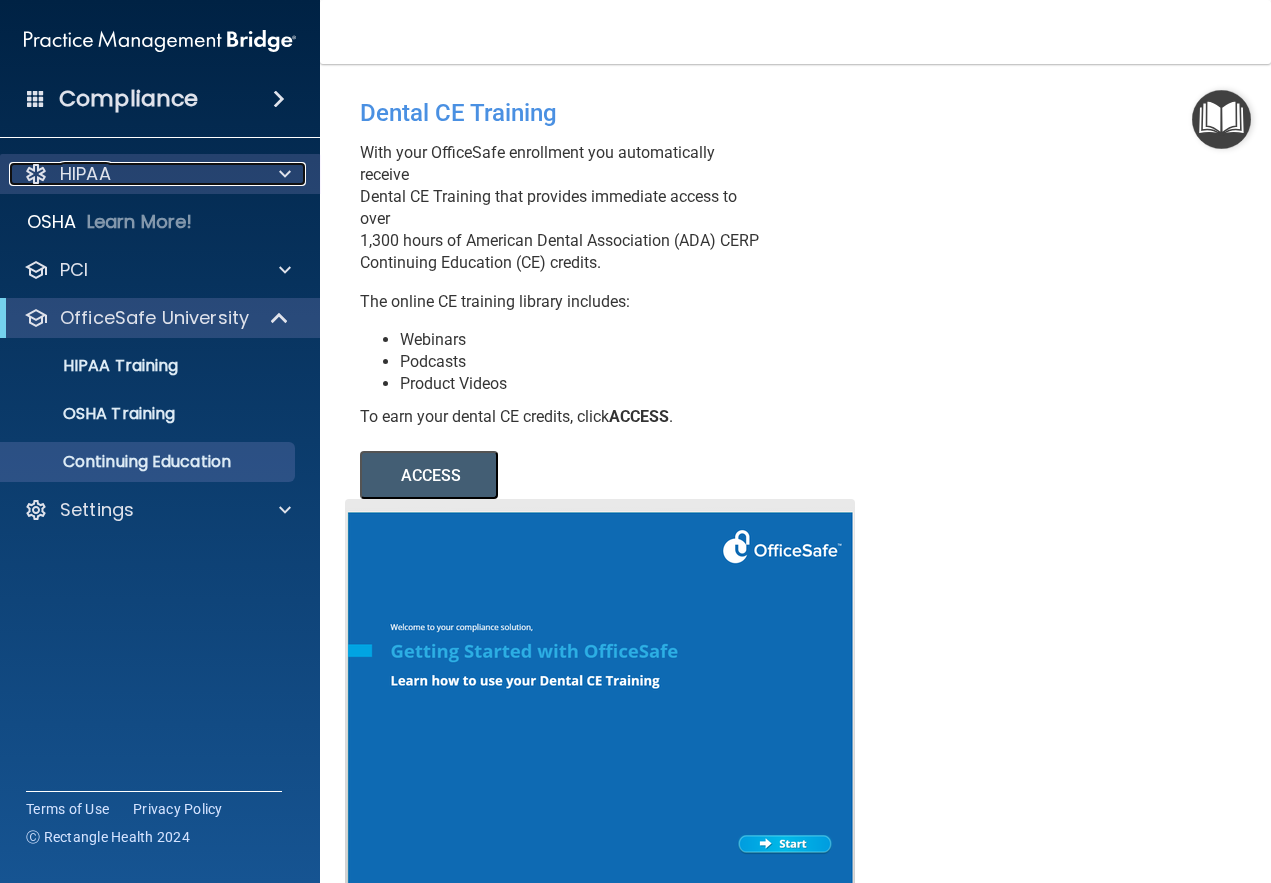 click on "HIPAA" at bounding box center (133, 174) 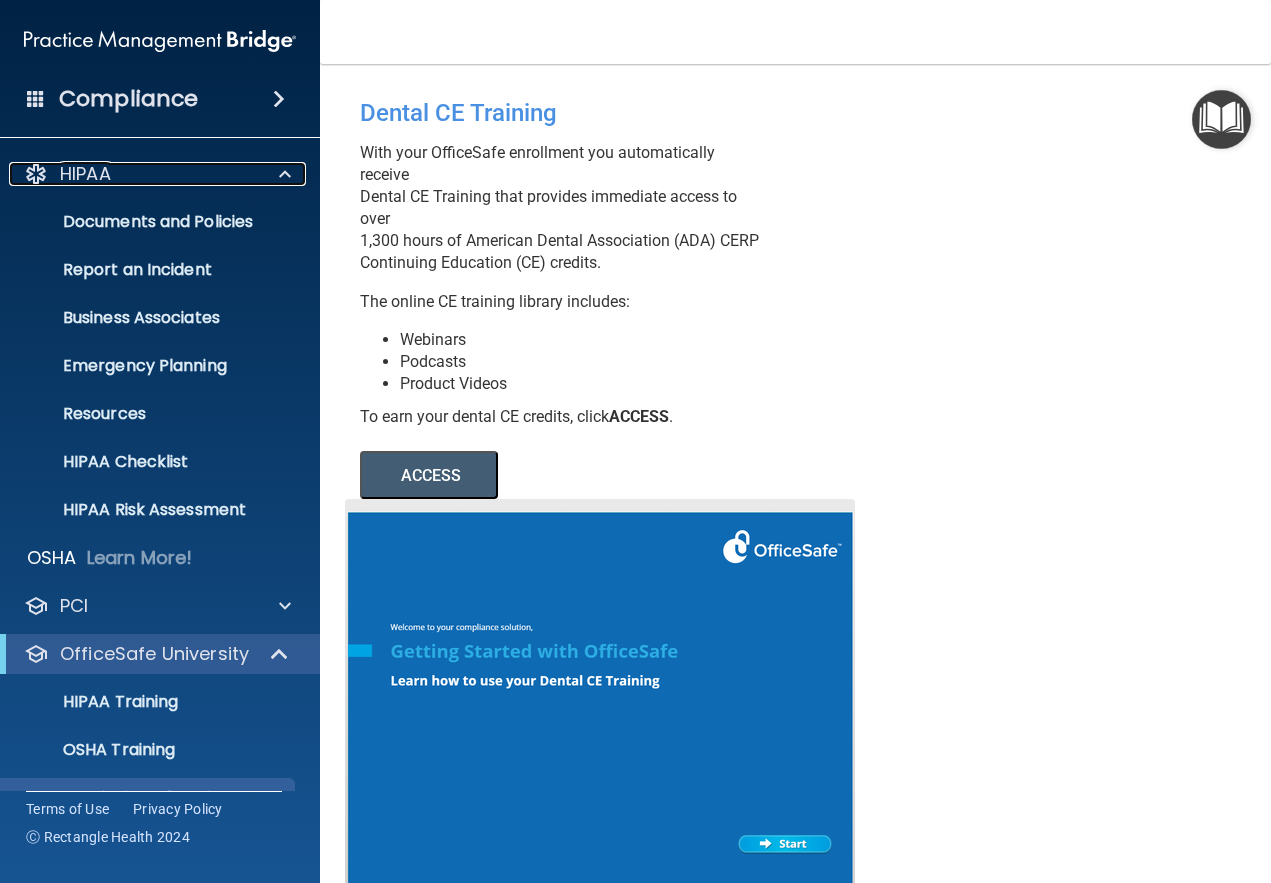 scroll, scrollTop: 91, scrollLeft: 0, axis: vertical 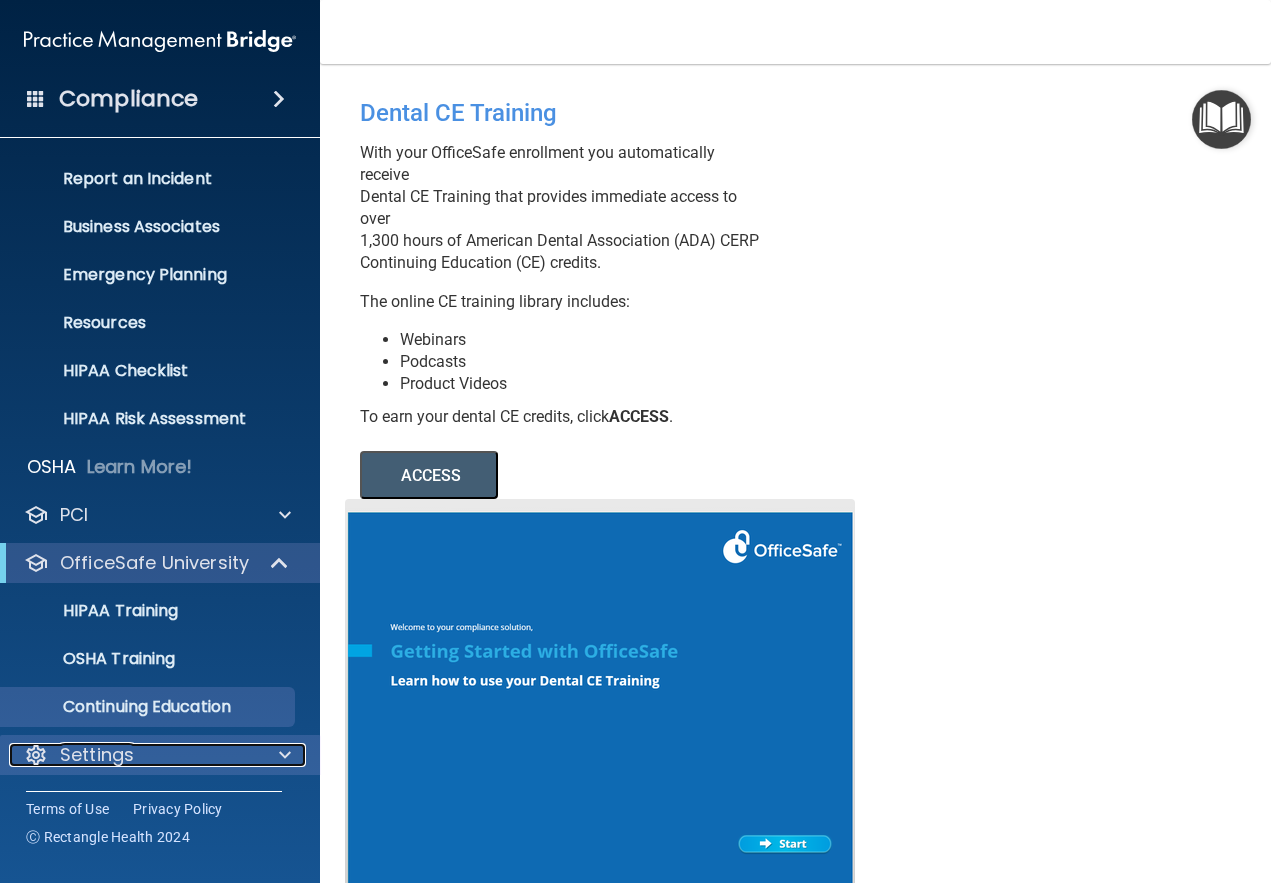 click on "Settings" at bounding box center [97, 755] 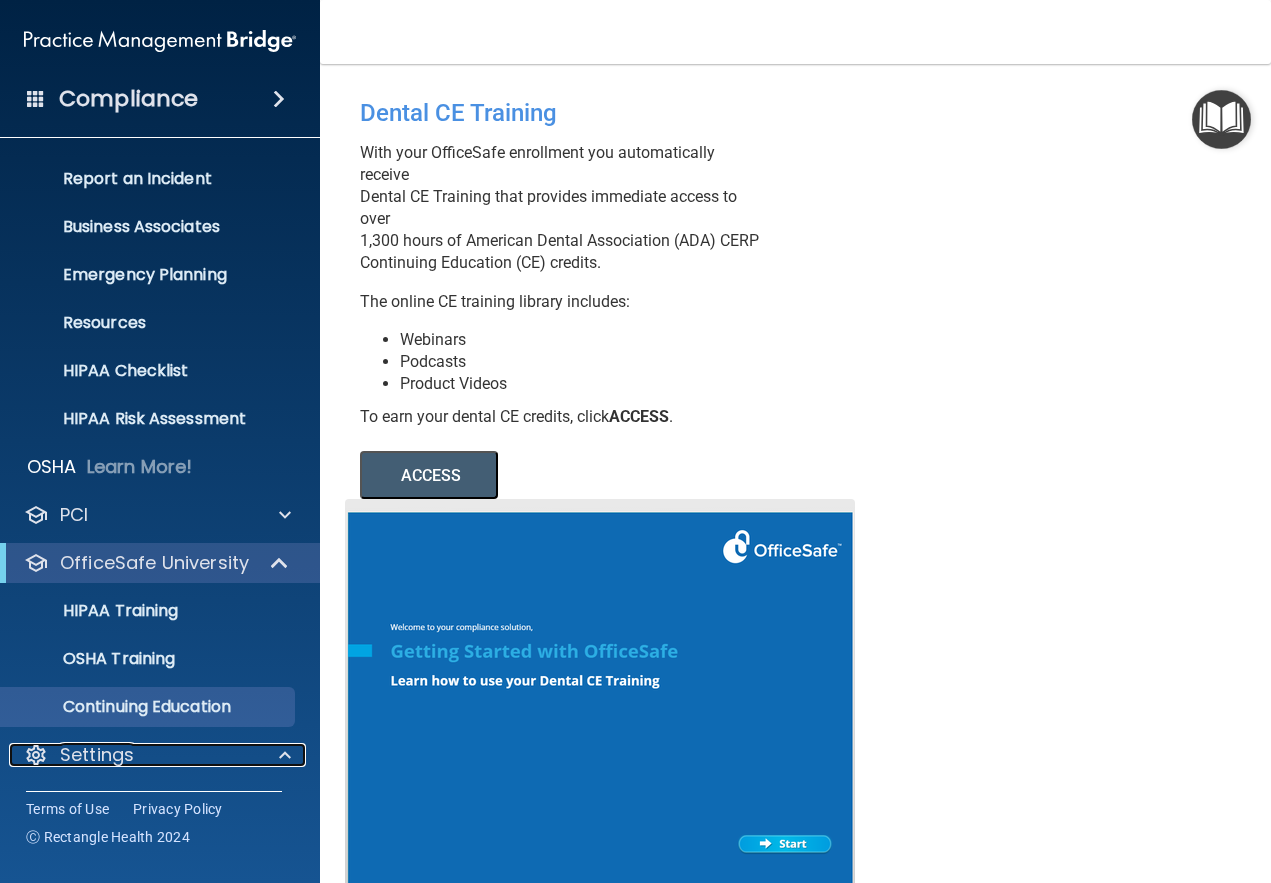 scroll, scrollTop: 283, scrollLeft: 0, axis: vertical 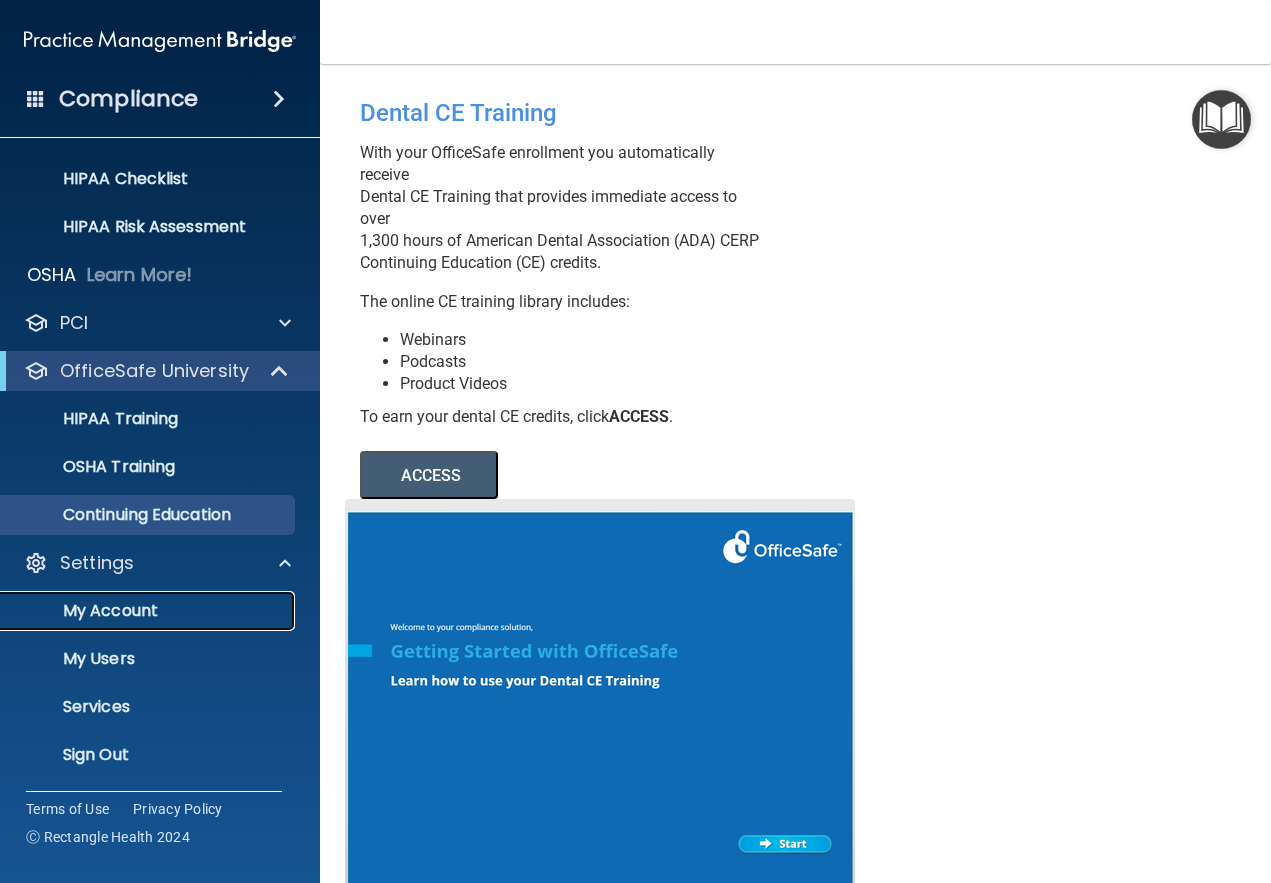 click on "My Account" at bounding box center (149, 611) 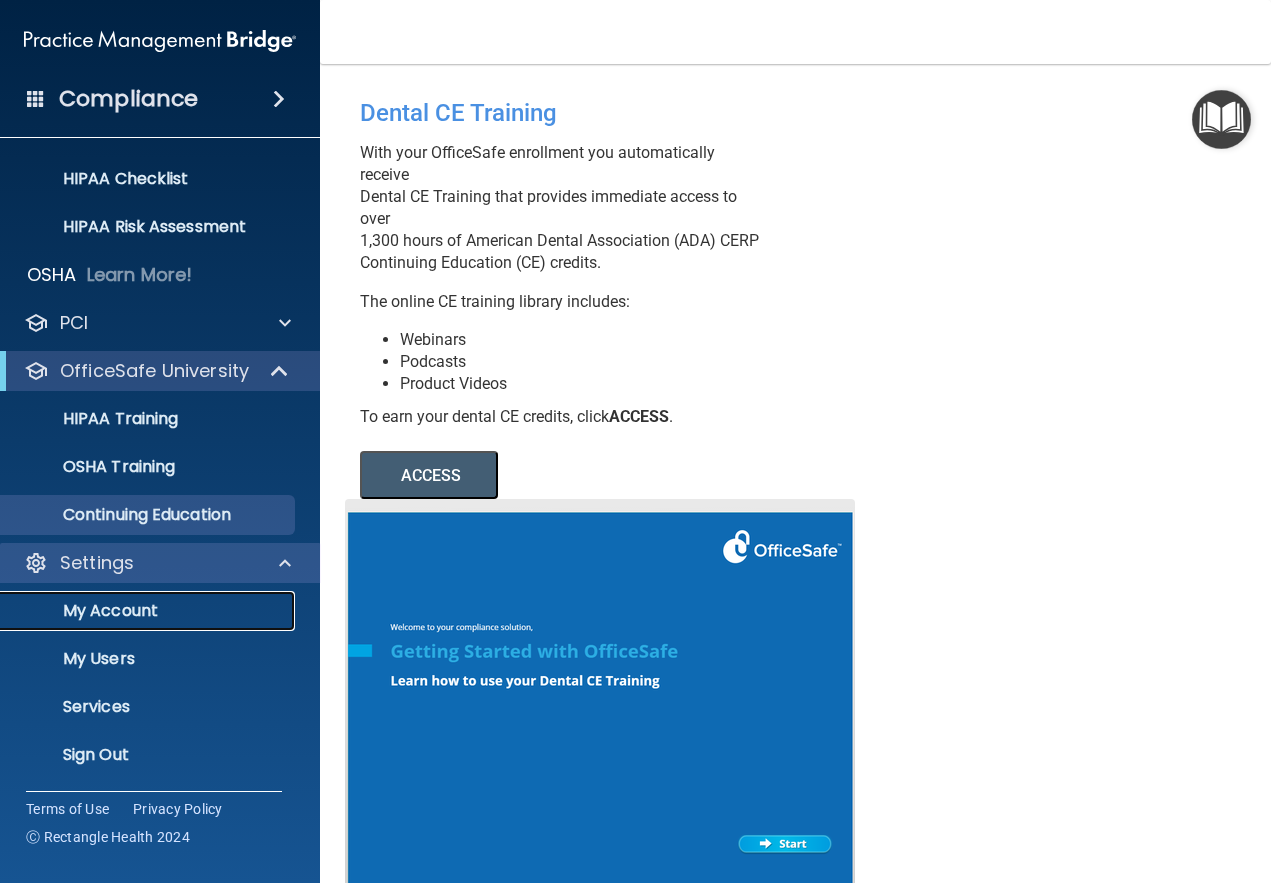 scroll, scrollTop: 0, scrollLeft: 0, axis: both 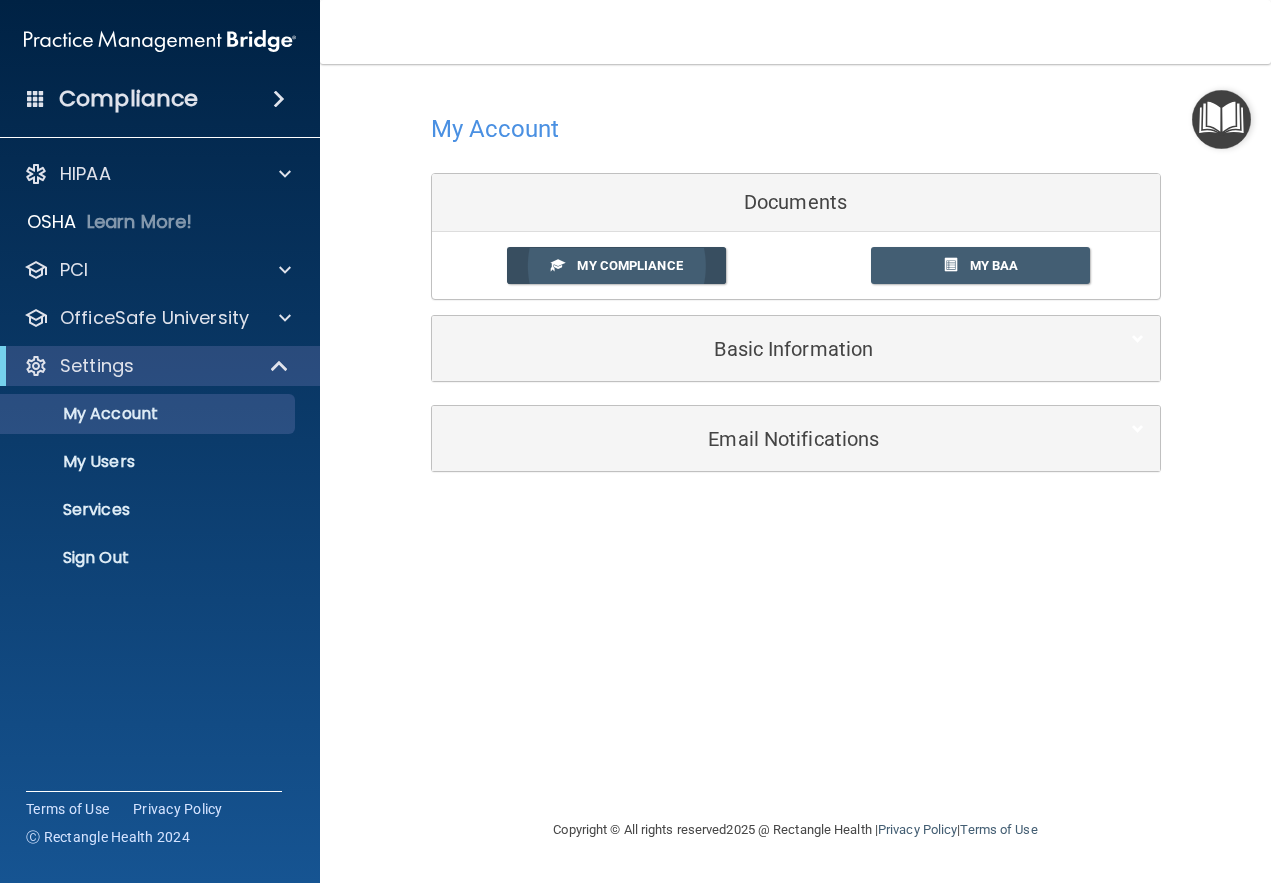 click on "My Compliance" at bounding box center [616, 265] 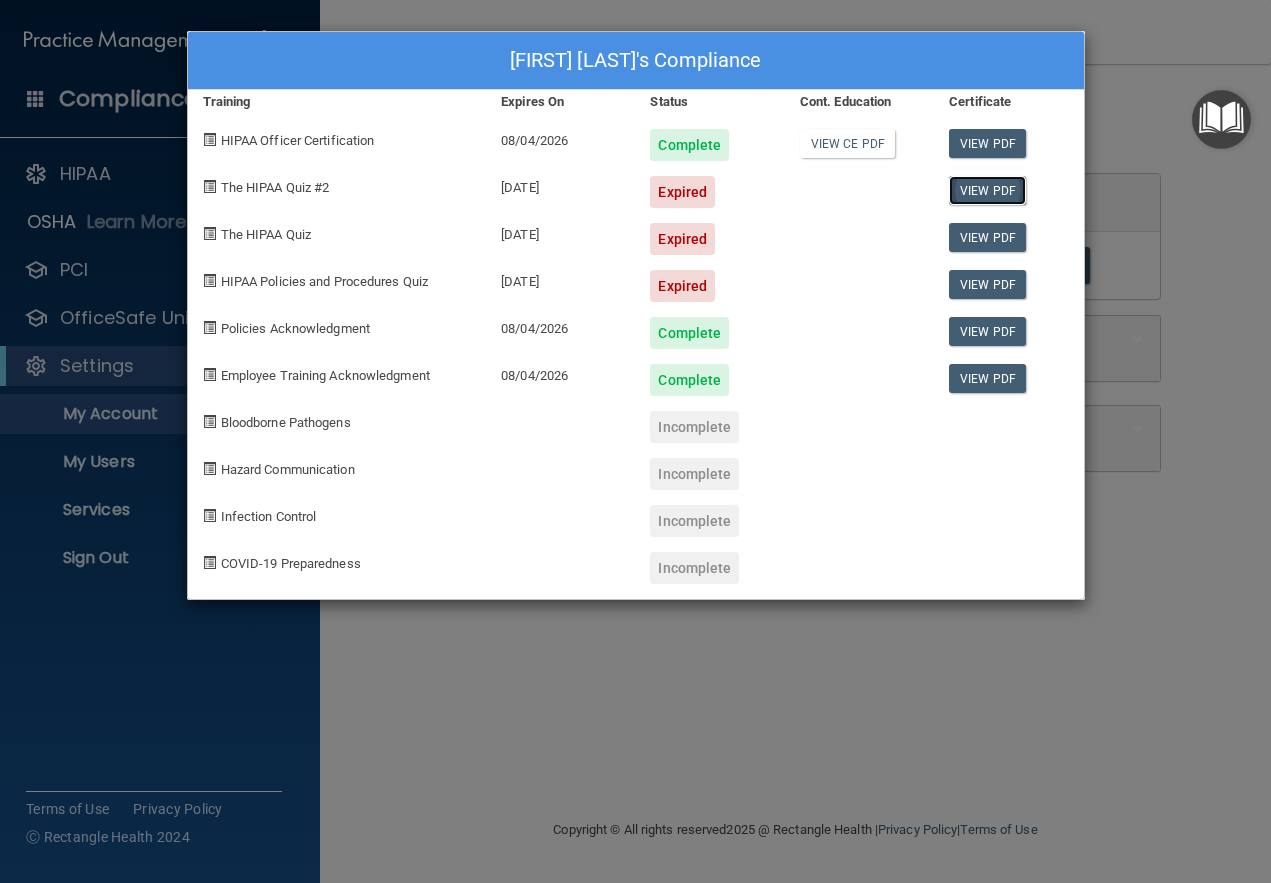 click on "View PDF" at bounding box center [987, 190] 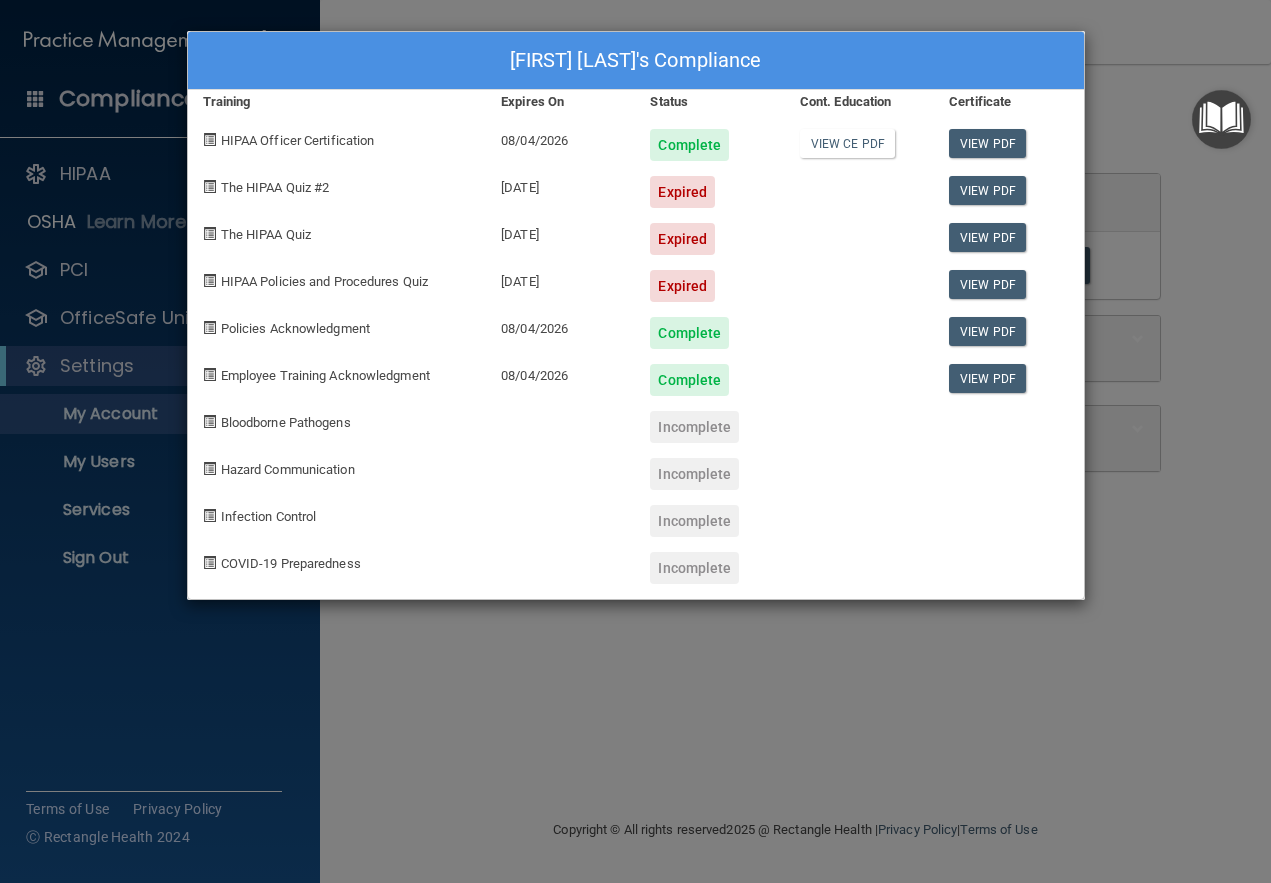 click on "Lisa Vaught-Schmidt's Compliance      Training   Expires On   Status   Cont. Education   Certificate         HIPAA Officer Certification      08/04/2026       Complete        View CE PDF       View PDF         The HIPAA Quiz #2      05/09/2023       Expired              View PDF         The HIPAA Quiz      04/29/2023       Expired              View PDF         HIPAA Policies and Procedures Quiz      05/10/2023       Expired              View PDF         Policies Acknowledgment      08/04/2026       Complete              View PDF         Employee Training Acknowledgment      08/04/2026       Complete              View PDF         Bloodborne Pathogens             Incomplete                      Hazard Communication             Incomplete                      Infection Control             Incomplete                      COVID-19 Preparedness             Incomplete" at bounding box center (635, 441) 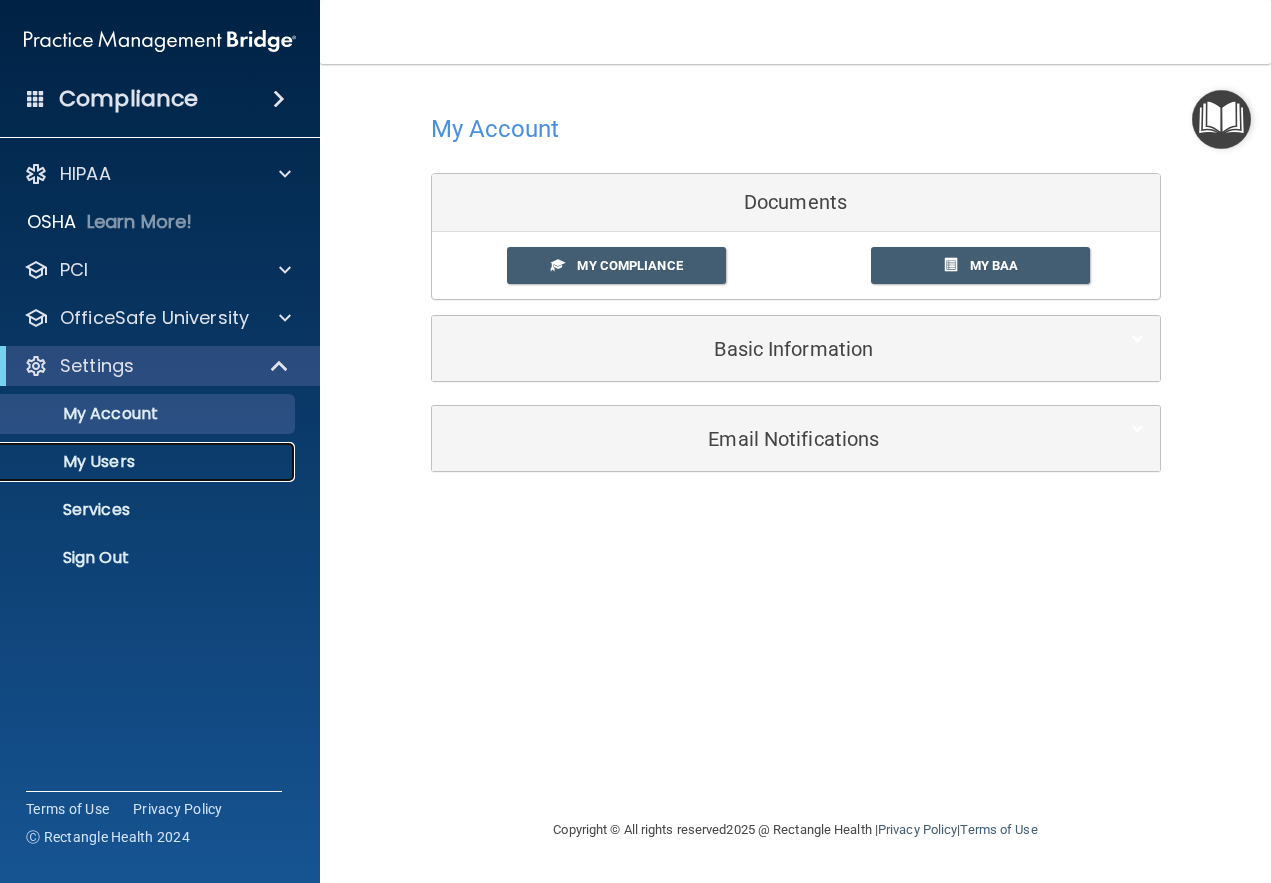 click on "My Users" at bounding box center [149, 462] 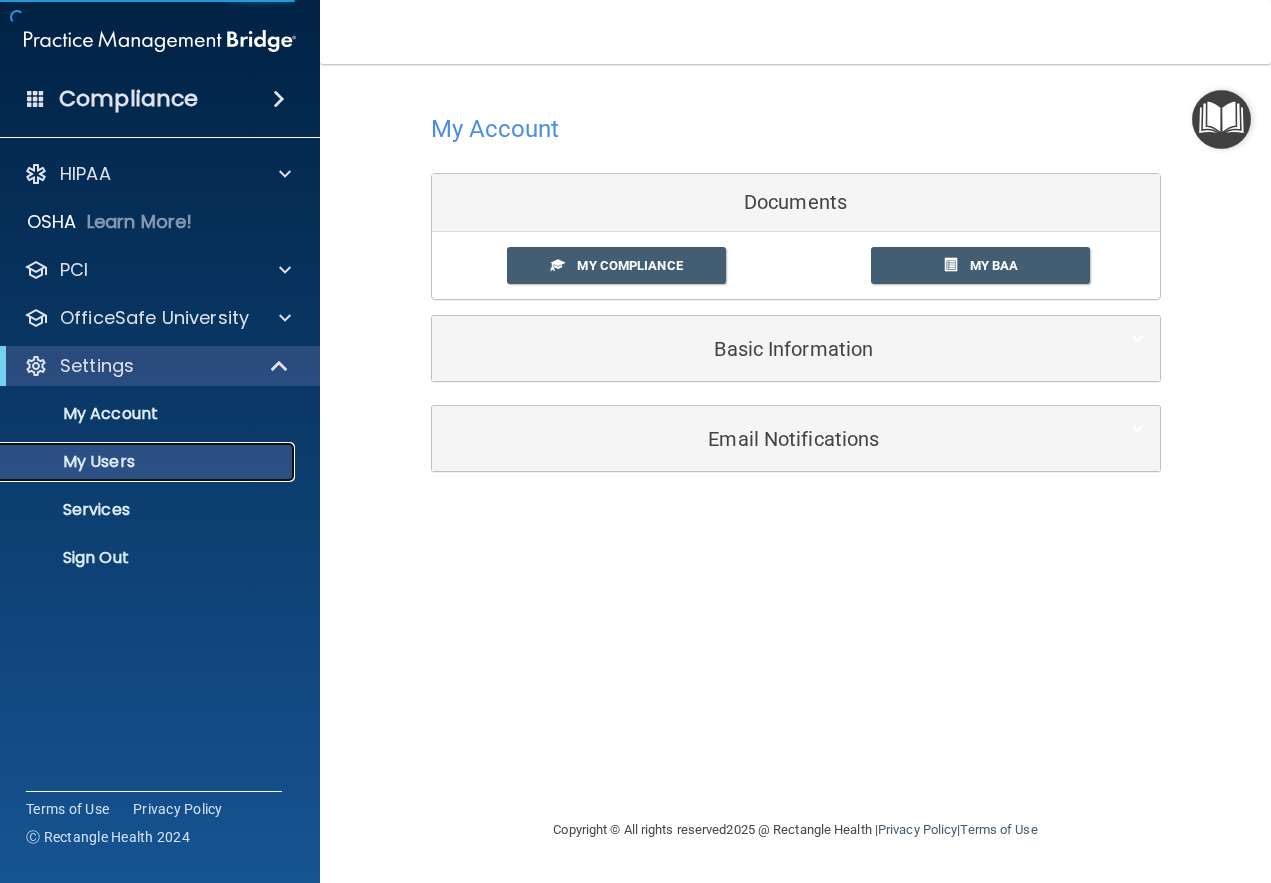 select on "20" 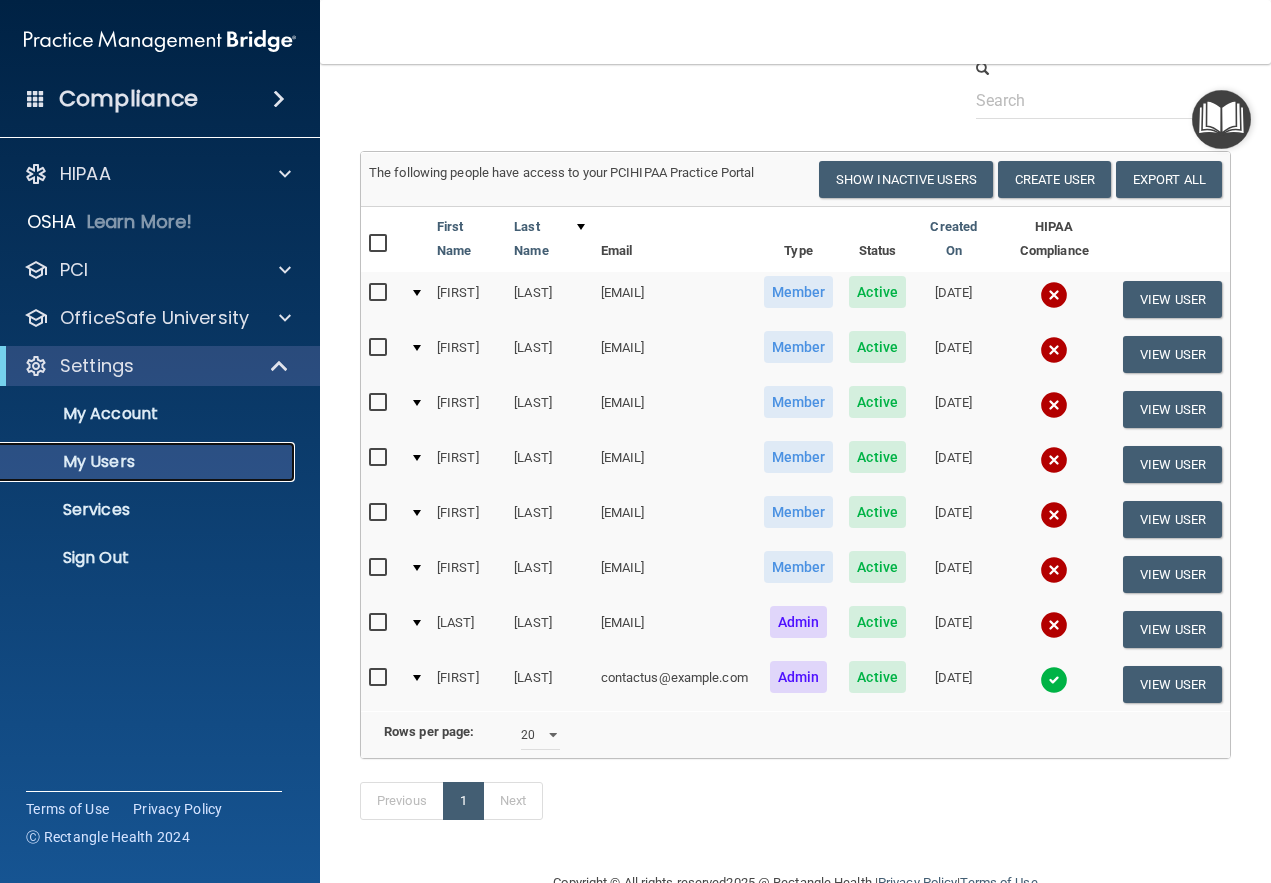 scroll, scrollTop: 0, scrollLeft: 0, axis: both 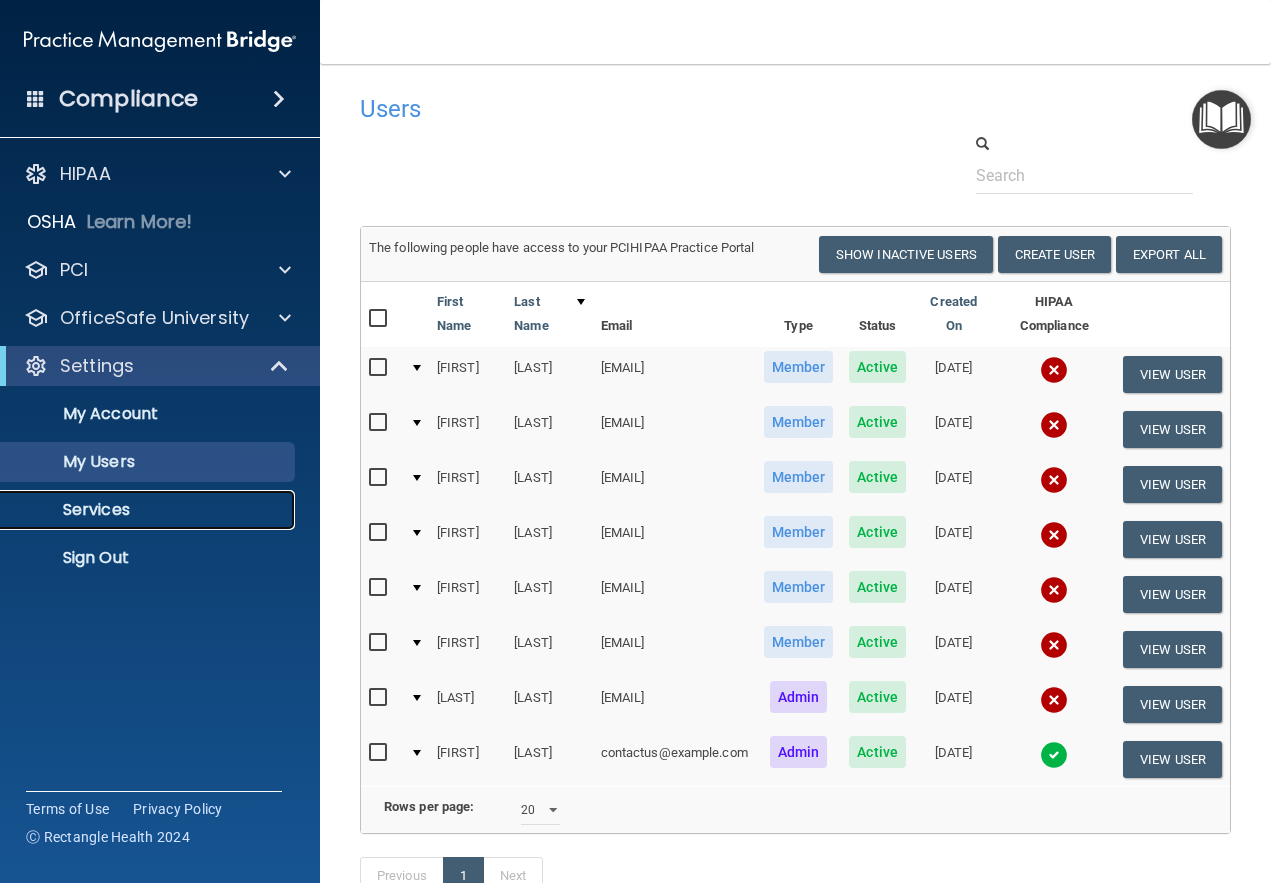 click on "Services" at bounding box center [149, 510] 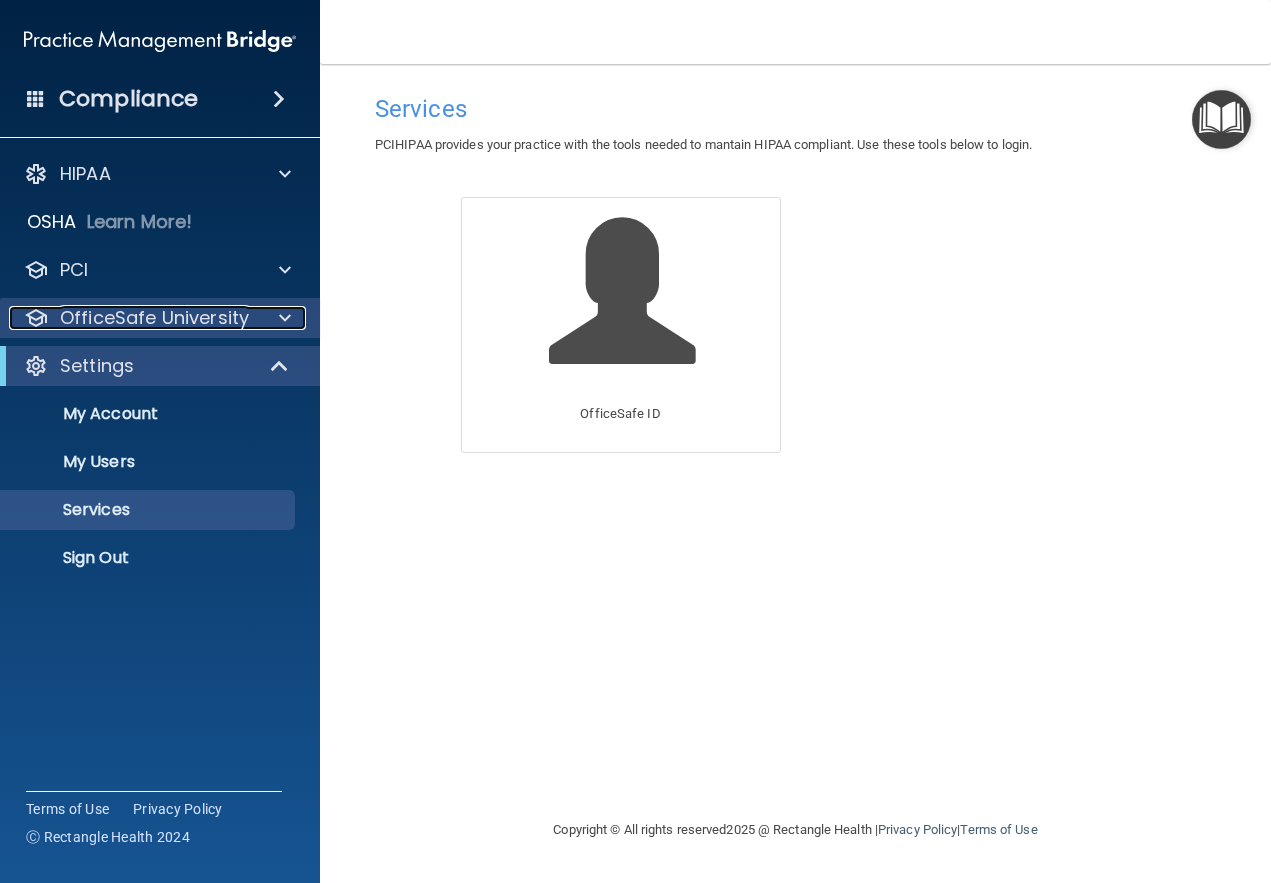 click on "OfficeSafe University" at bounding box center [154, 318] 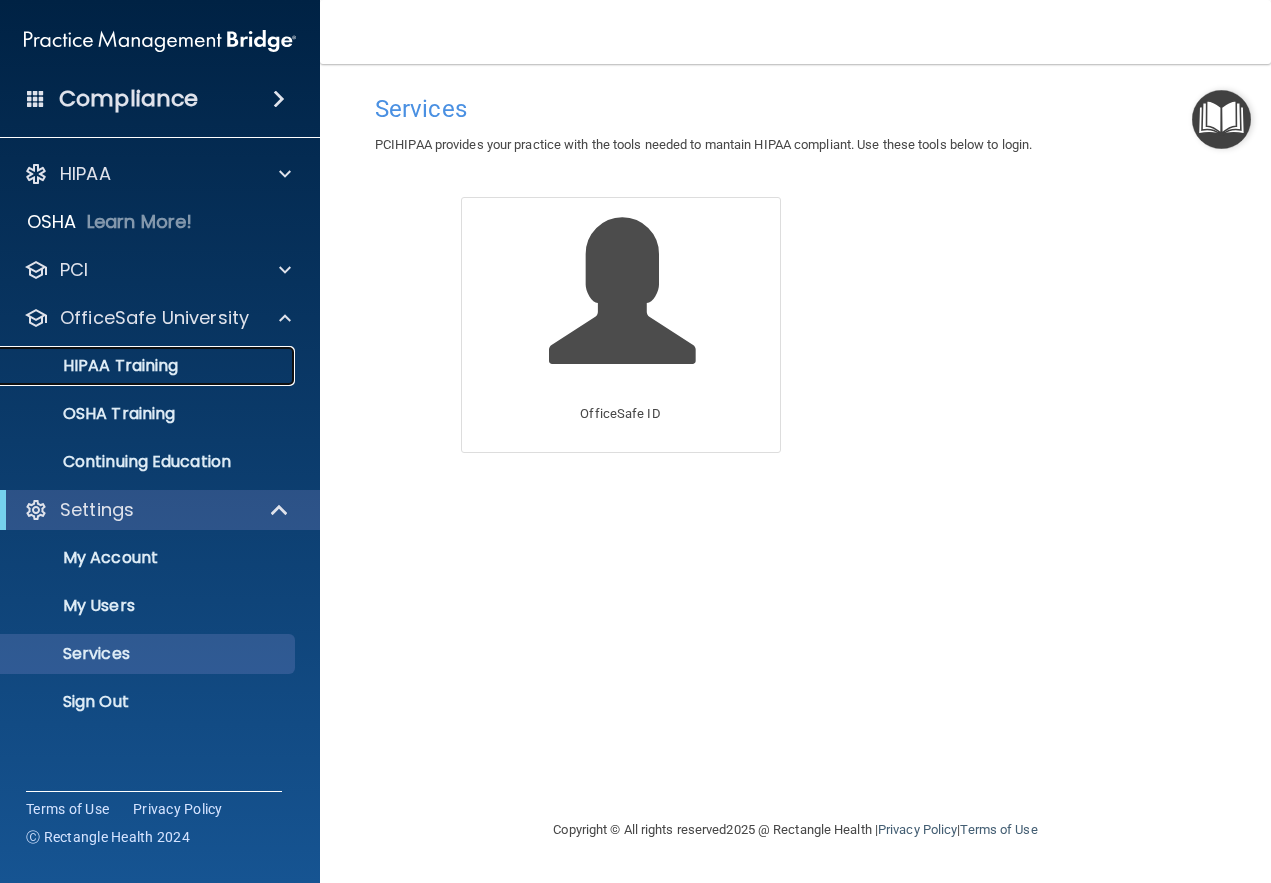 click on "HIPAA Training" at bounding box center (95, 366) 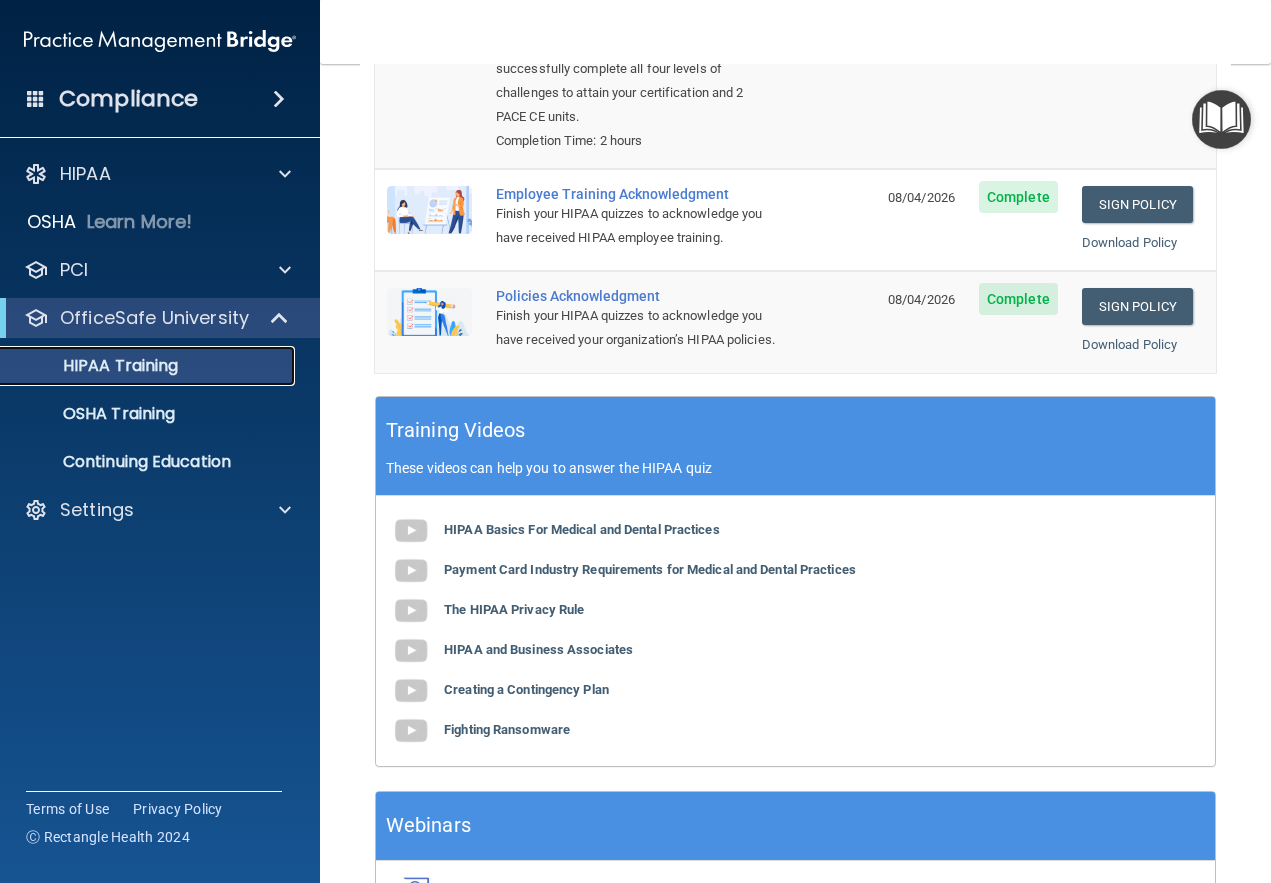 scroll, scrollTop: 0, scrollLeft: 0, axis: both 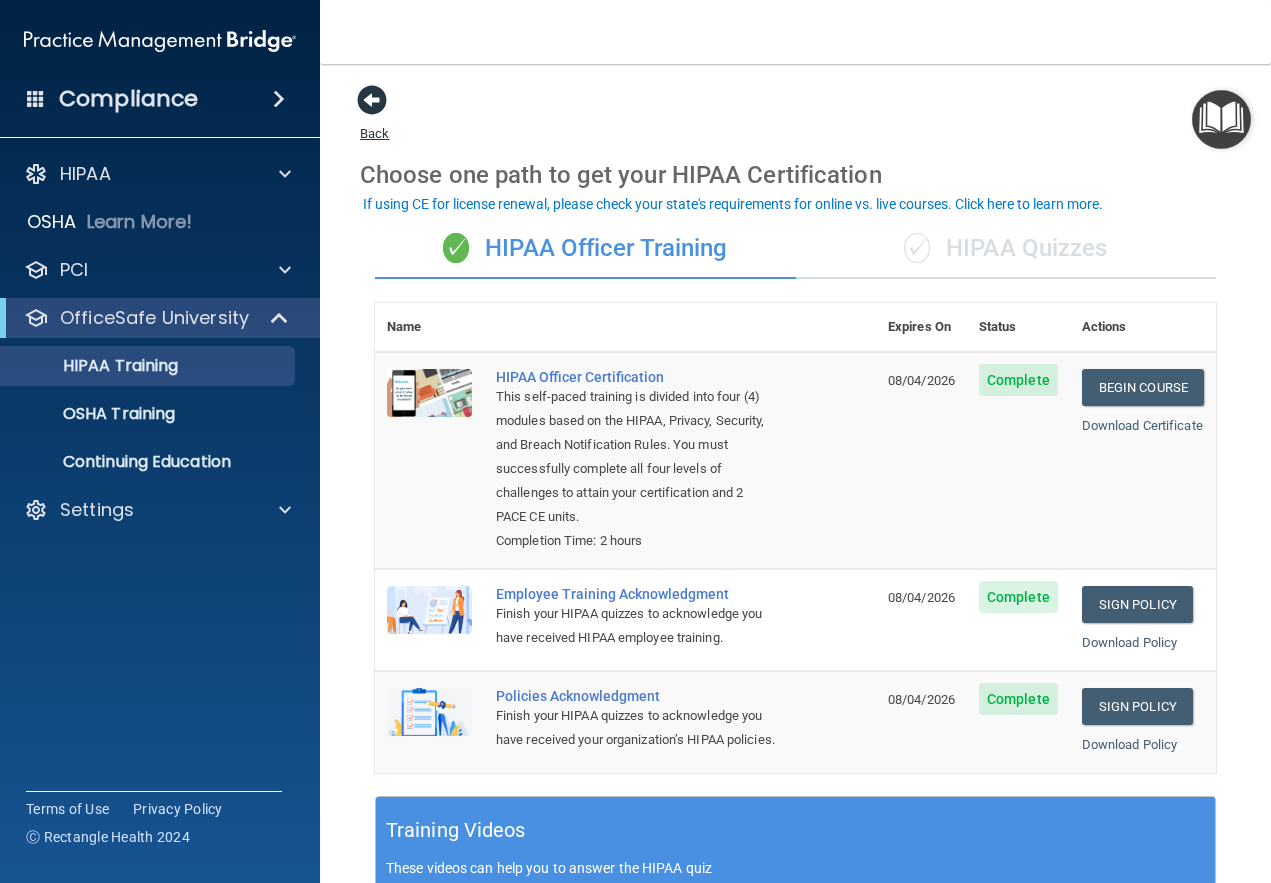 click at bounding box center (372, 100) 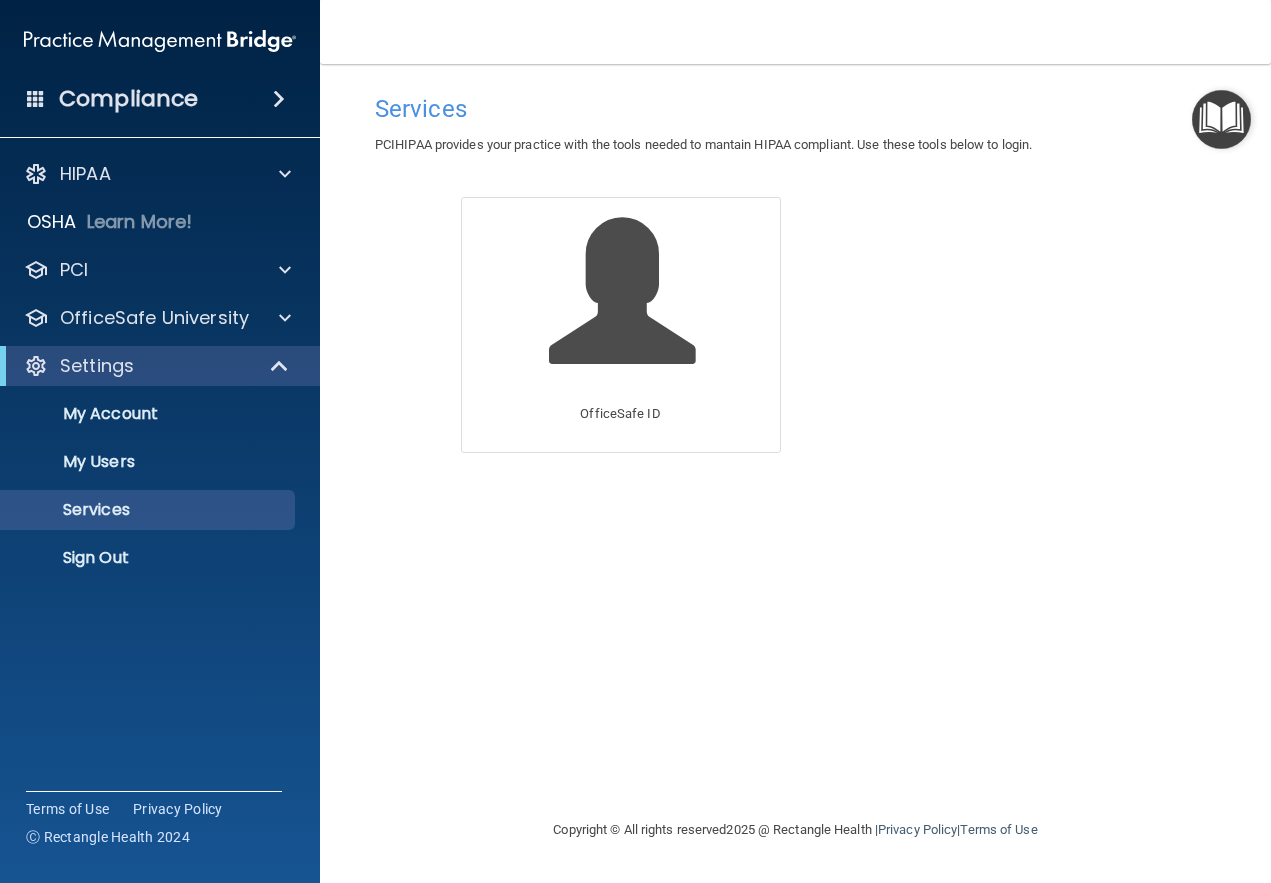 click on "Compliance" at bounding box center [128, 99] 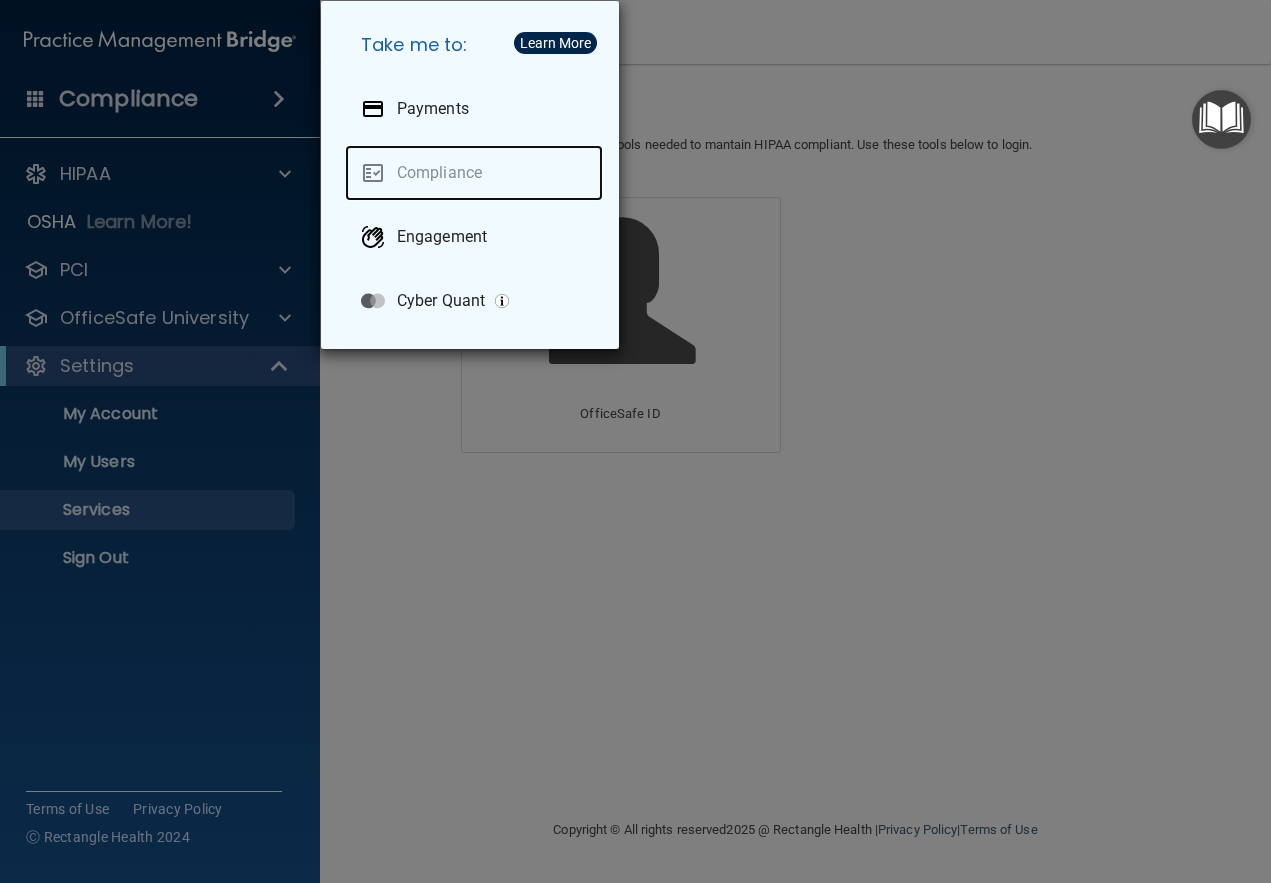 click on "Compliance" at bounding box center [474, 173] 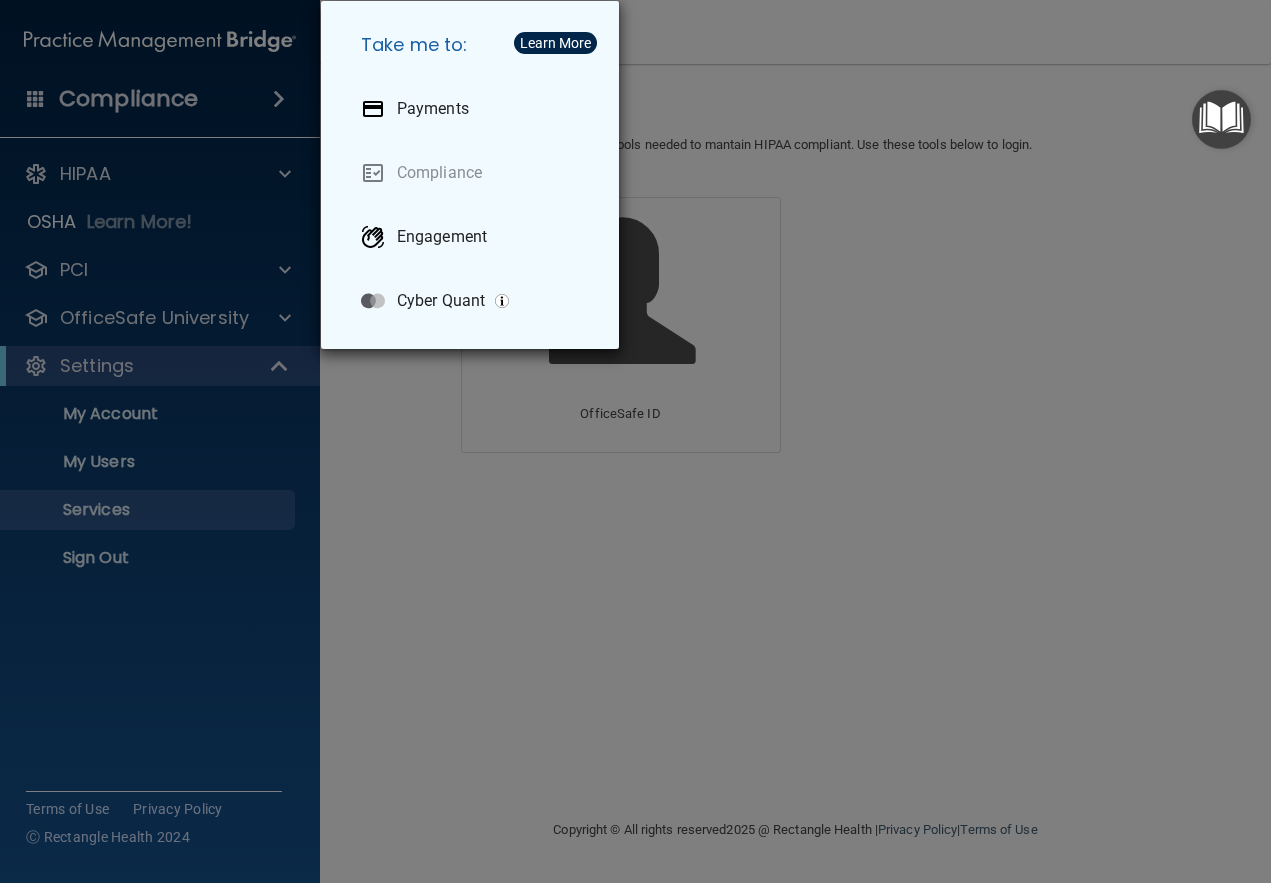 click on "Take me to:             Payments                   Compliance                     Engagement                     Cyber Quant" at bounding box center [635, 441] 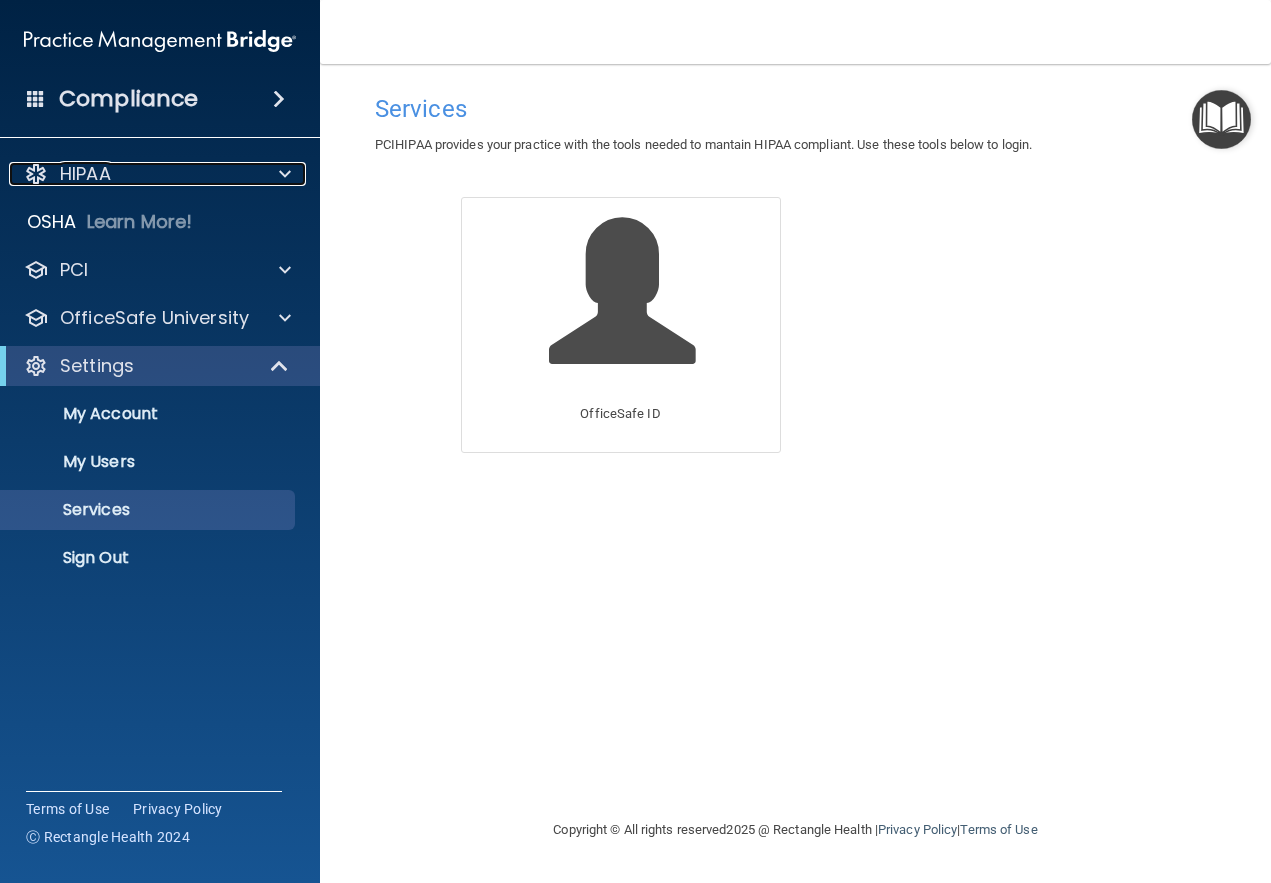 click on "HIPAA" at bounding box center (85, 174) 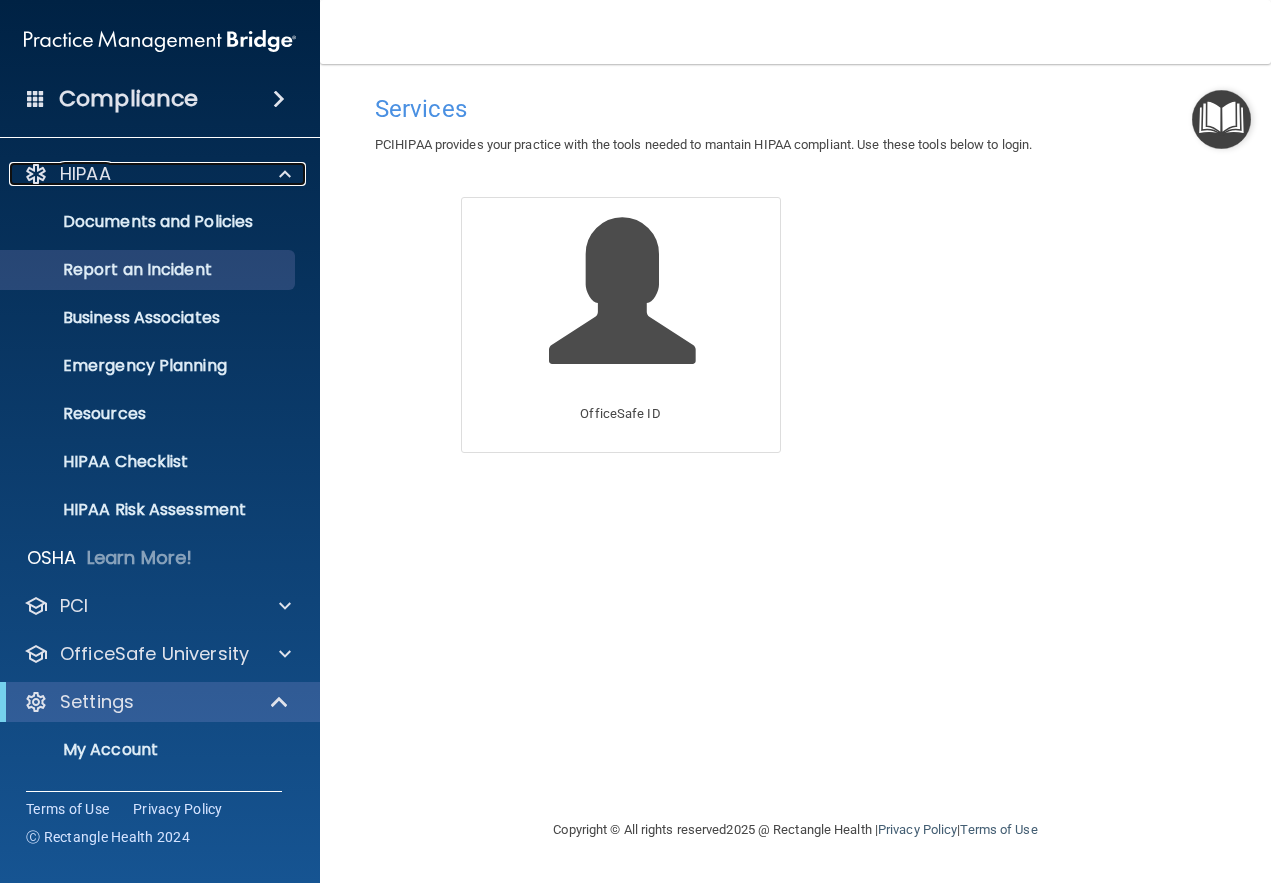 scroll, scrollTop: 139, scrollLeft: 0, axis: vertical 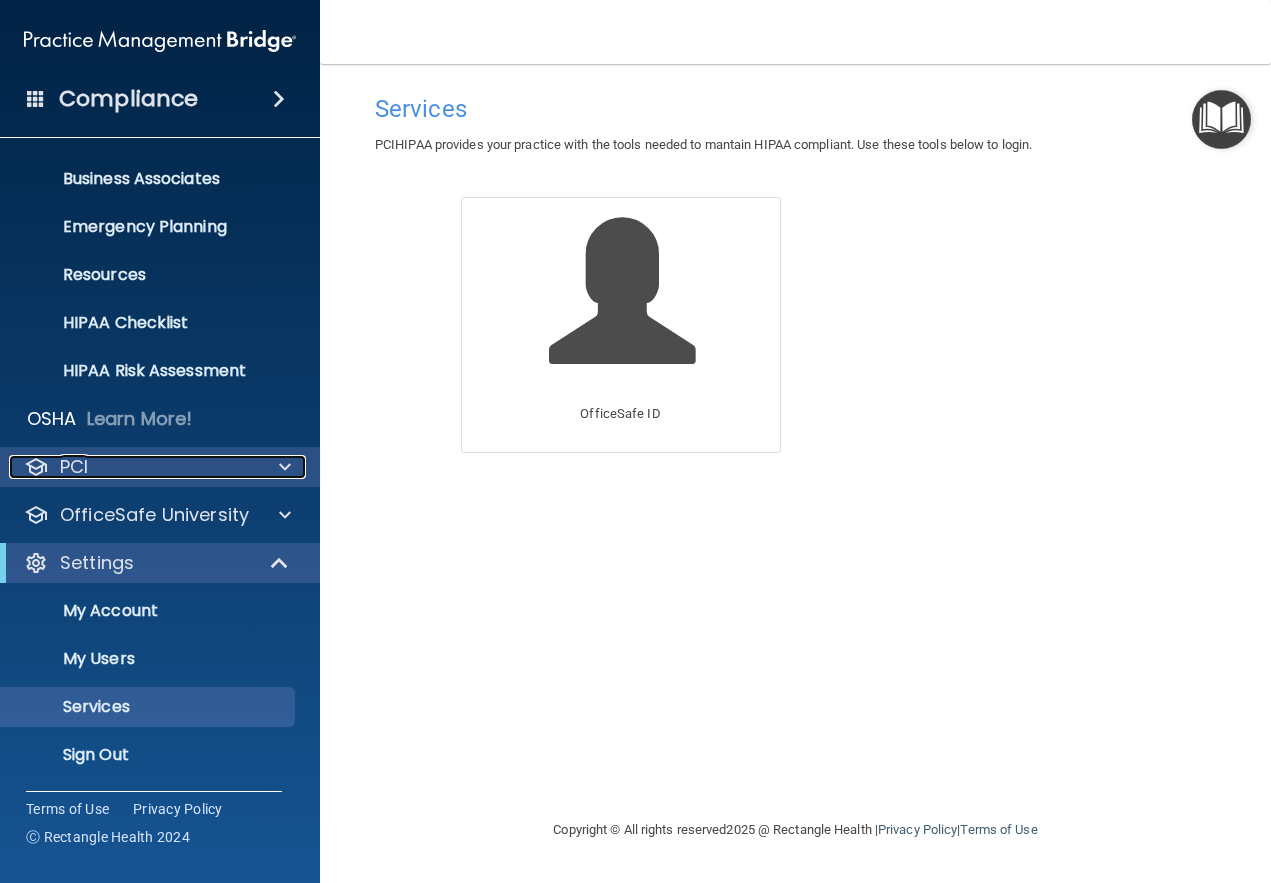 click at bounding box center (282, 467) 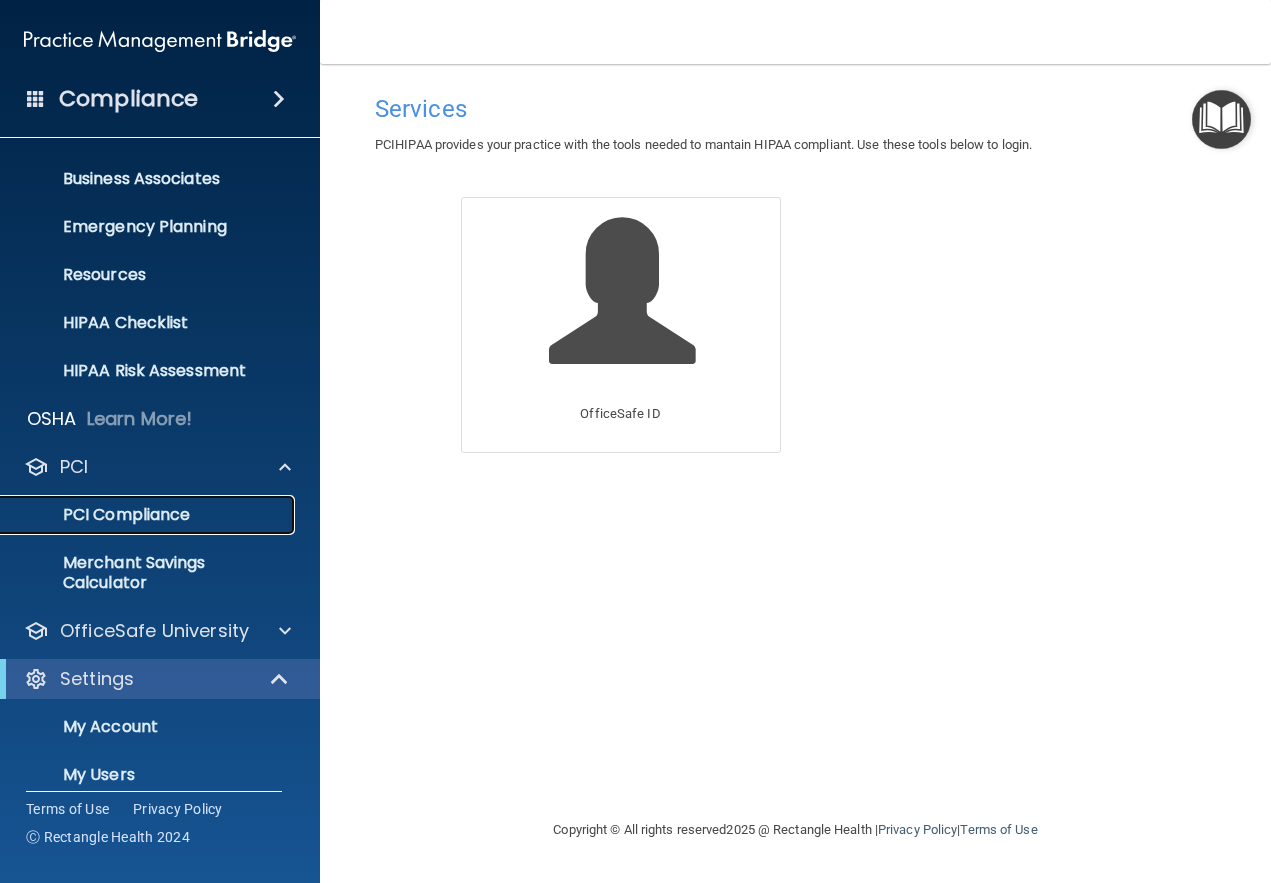 click on "PCI Compliance" at bounding box center [149, 515] 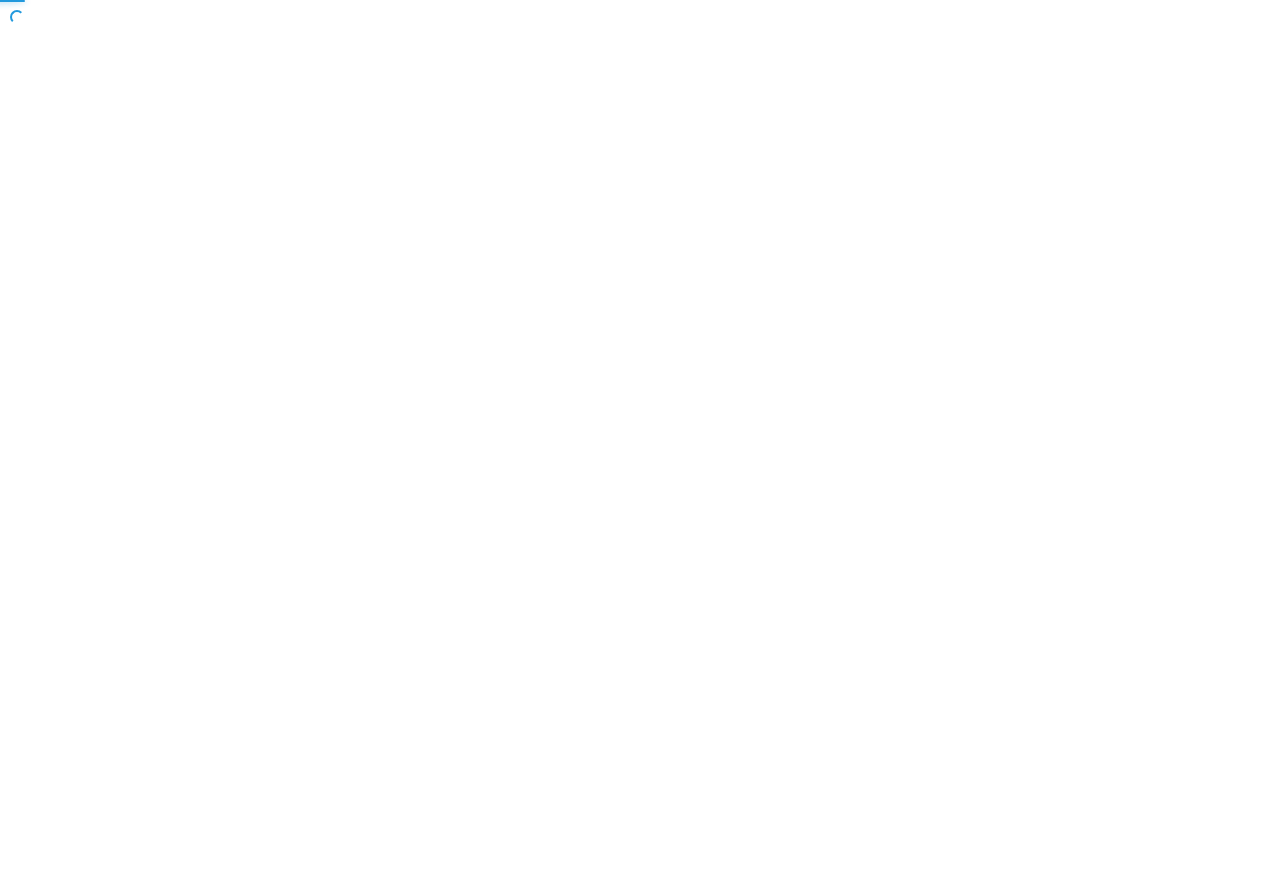 scroll, scrollTop: 0, scrollLeft: 0, axis: both 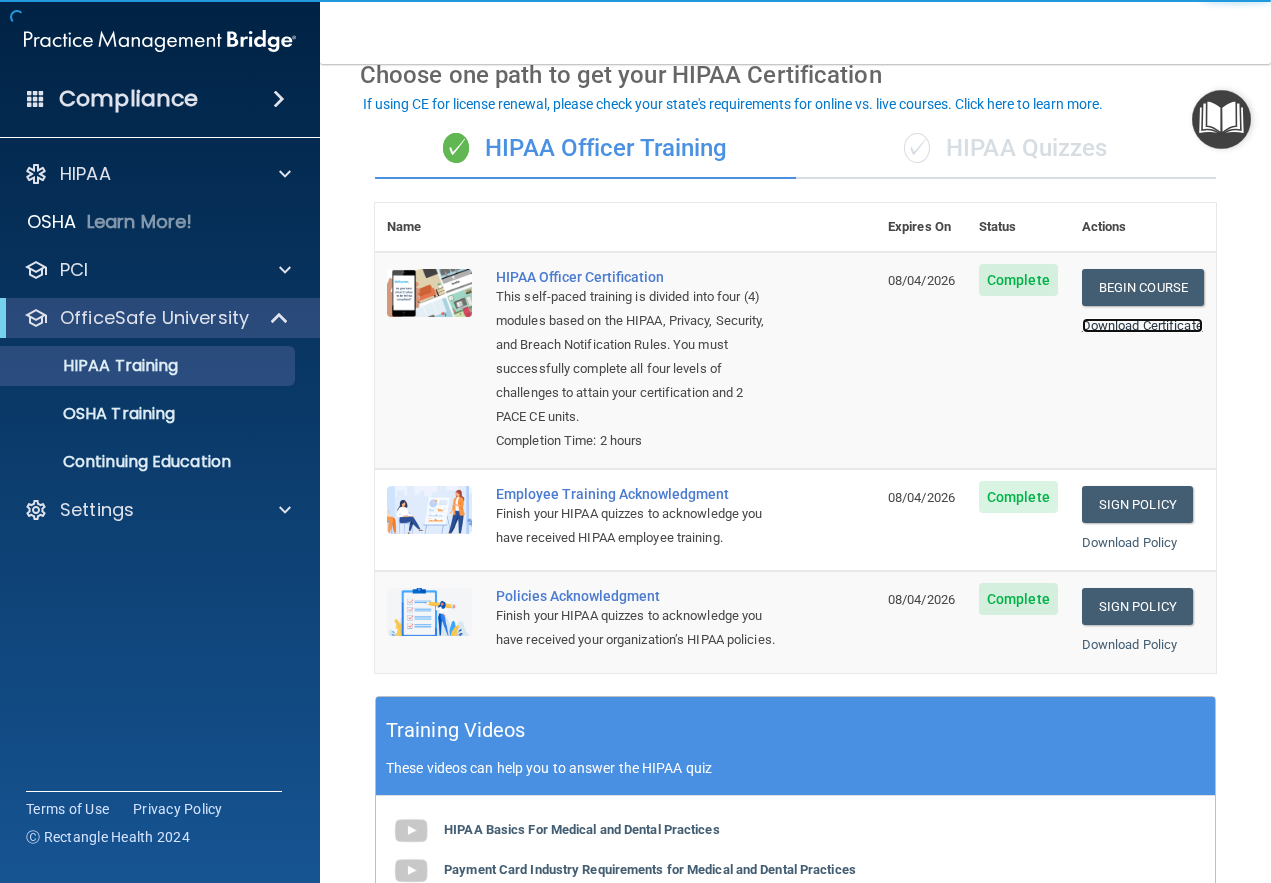 click on "Download Certificate" at bounding box center (1142, 325) 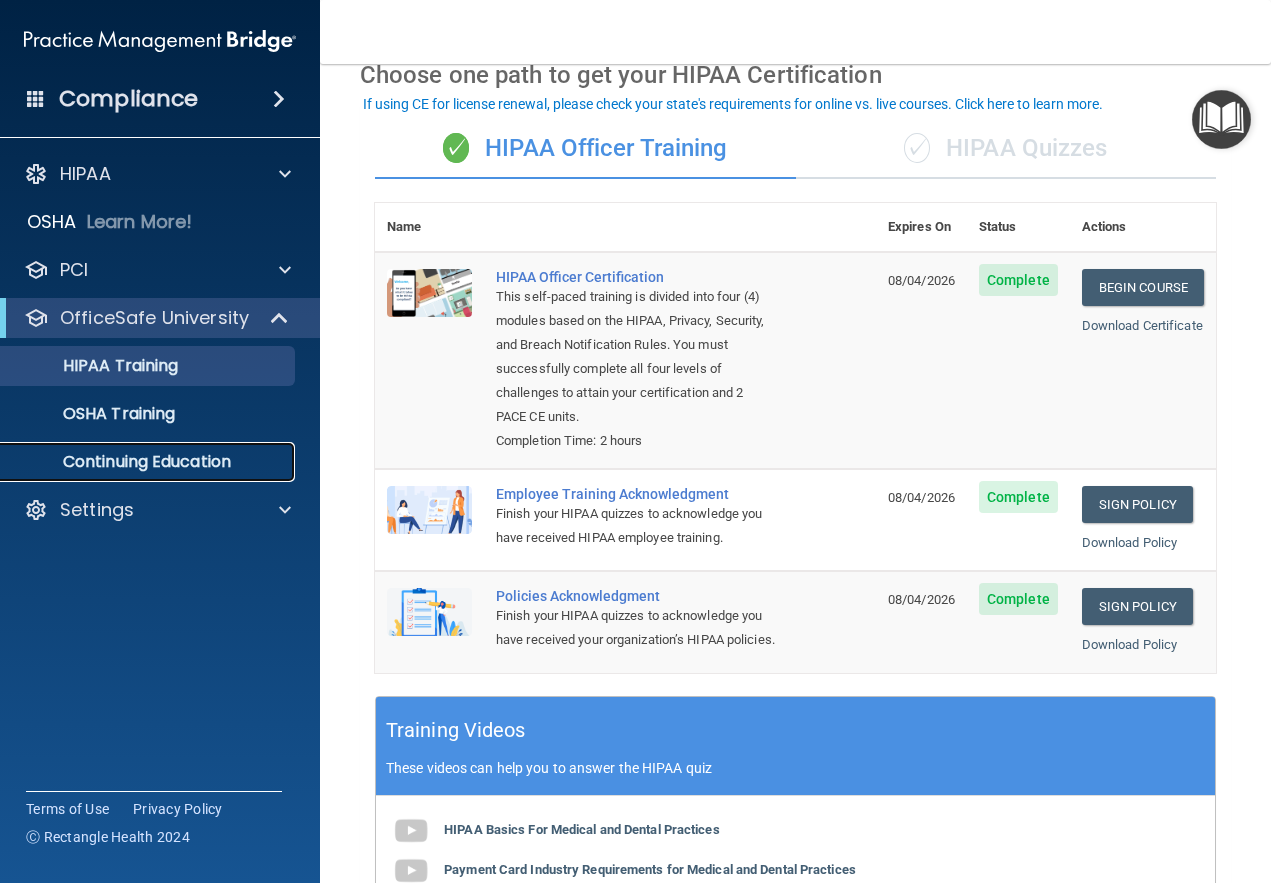 click on "Continuing Education" at bounding box center [137, 462] 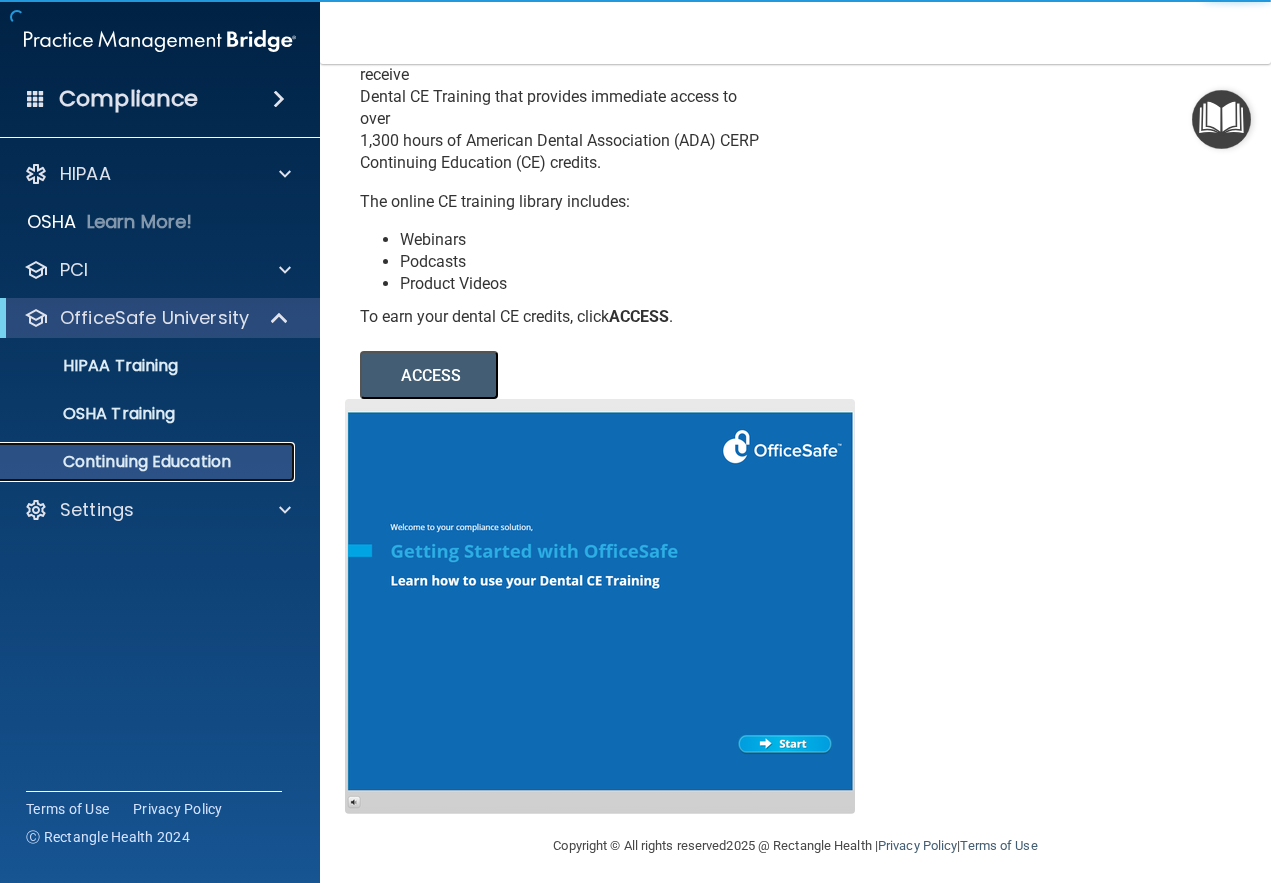 scroll, scrollTop: 0, scrollLeft: 0, axis: both 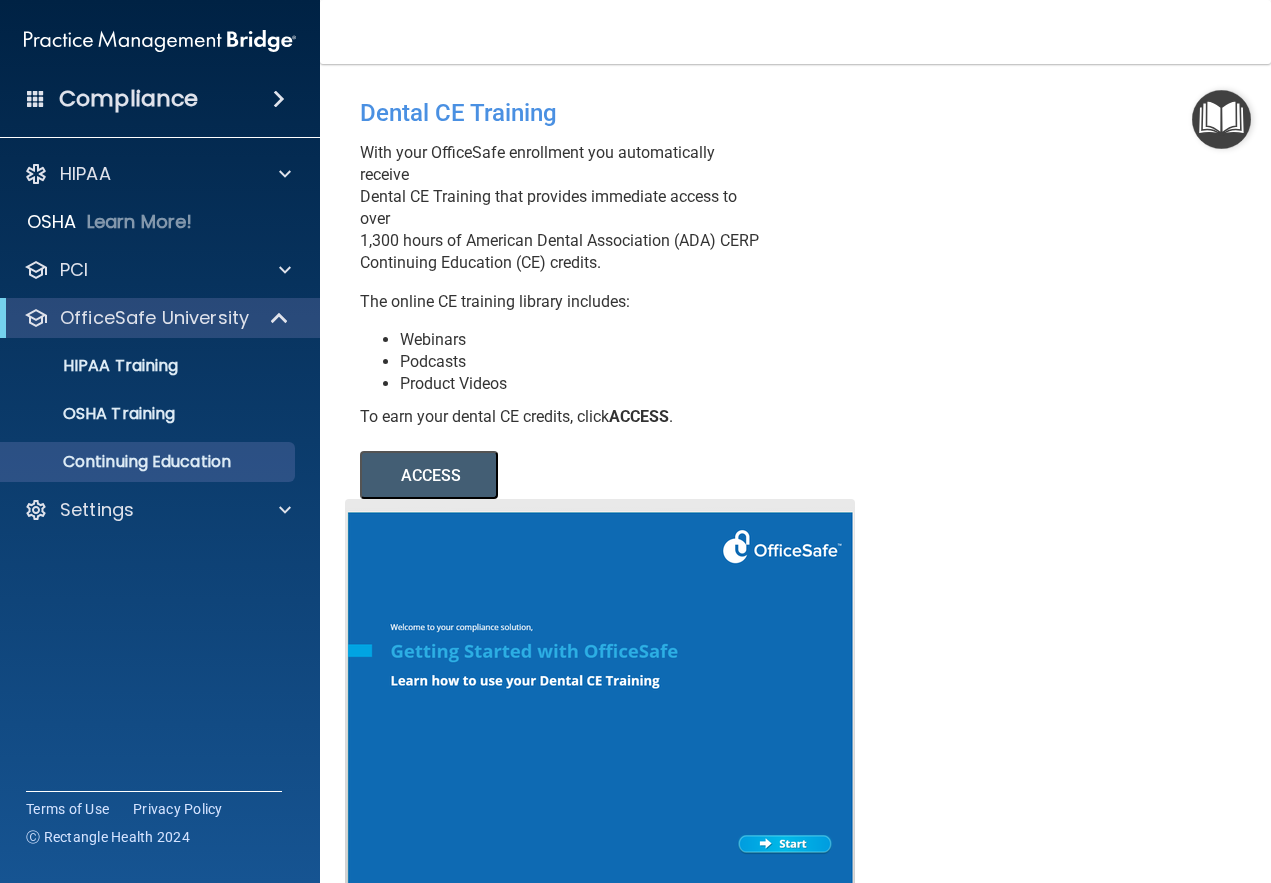 click on "ACCESS" at bounding box center [429, 475] 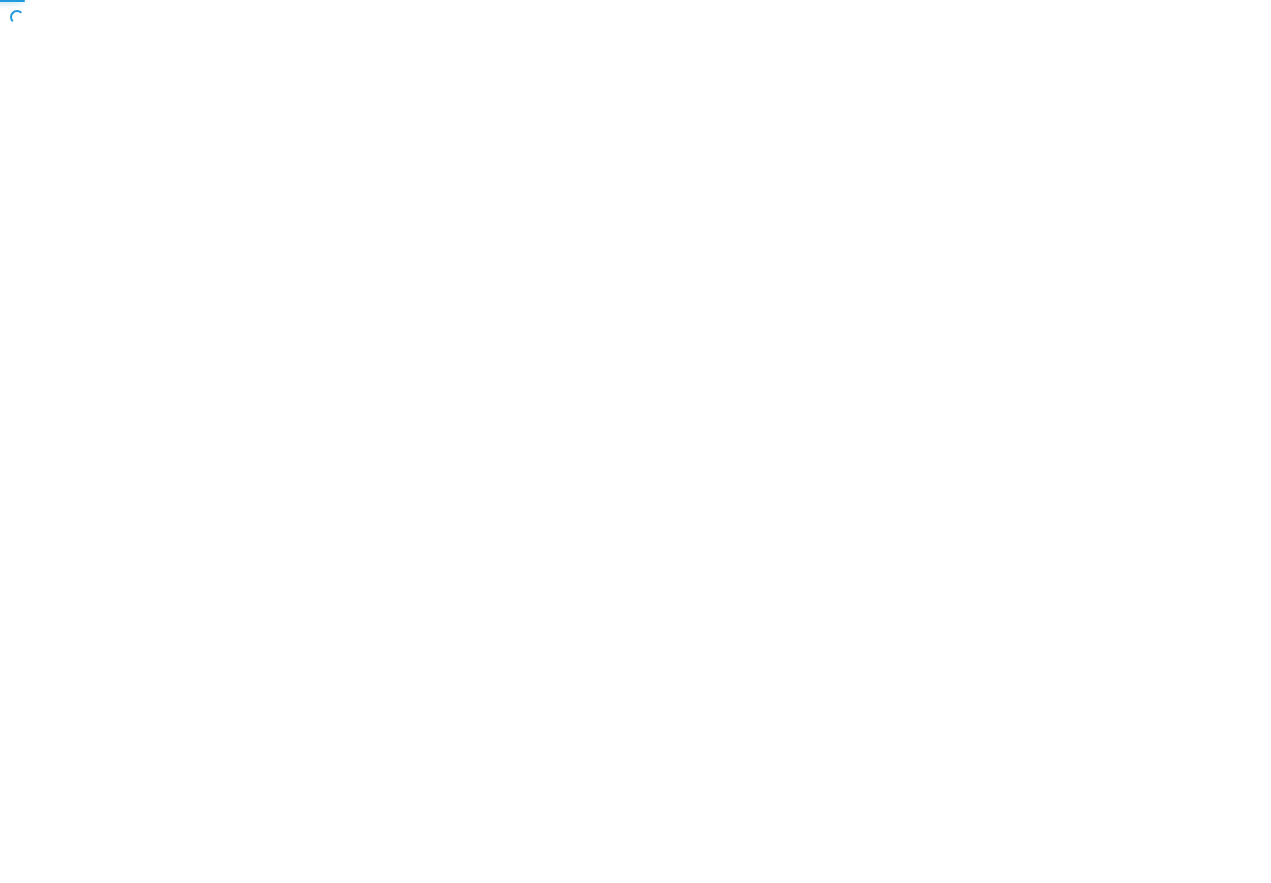 scroll, scrollTop: 0, scrollLeft: 0, axis: both 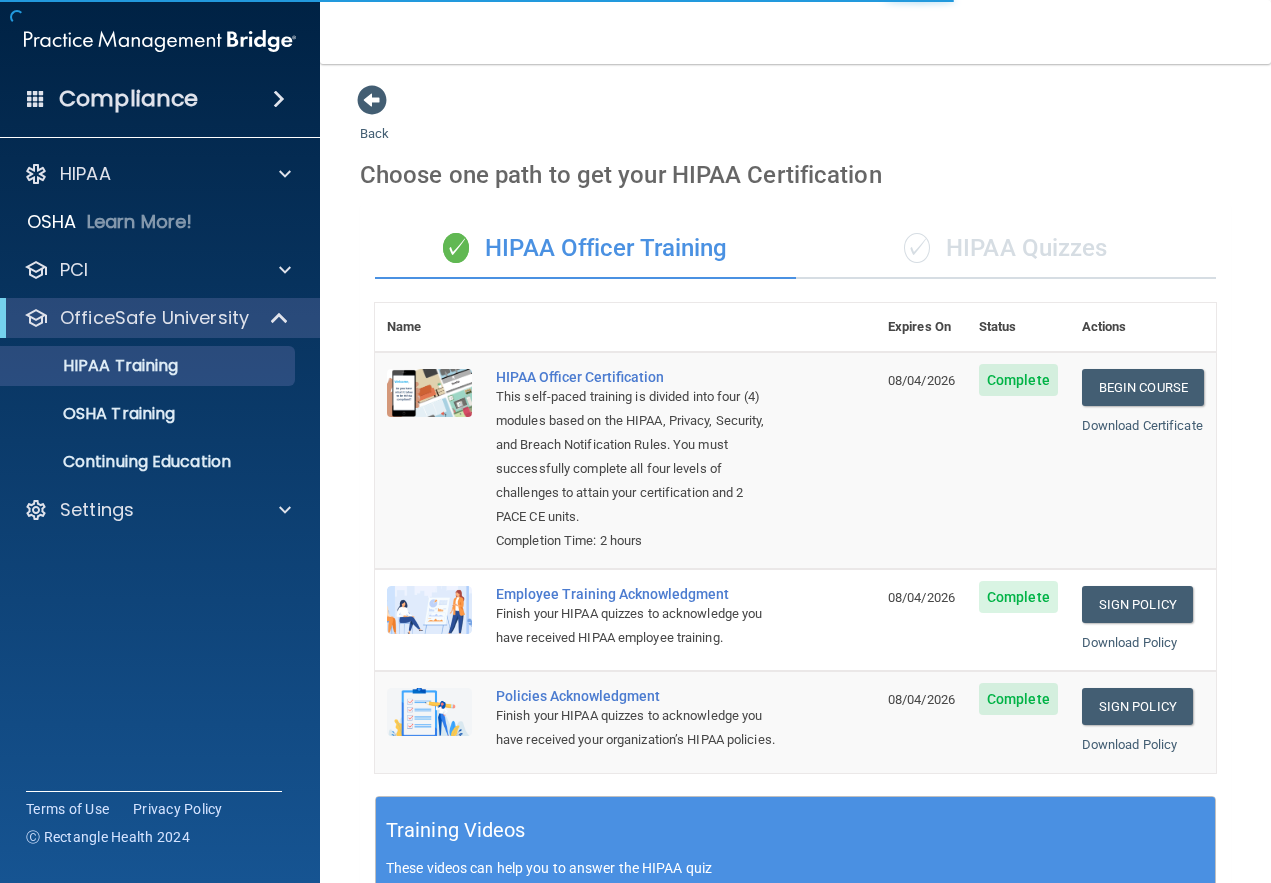 click on "✓   HIPAA Quizzes" at bounding box center [1006, 249] 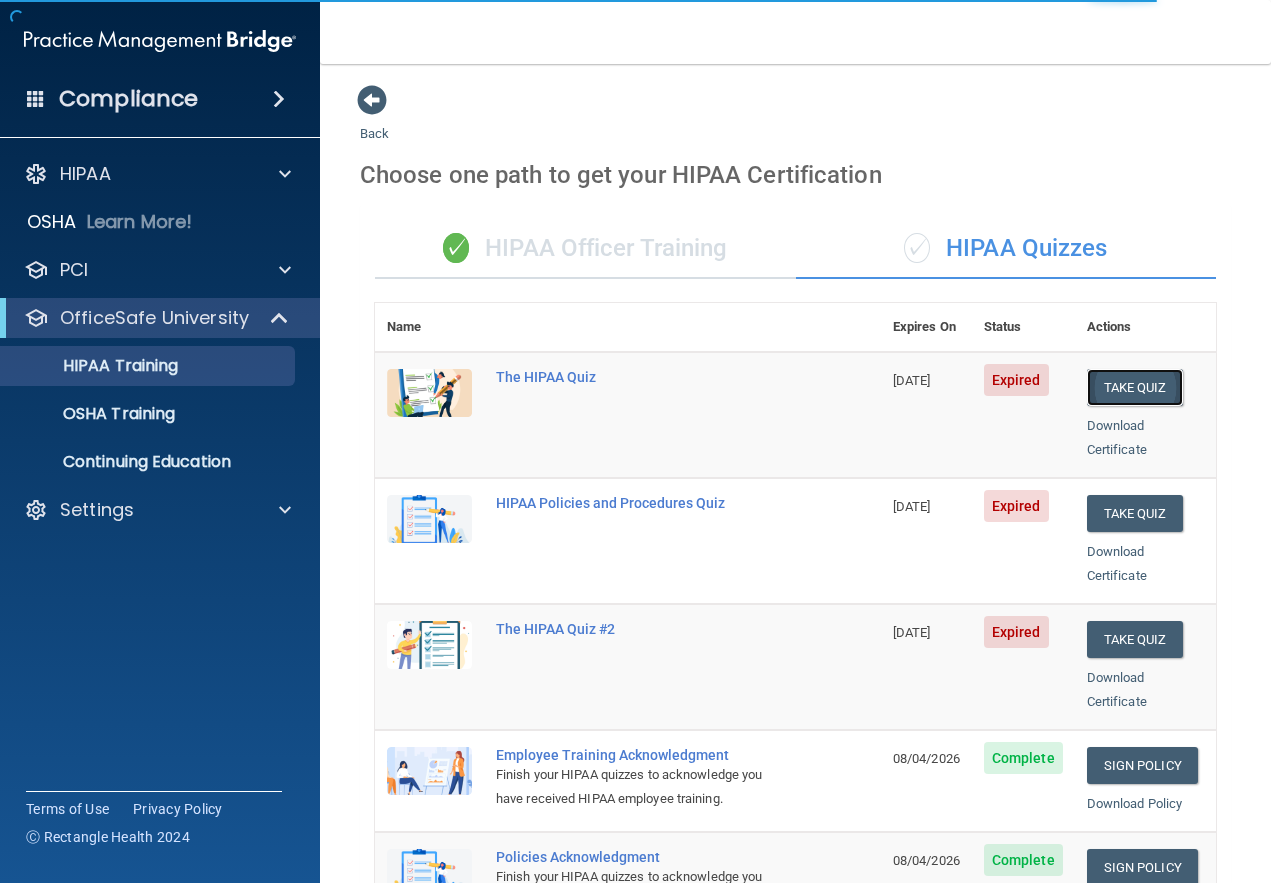 click on "Take Quiz" at bounding box center (1135, 387) 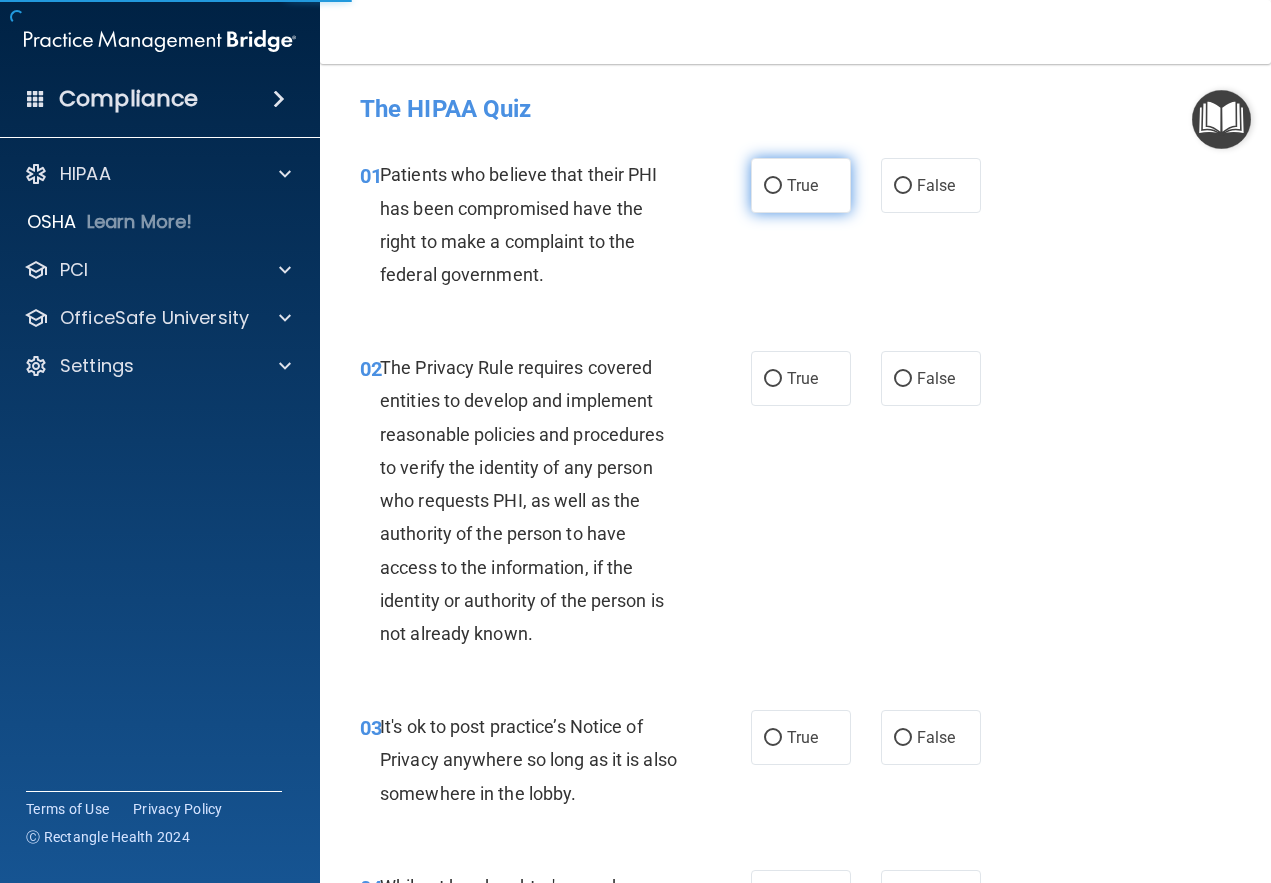 click on "True" at bounding box center (773, 186) 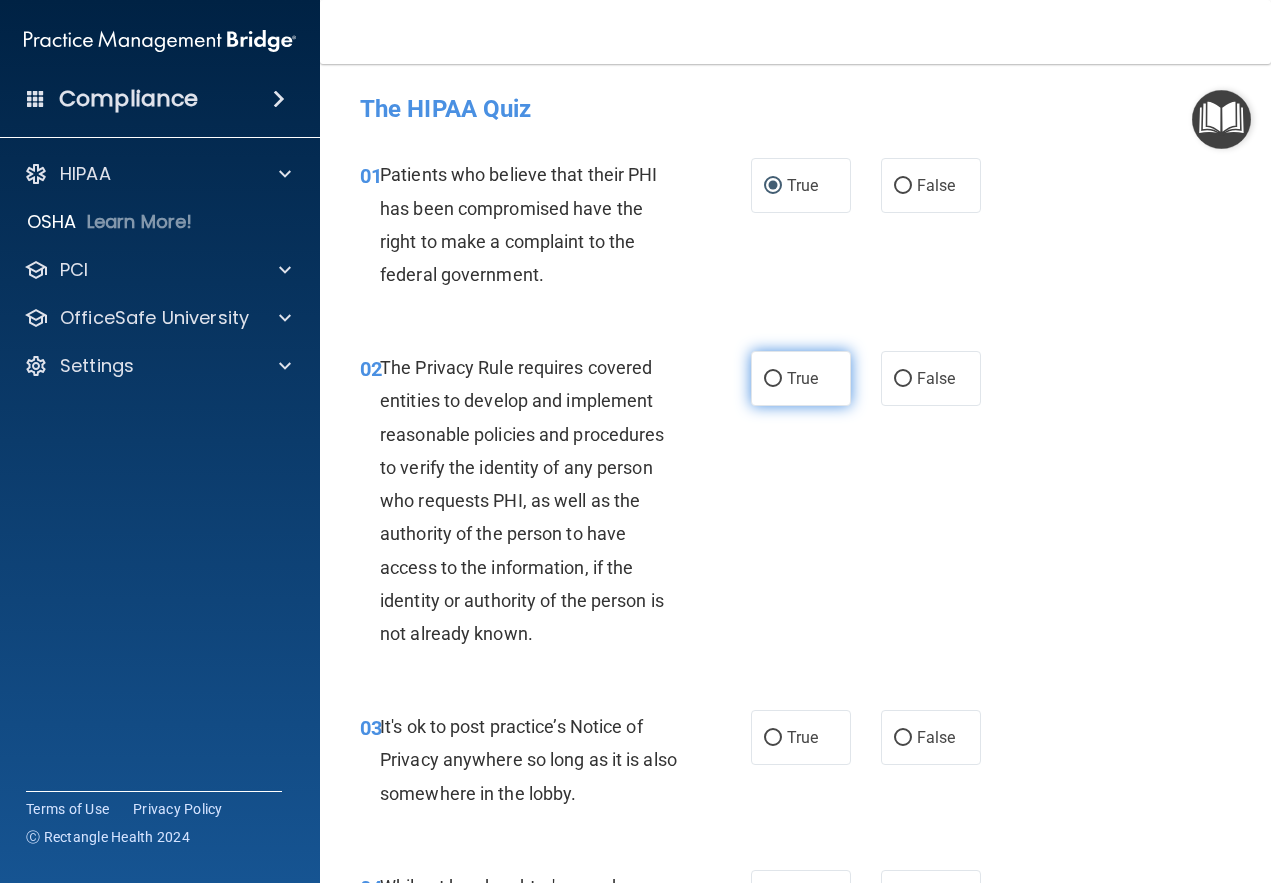 click on "True" at bounding box center [801, 378] 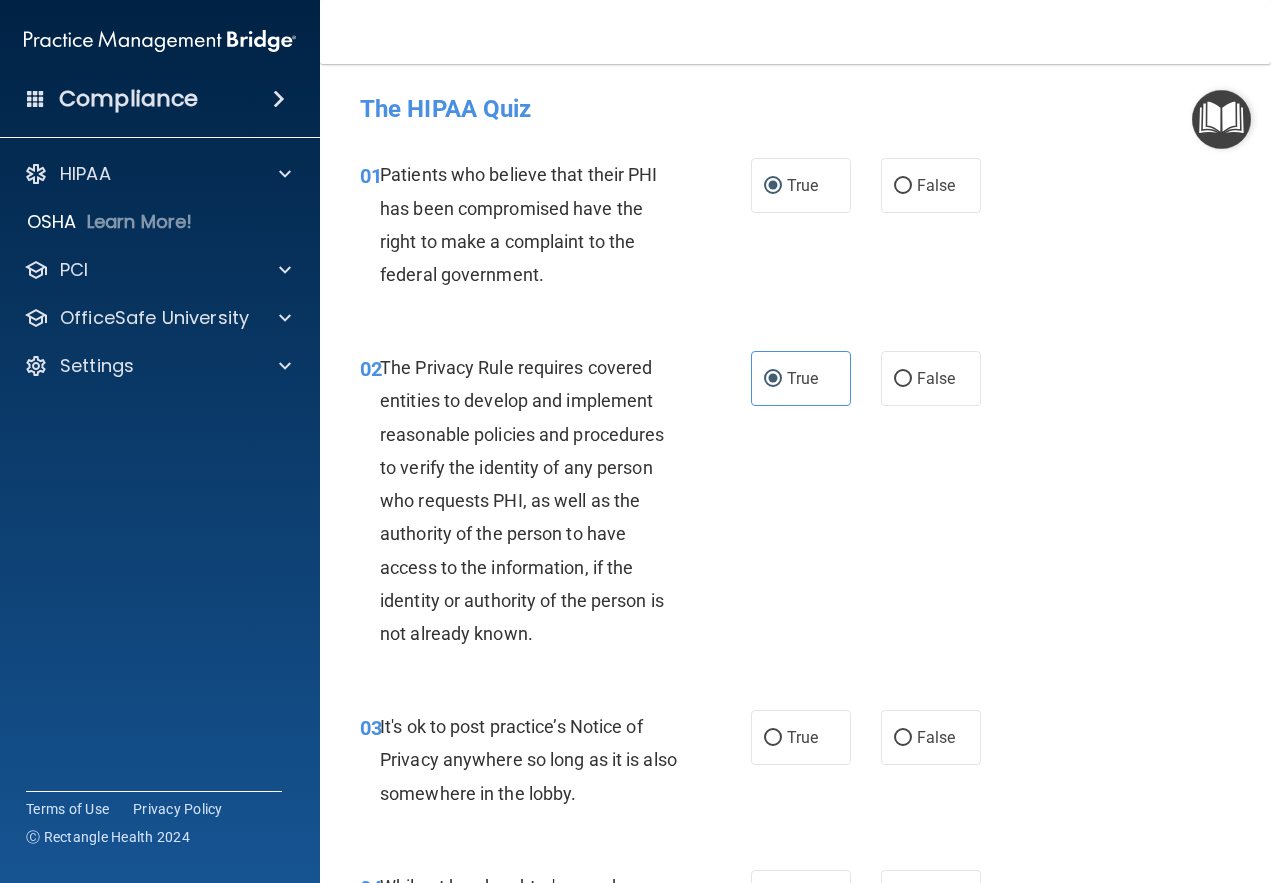 scroll, scrollTop: 200, scrollLeft: 0, axis: vertical 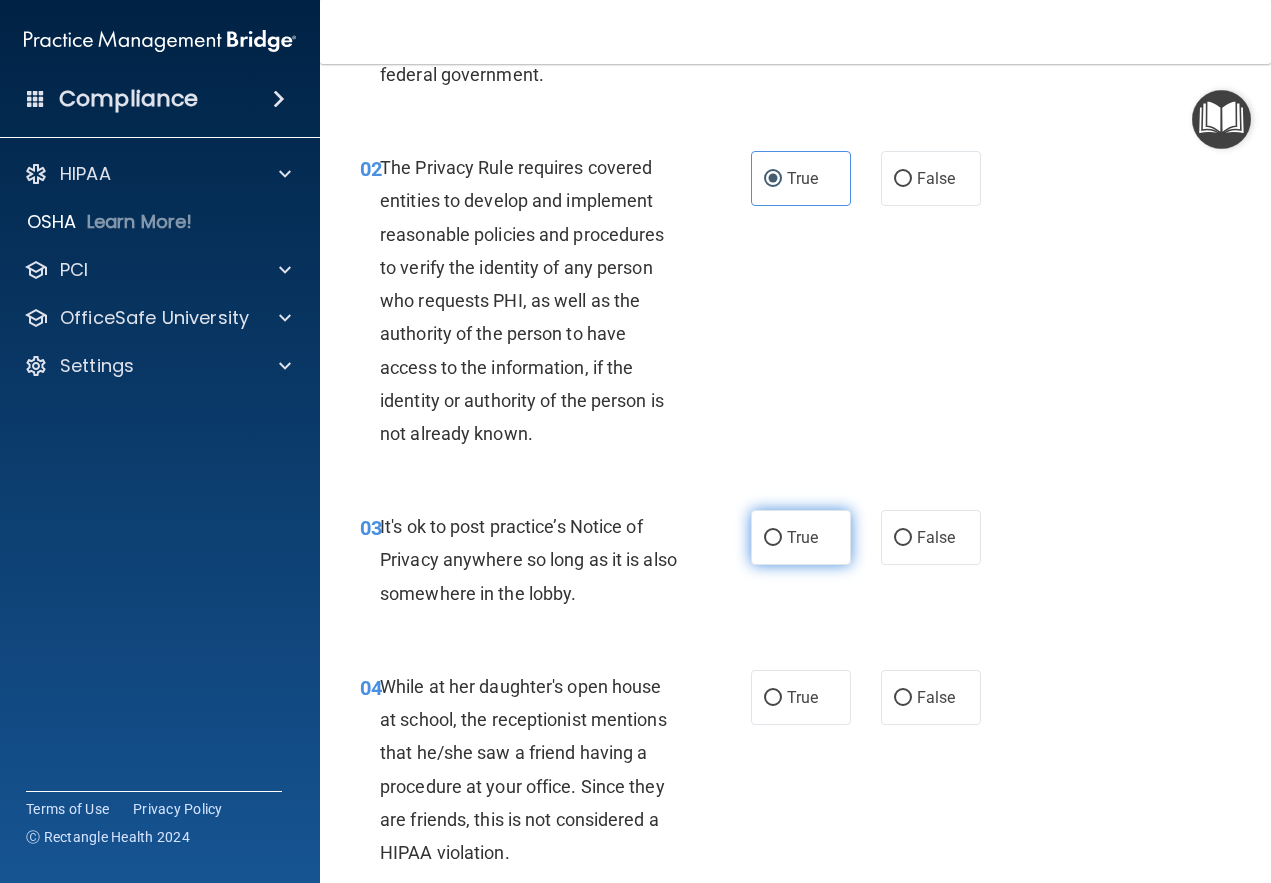 click on "True" at bounding box center (773, 538) 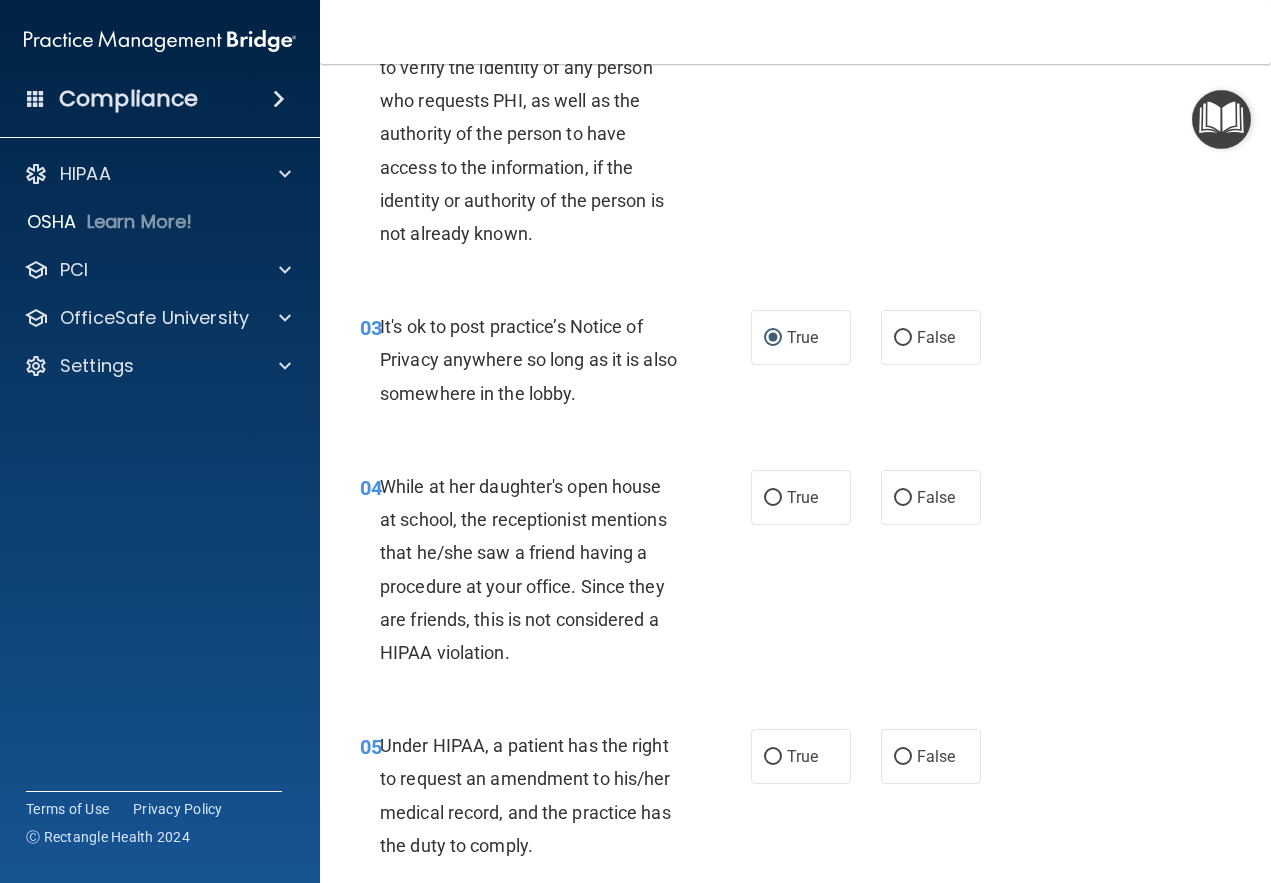scroll, scrollTop: 500, scrollLeft: 0, axis: vertical 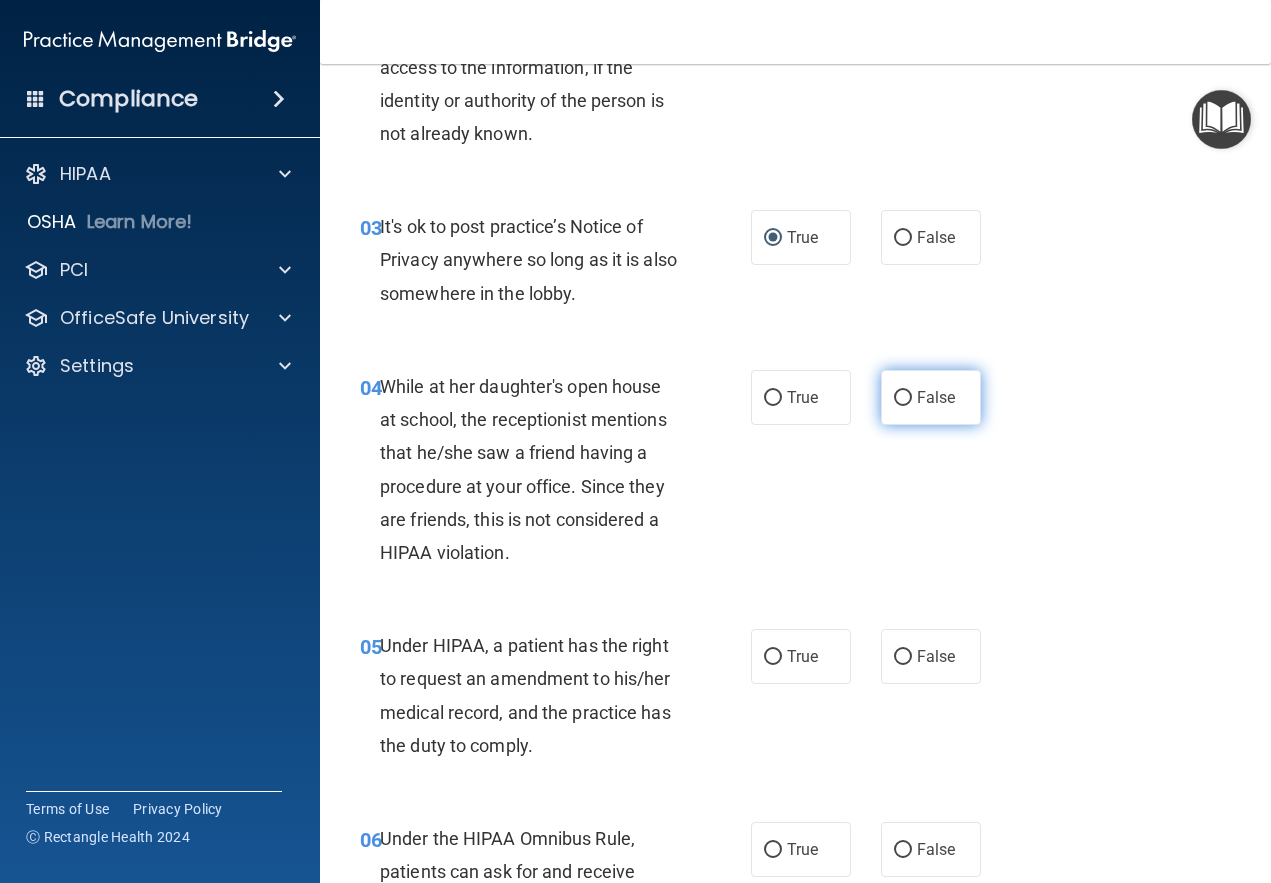 click on "False" at bounding box center [903, 398] 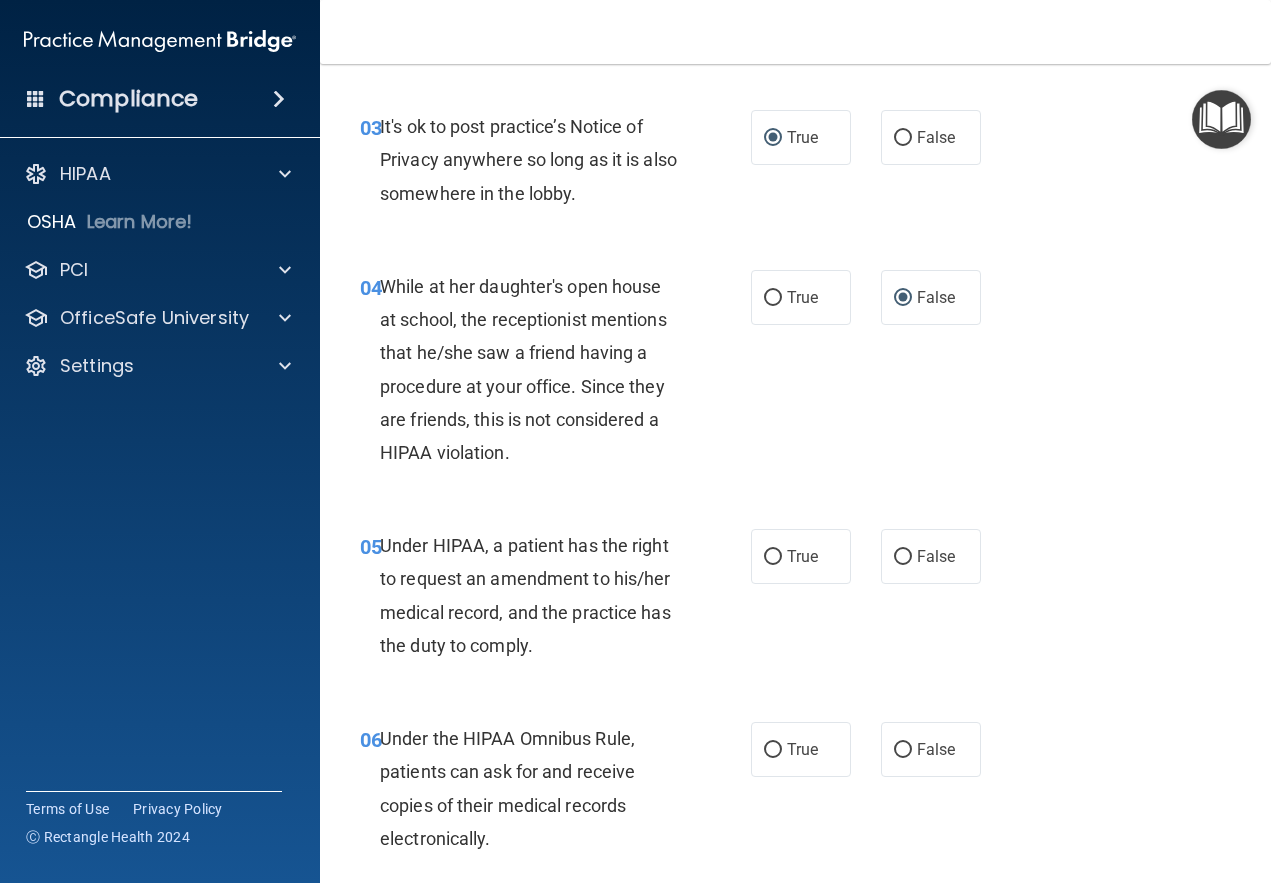 scroll, scrollTop: 700, scrollLeft: 0, axis: vertical 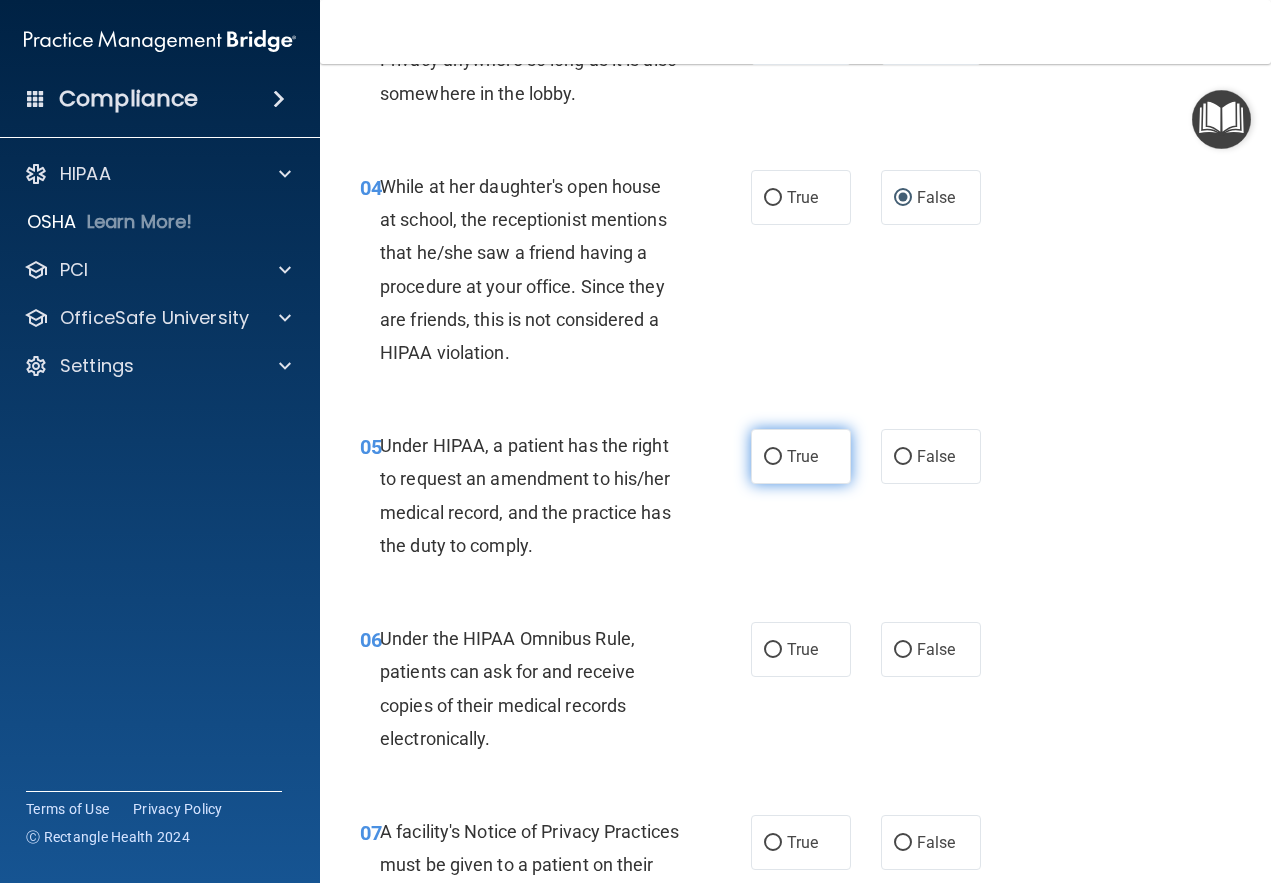 click on "True" at bounding box center [773, 457] 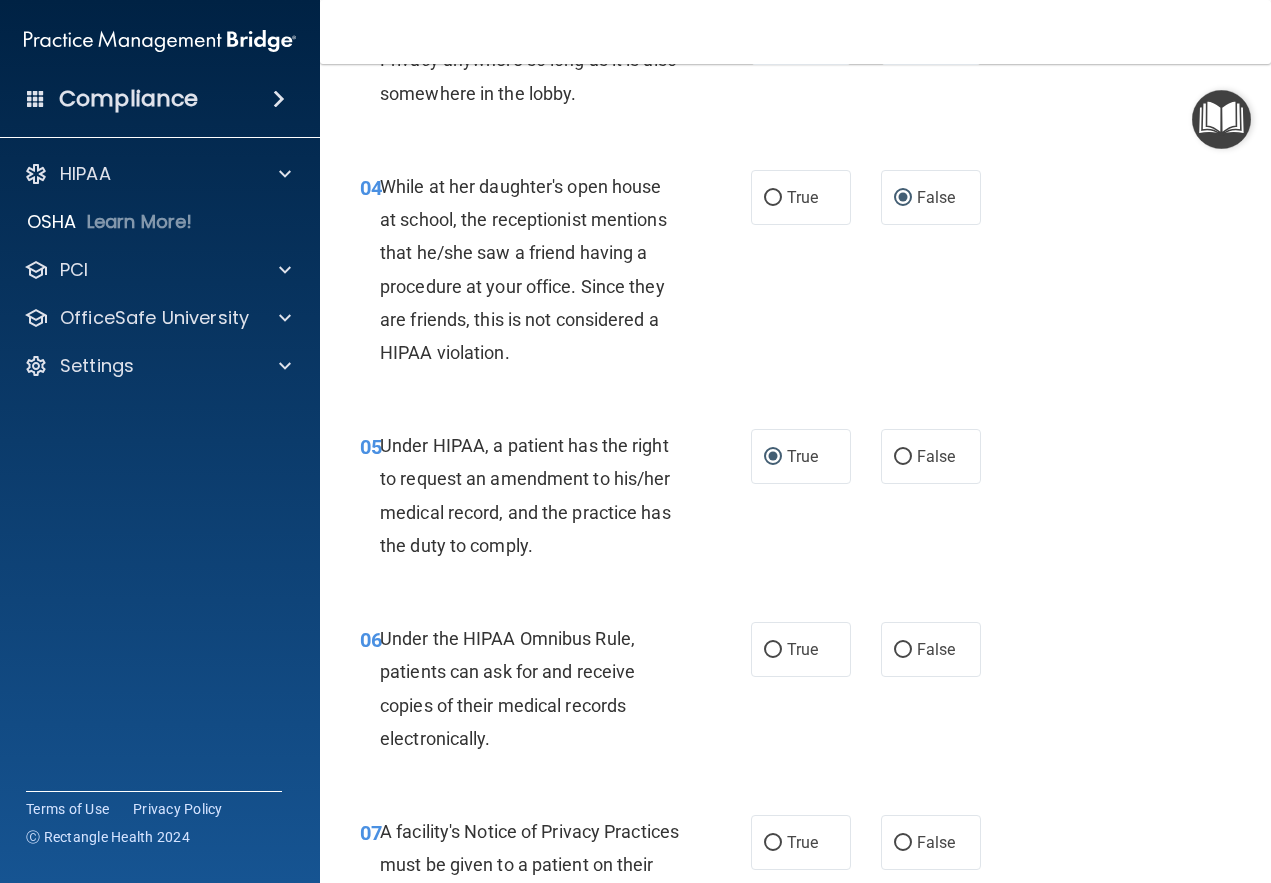 scroll, scrollTop: 900, scrollLeft: 0, axis: vertical 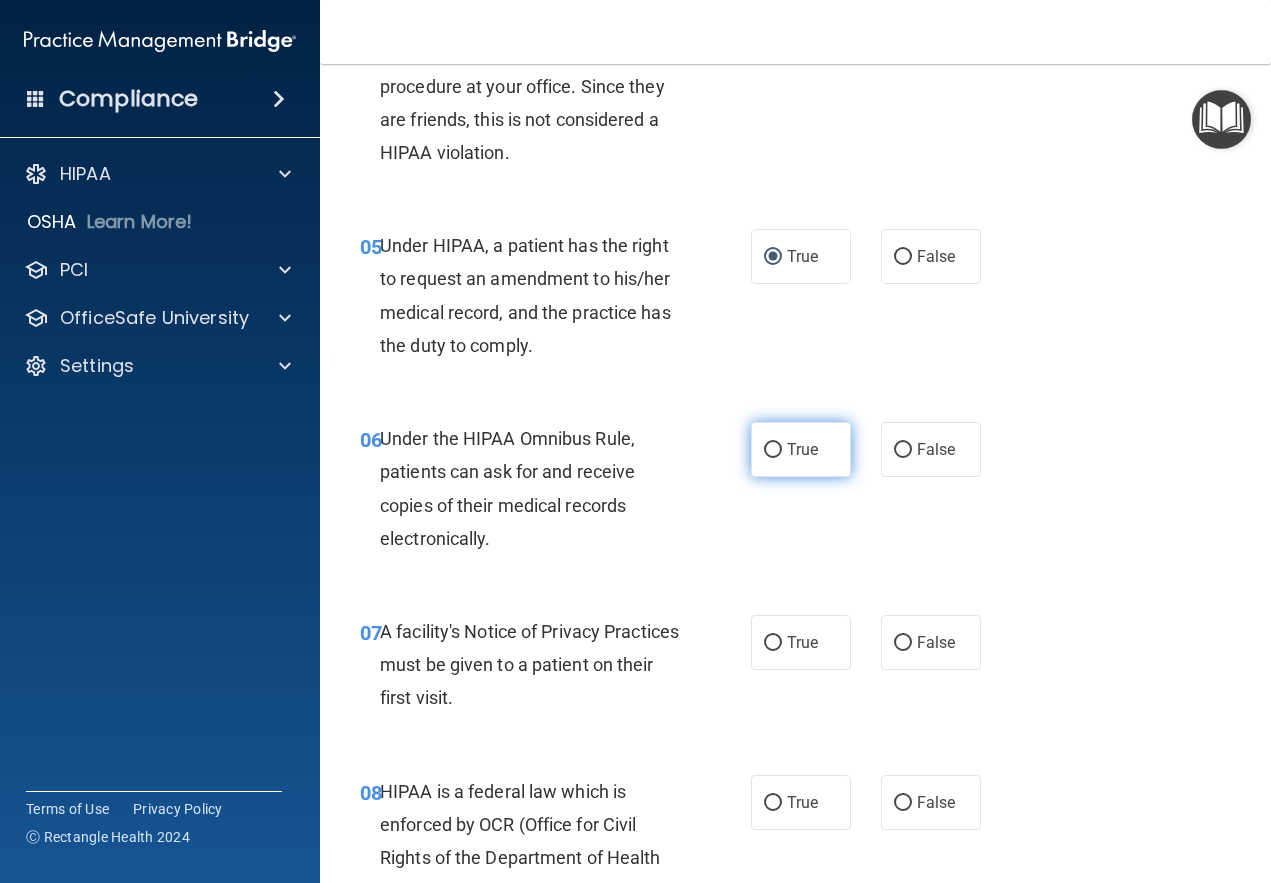 click on "True" at bounding box center [773, 450] 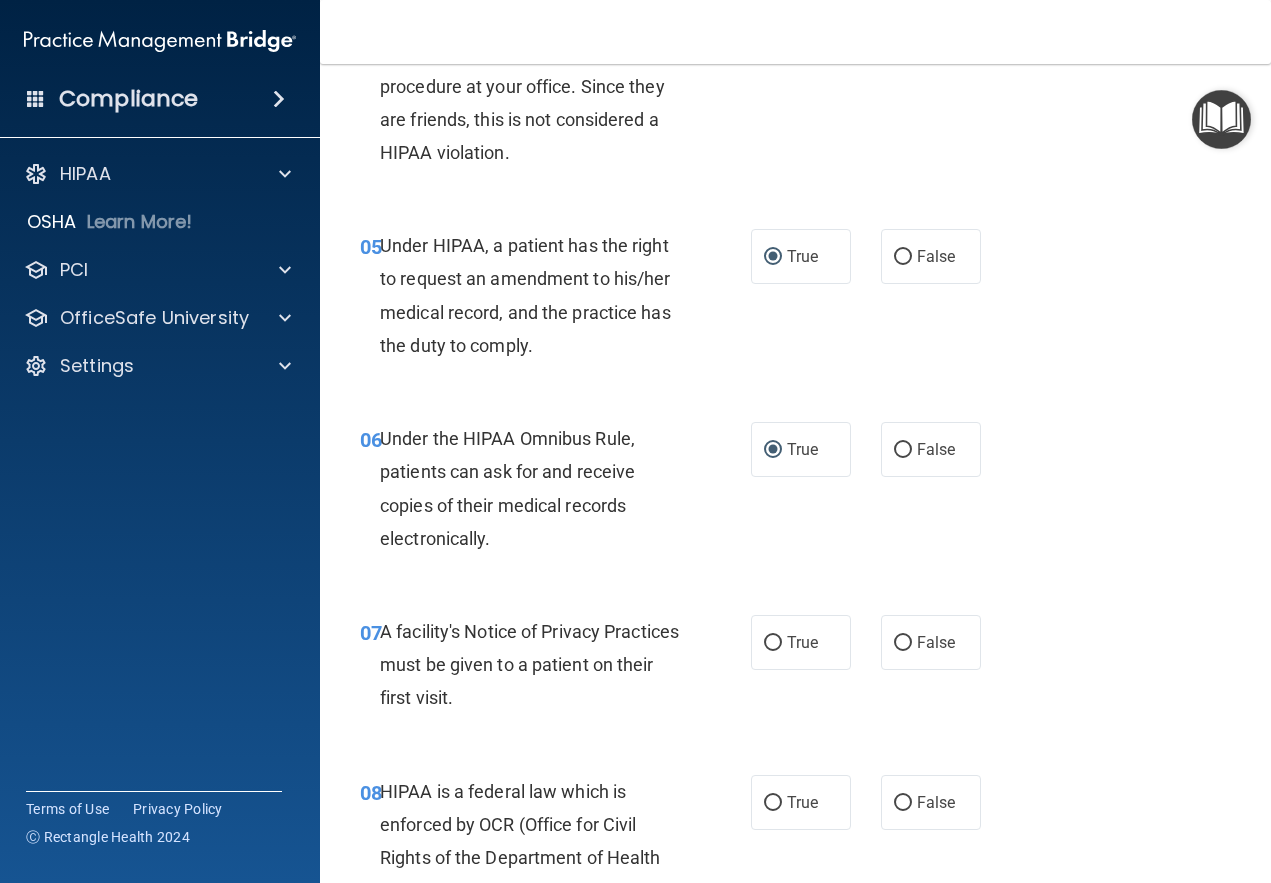 scroll, scrollTop: 1100, scrollLeft: 0, axis: vertical 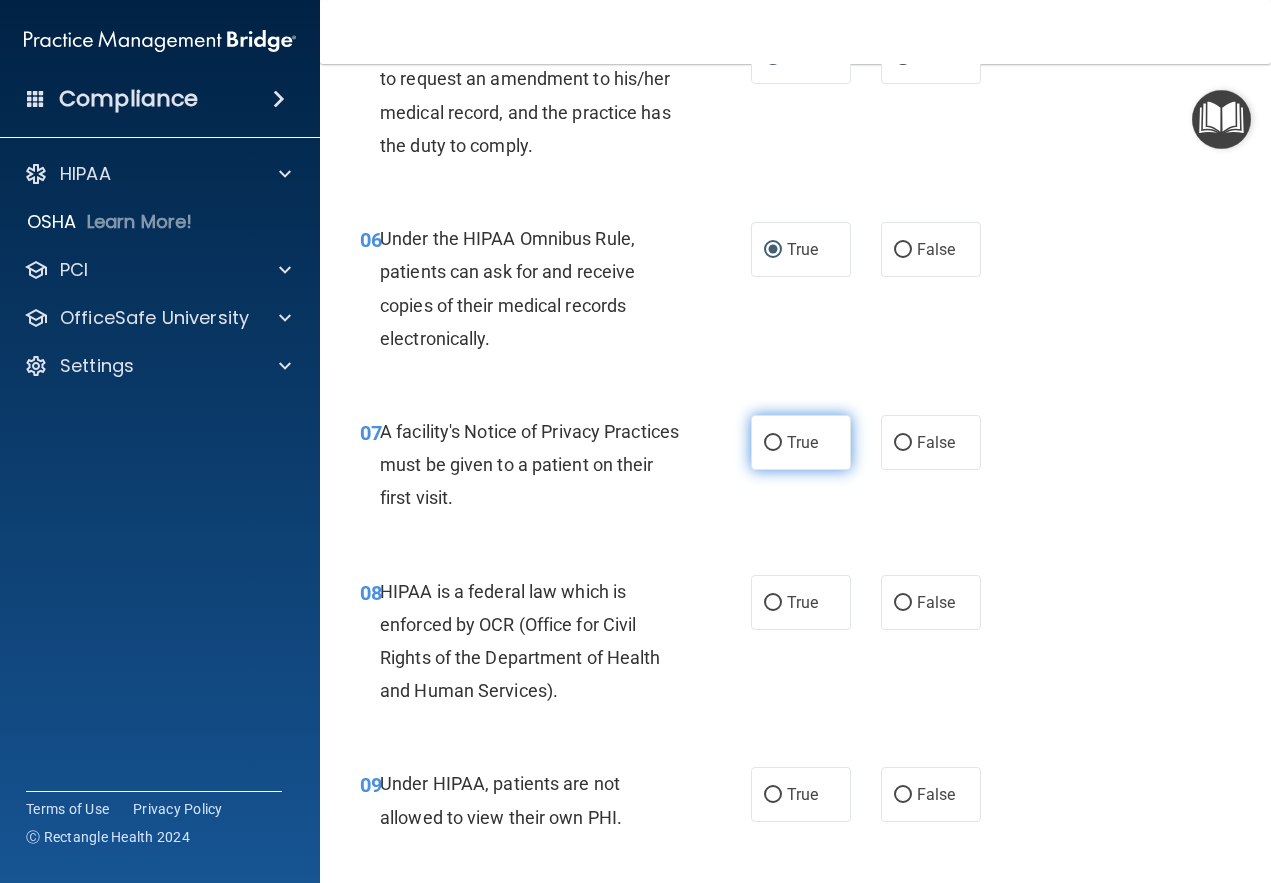 click on "True" at bounding box center [773, 443] 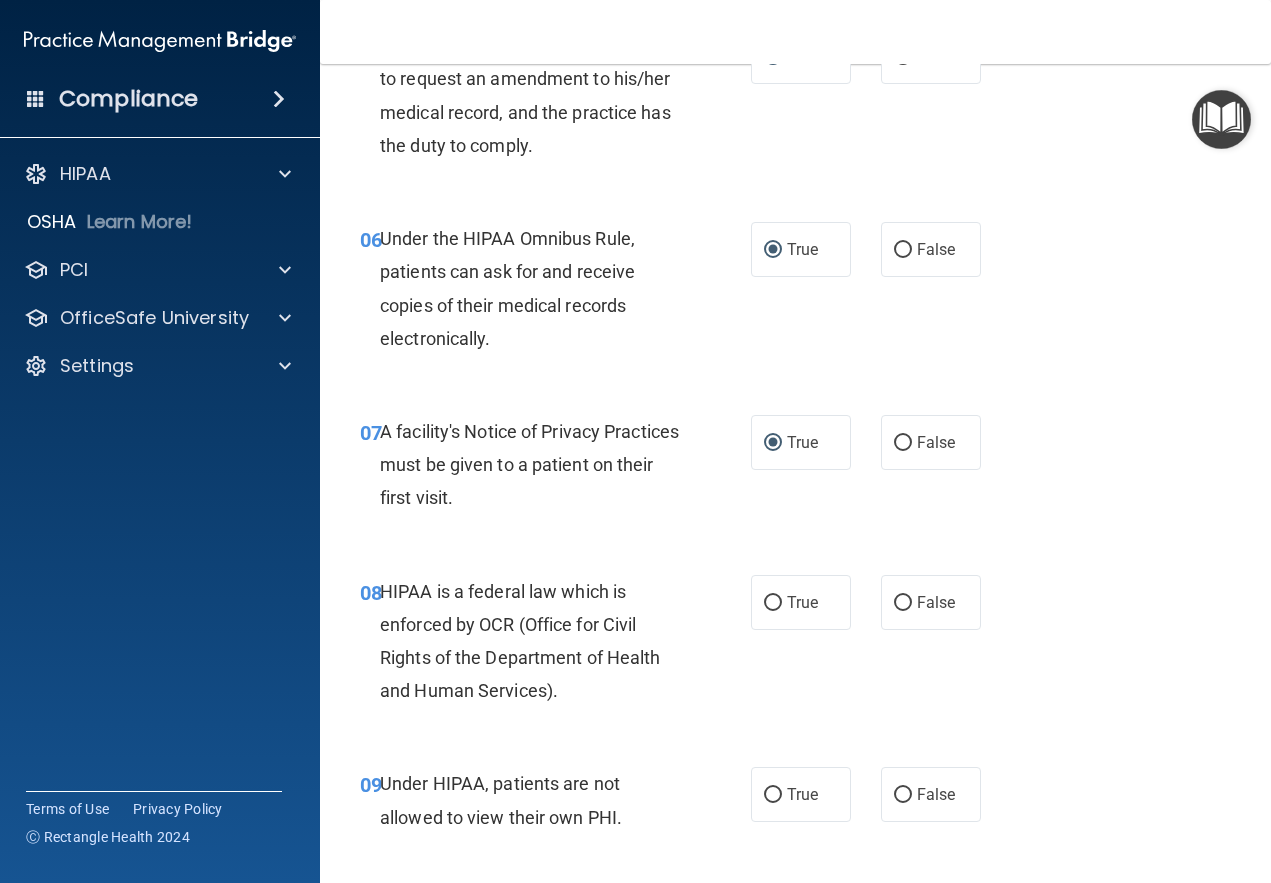 scroll, scrollTop: 1300, scrollLeft: 0, axis: vertical 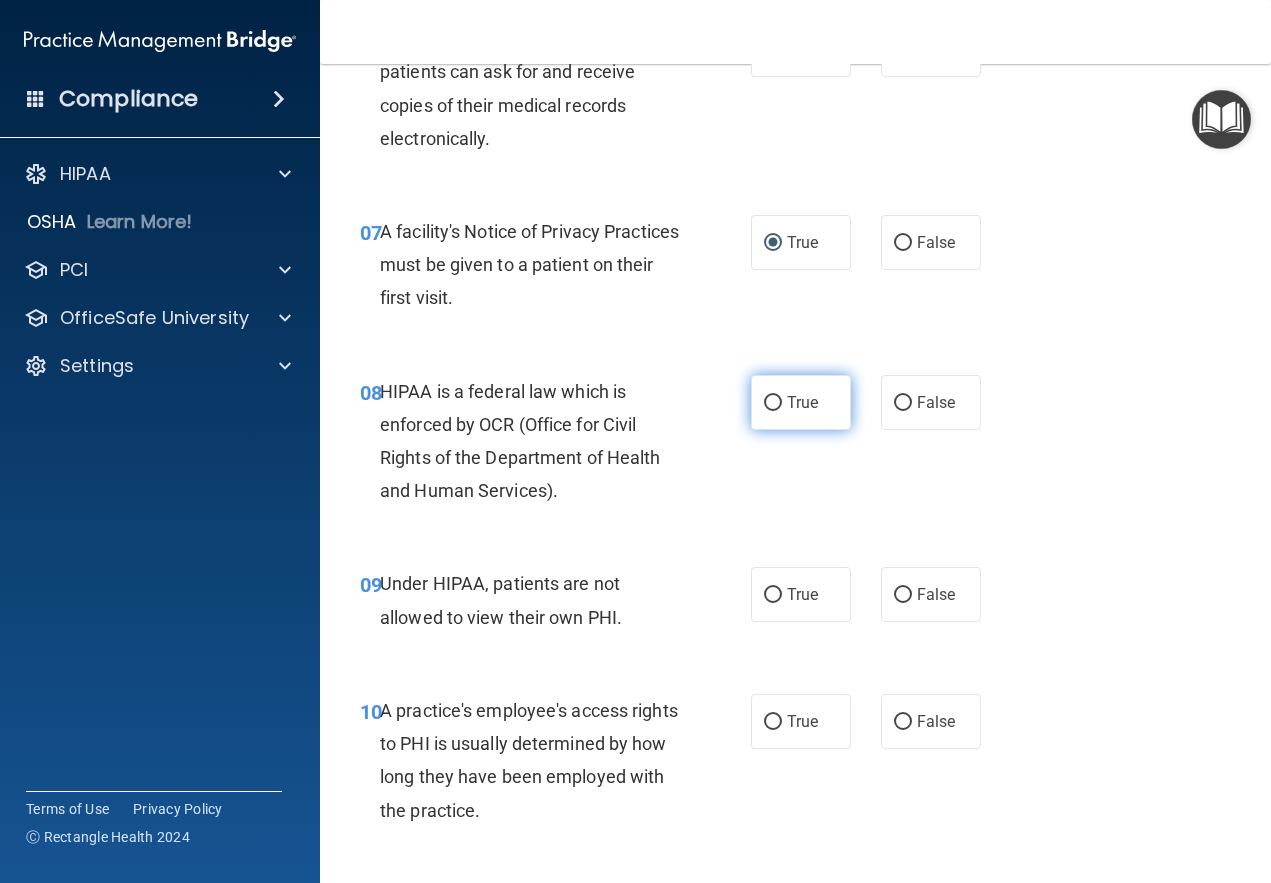 click on "True" at bounding box center [773, 403] 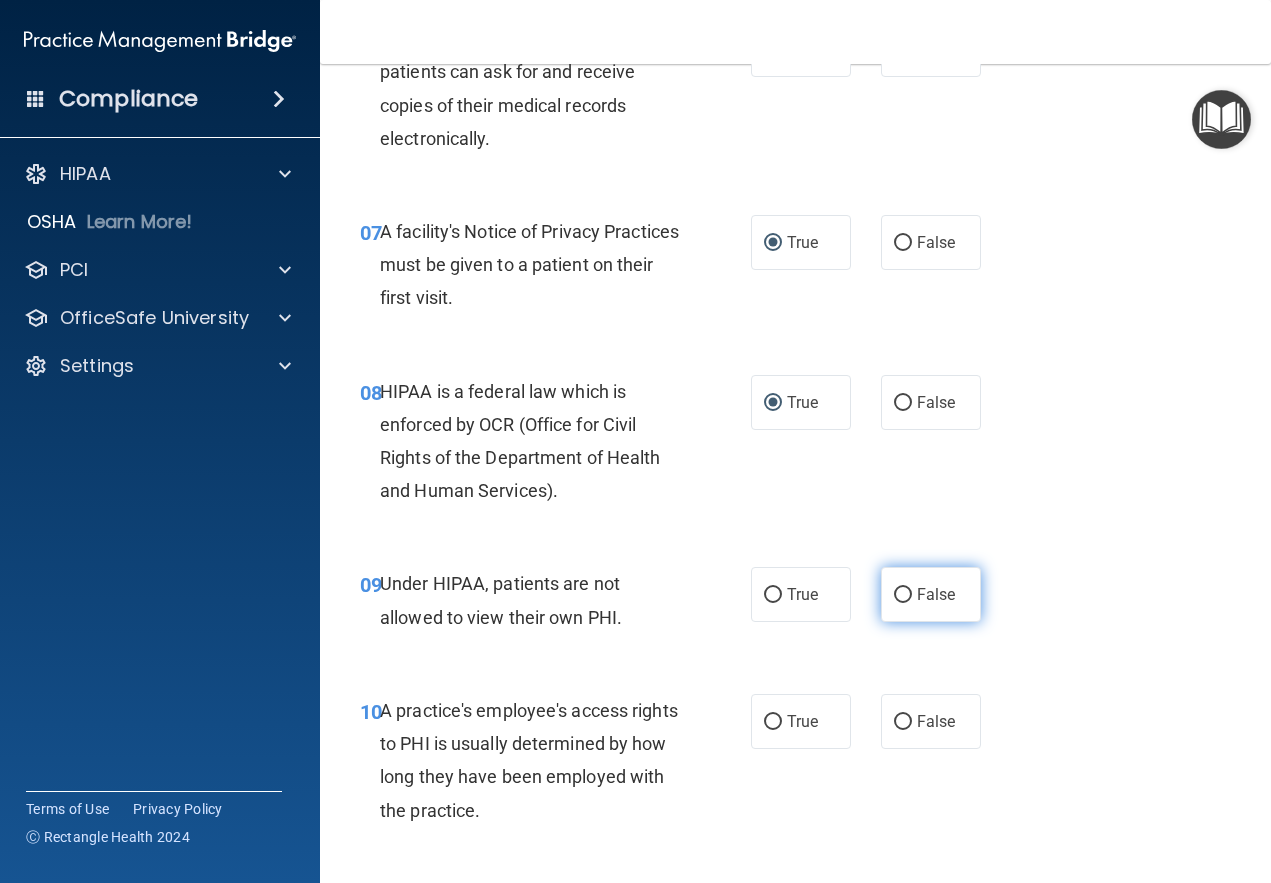click on "False" at bounding box center [903, 595] 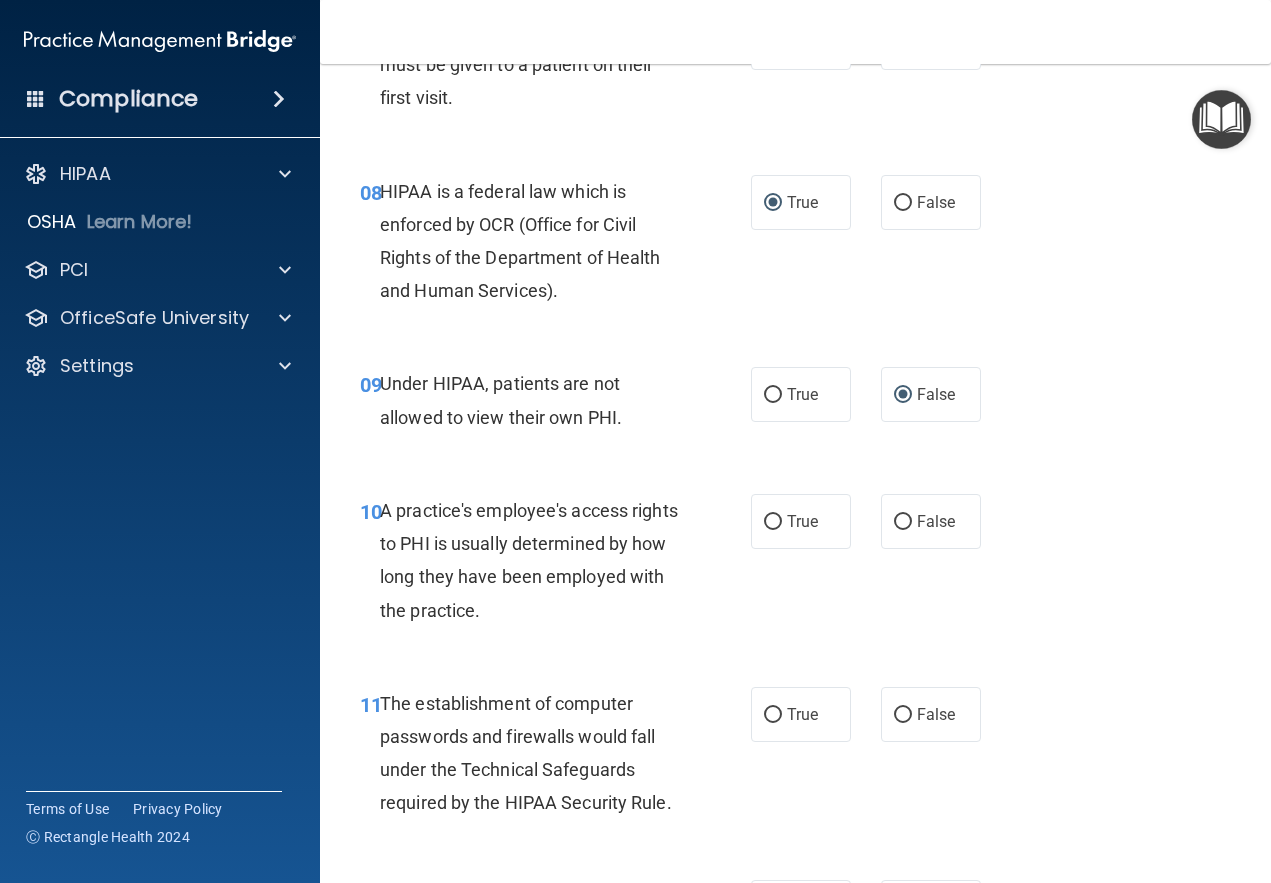scroll, scrollTop: 1600, scrollLeft: 0, axis: vertical 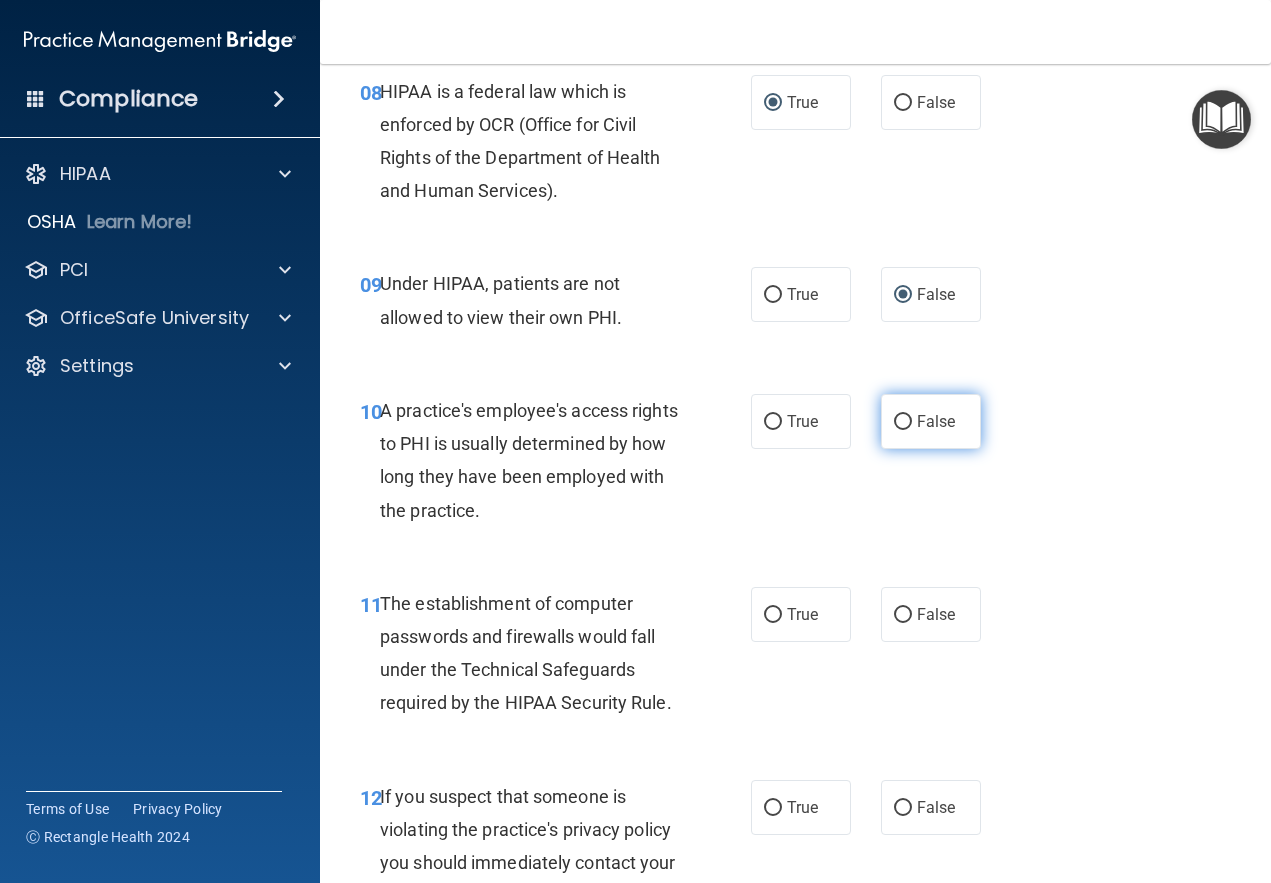 click on "False" at bounding box center [903, 422] 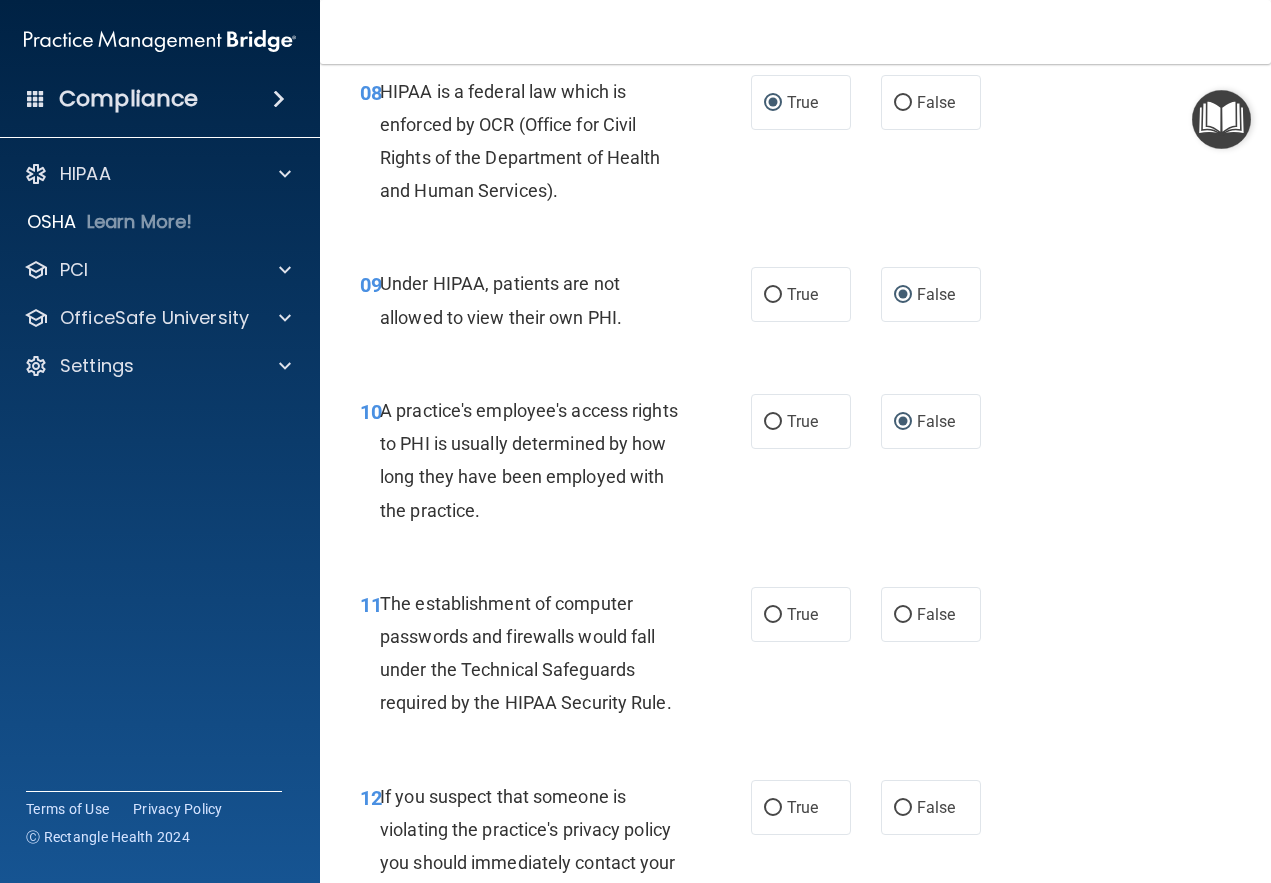 scroll, scrollTop: 1800, scrollLeft: 0, axis: vertical 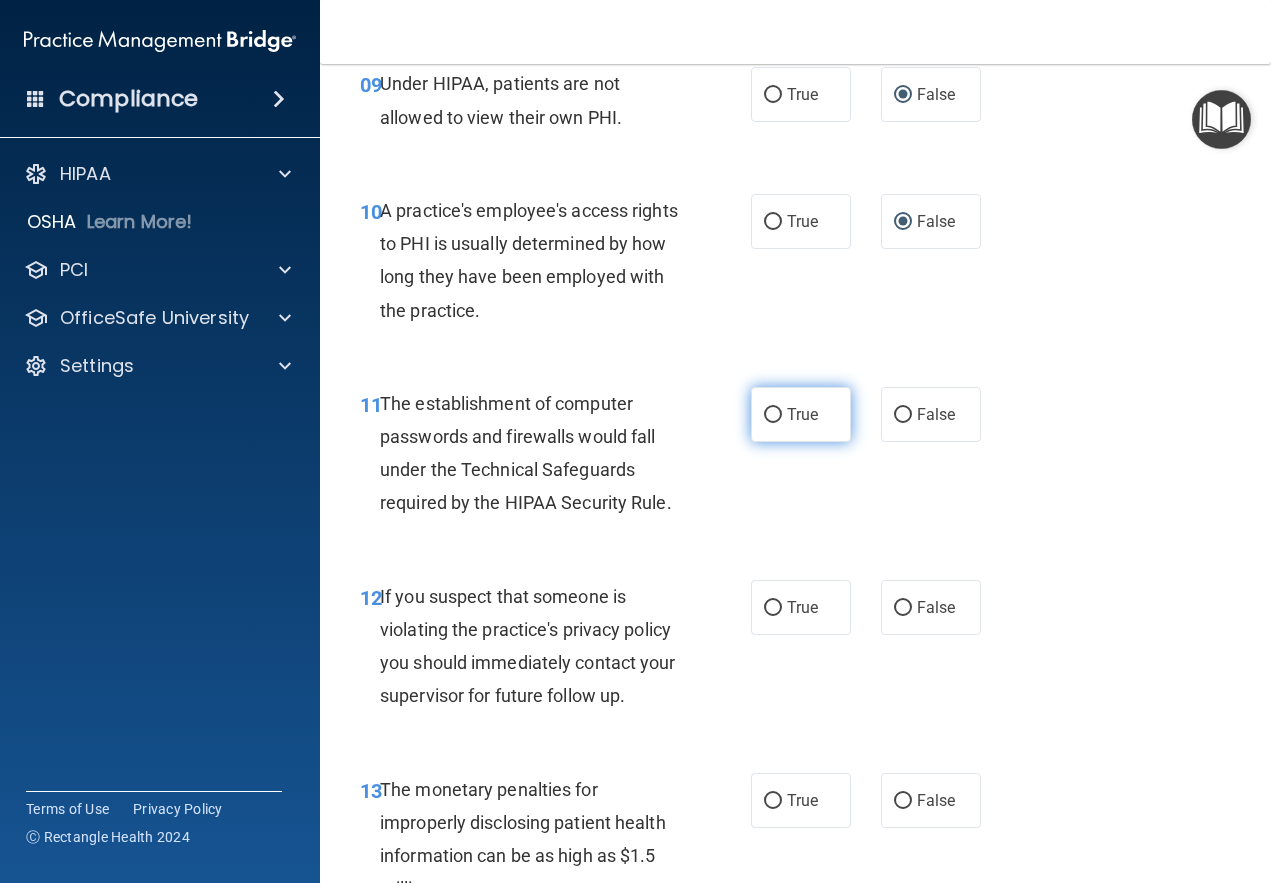 click on "True" at bounding box center [773, 415] 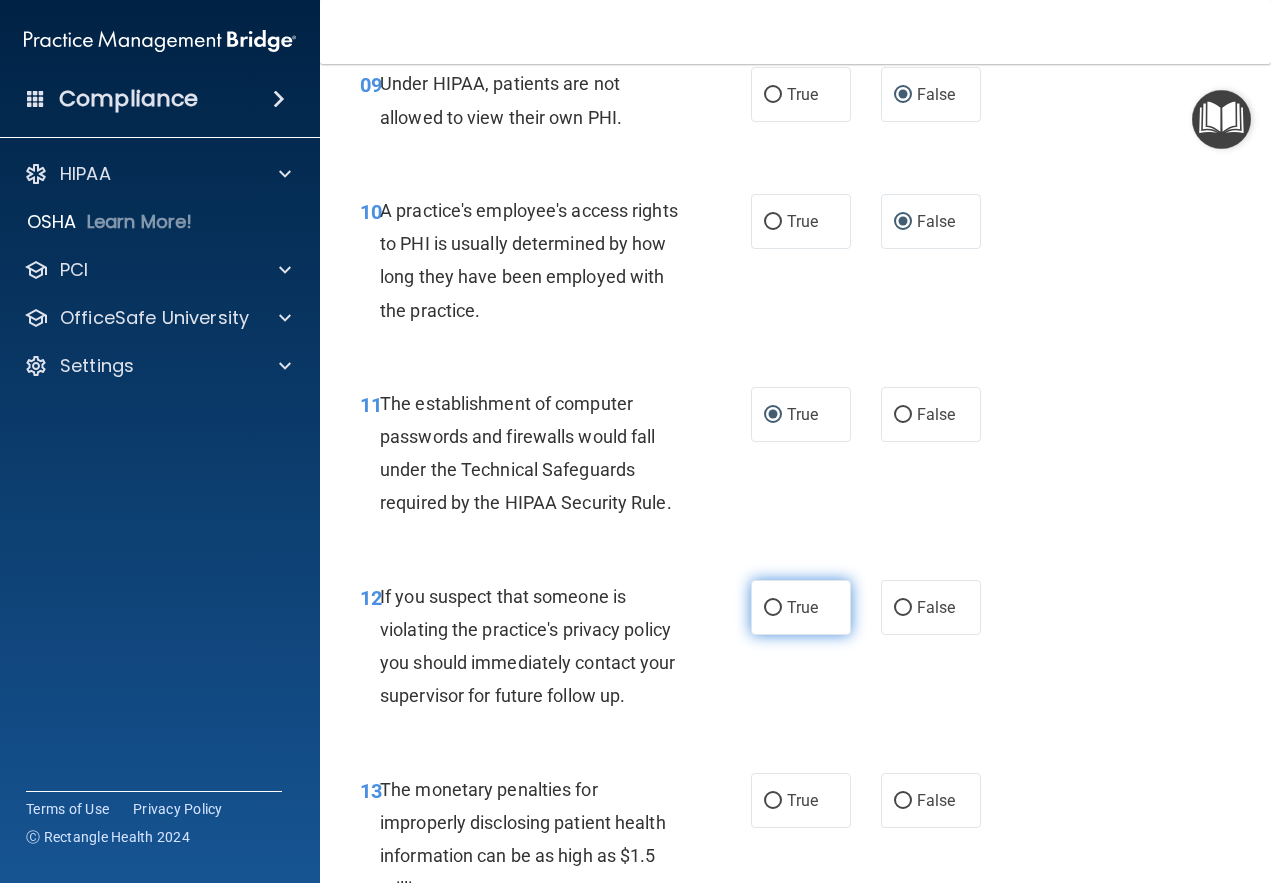 click on "True" at bounding box center [773, 608] 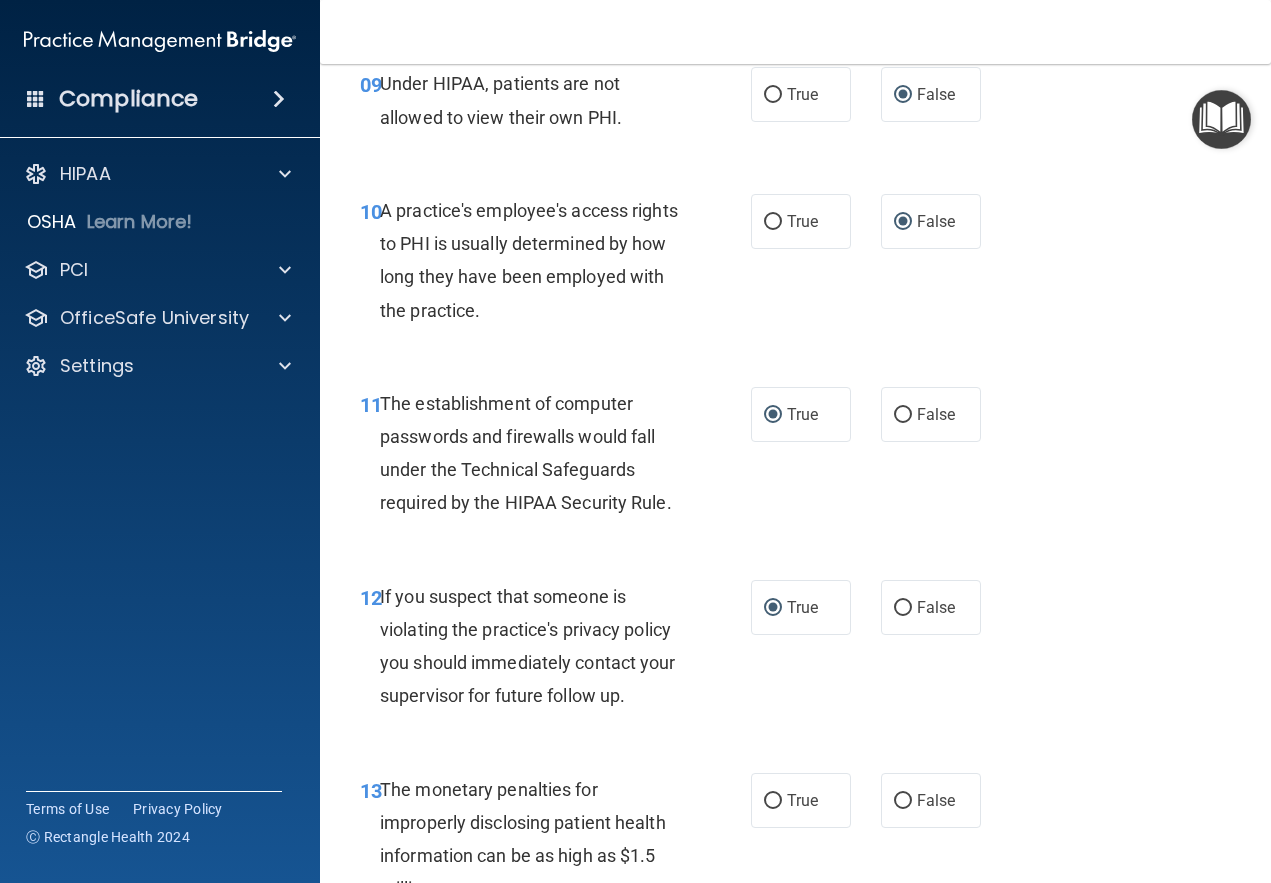 scroll, scrollTop: 2000, scrollLeft: 0, axis: vertical 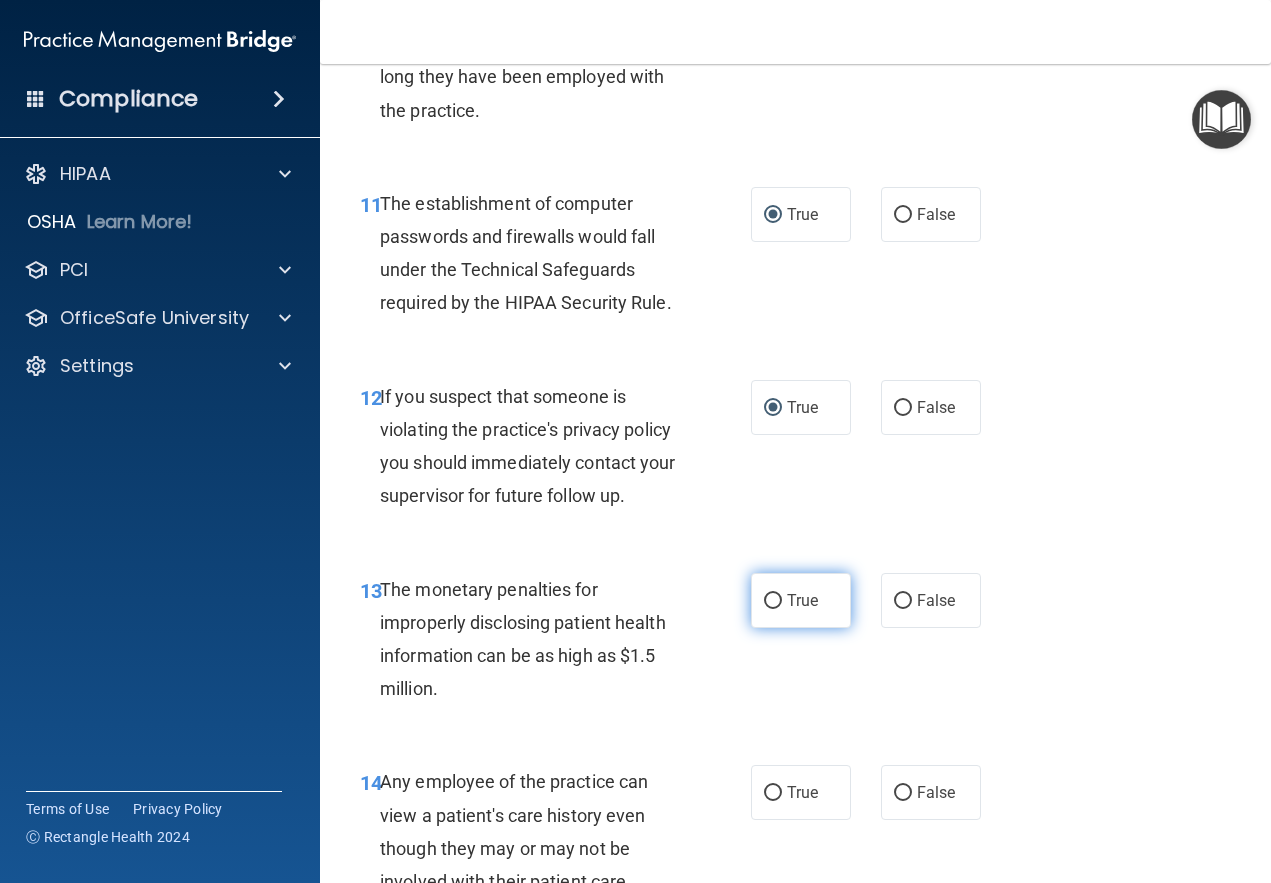 click on "True" at bounding box center (773, 601) 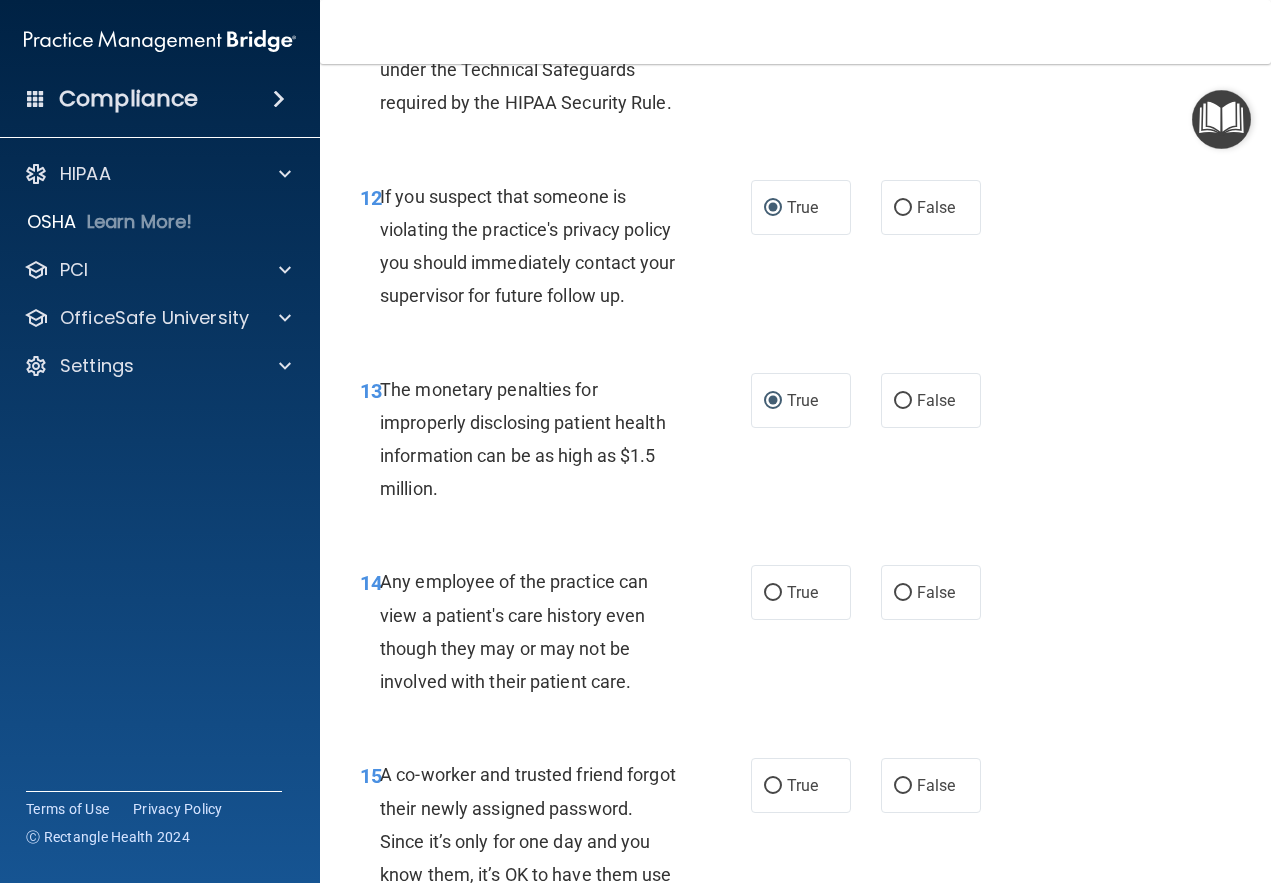 scroll, scrollTop: 2300, scrollLeft: 0, axis: vertical 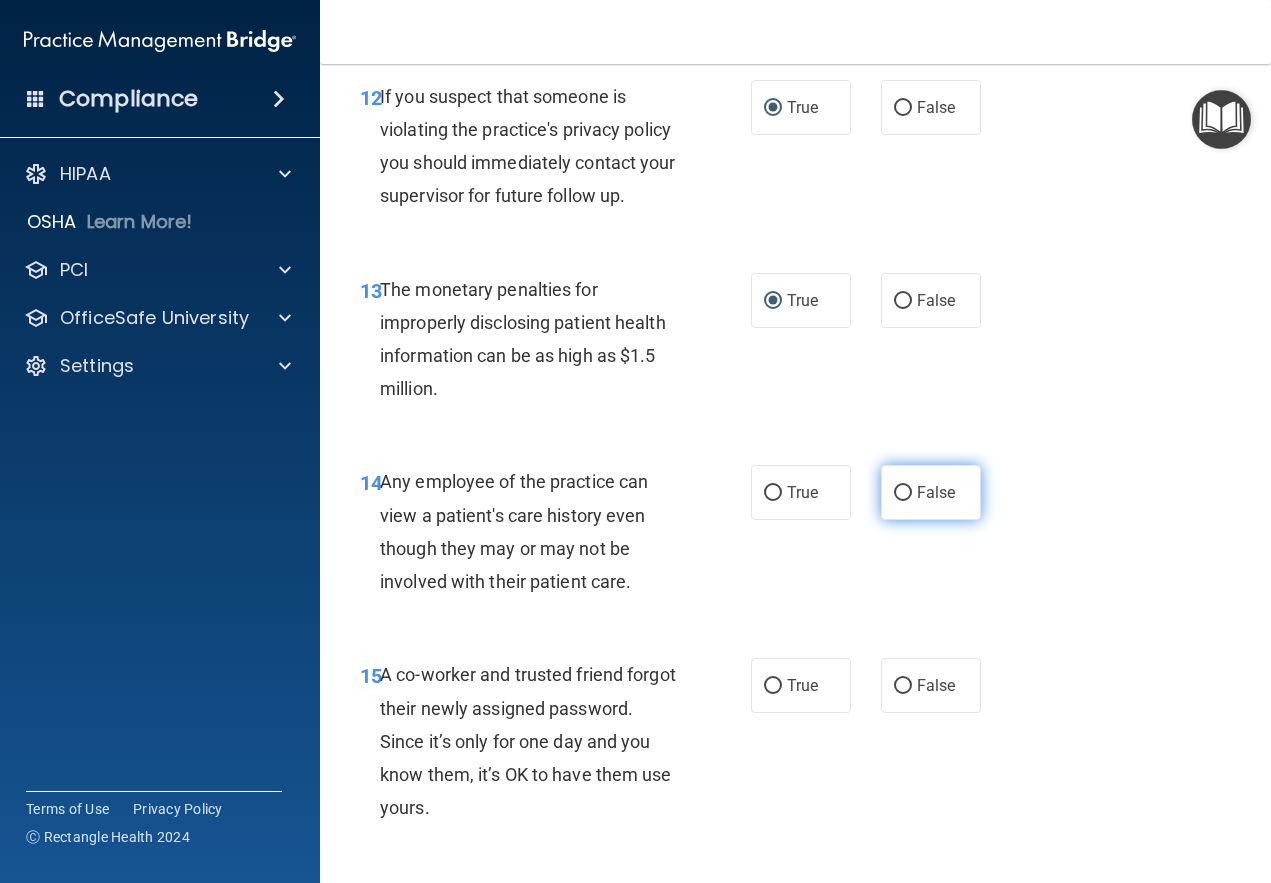 click on "False" at bounding box center (903, 493) 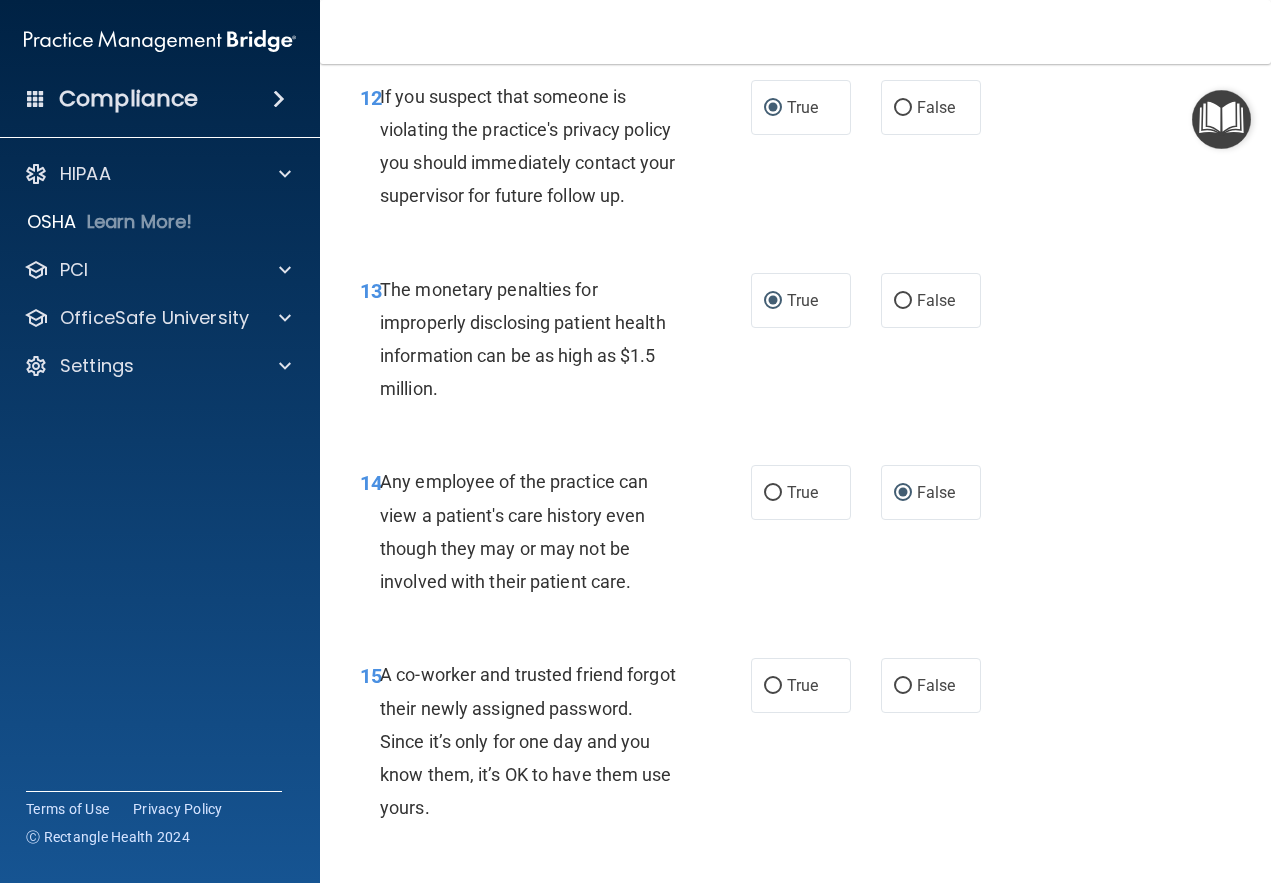 scroll, scrollTop: 2500, scrollLeft: 0, axis: vertical 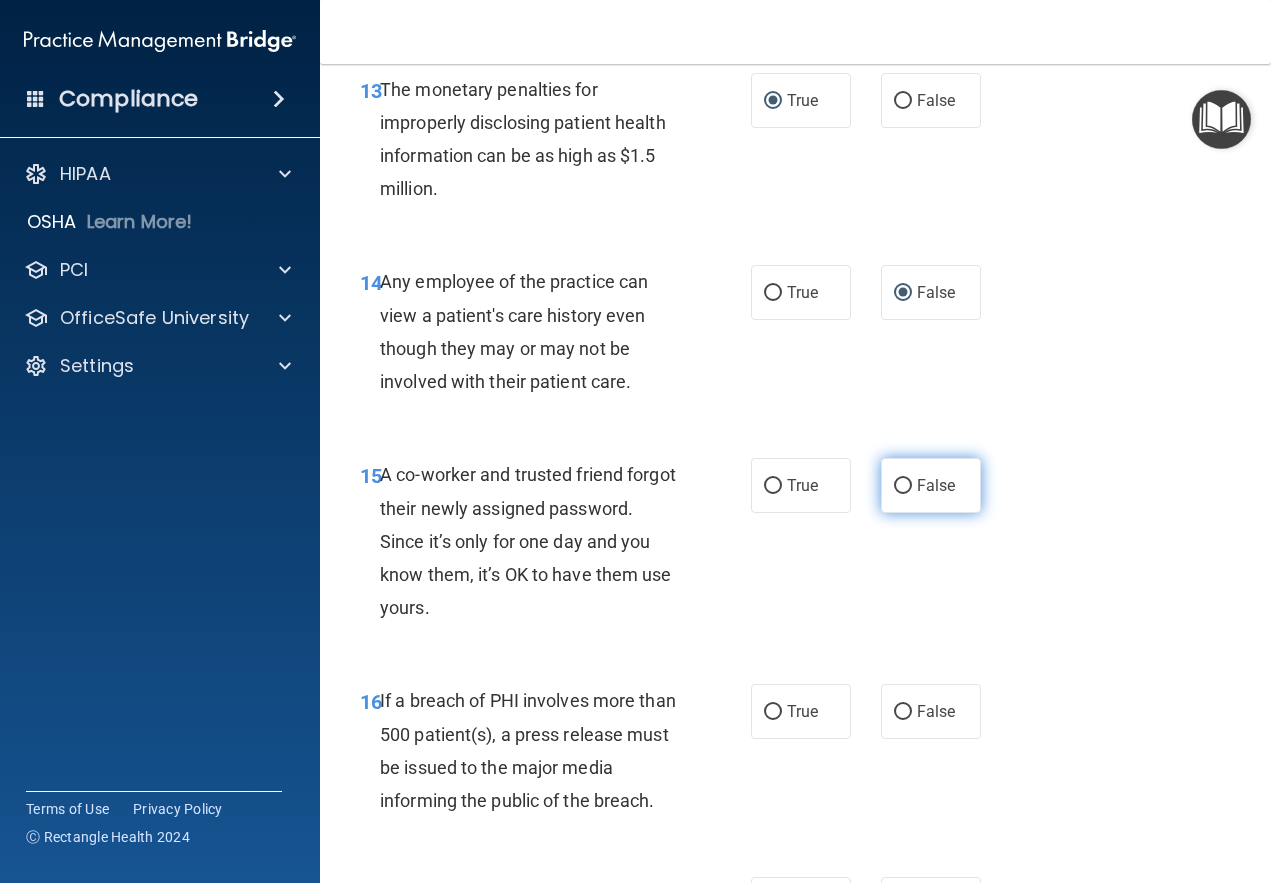 click on "False" at bounding box center [903, 486] 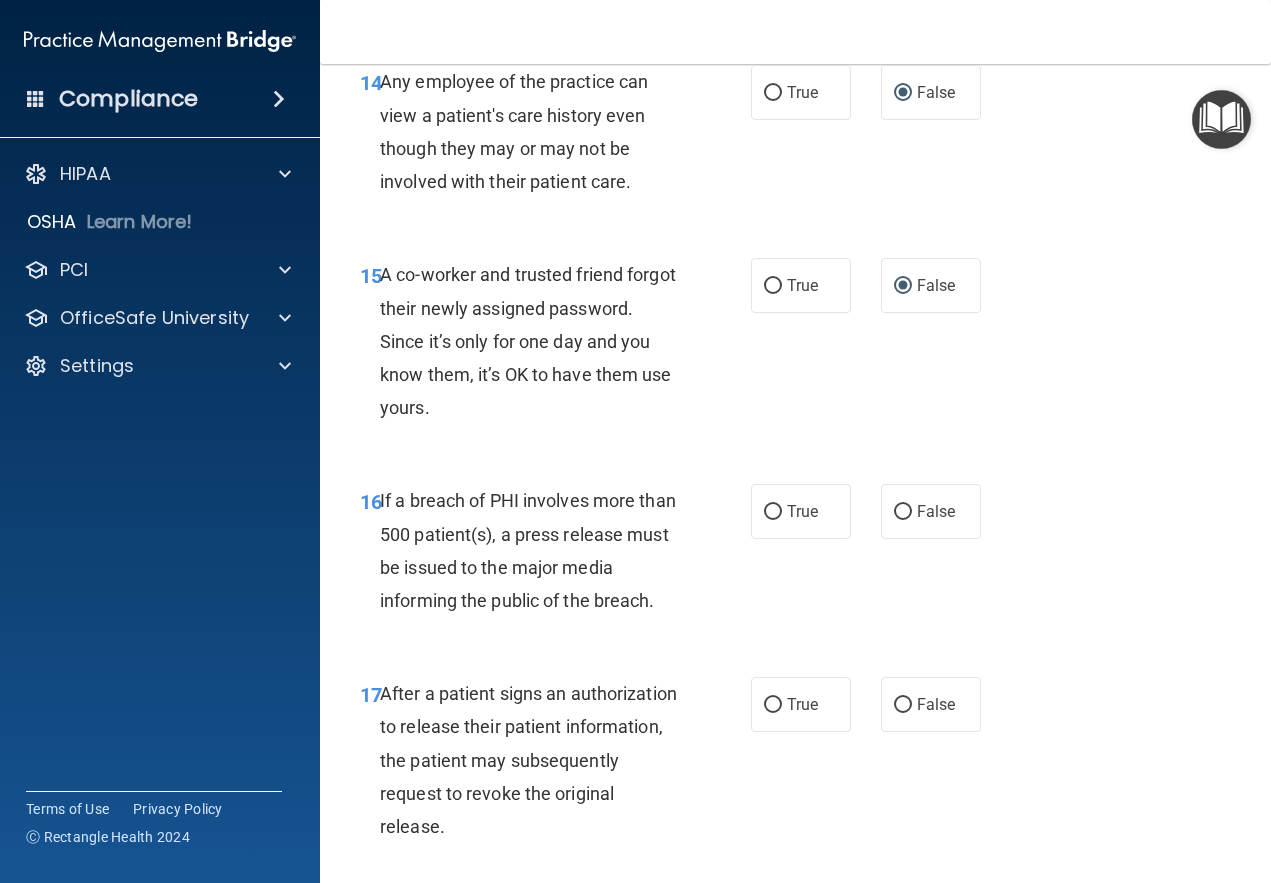 scroll, scrollTop: 2800, scrollLeft: 0, axis: vertical 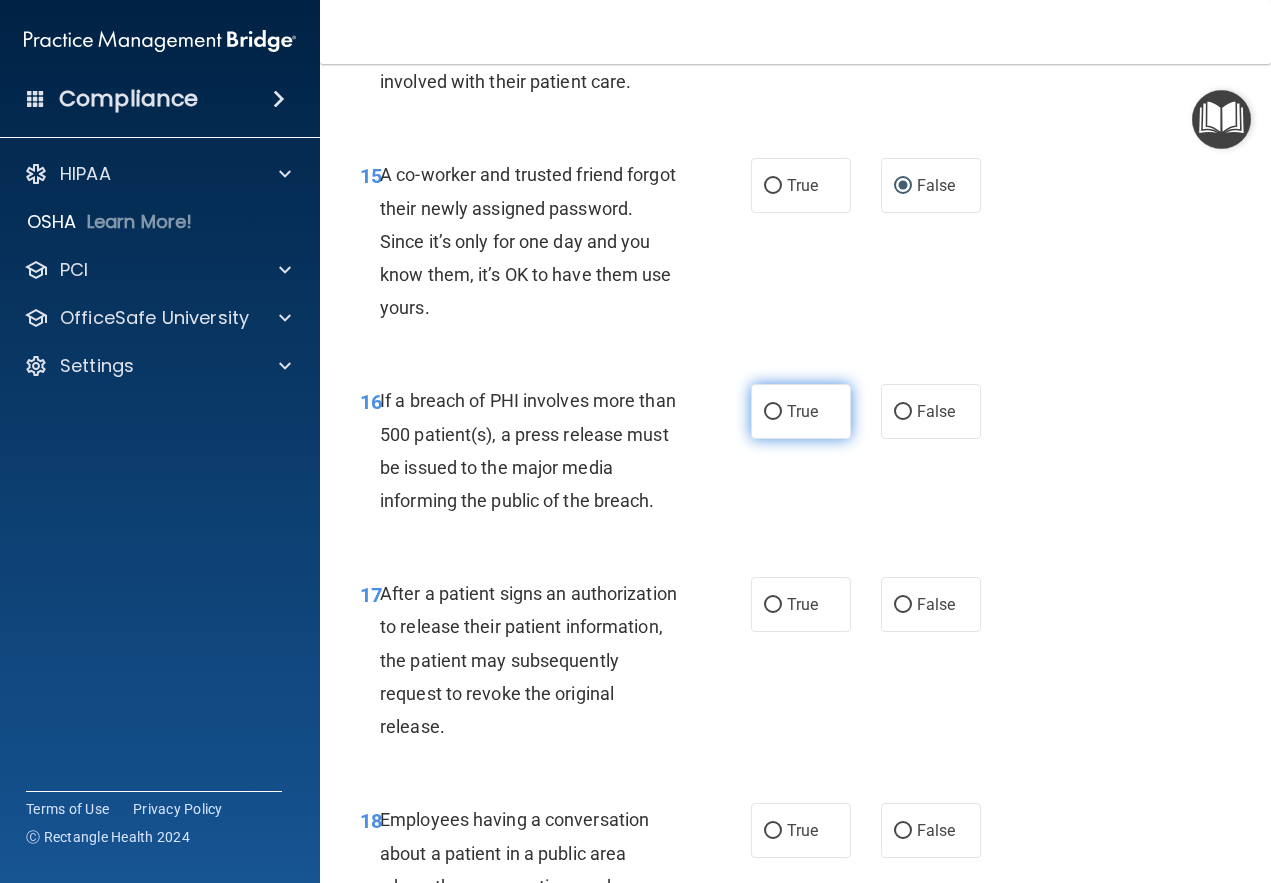 click on "True" at bounding box center (773, 412) 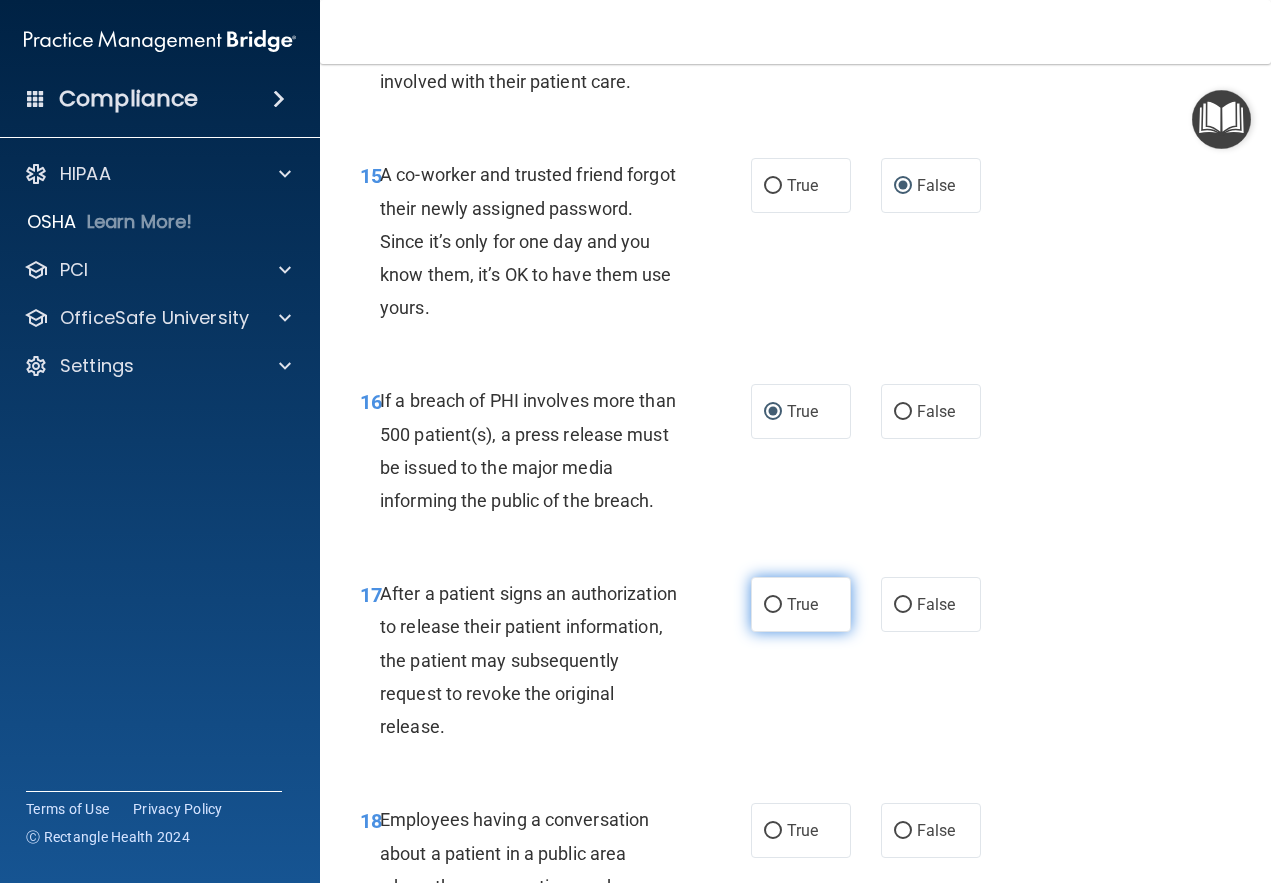 click on "True" at bounding box center (801, 604) 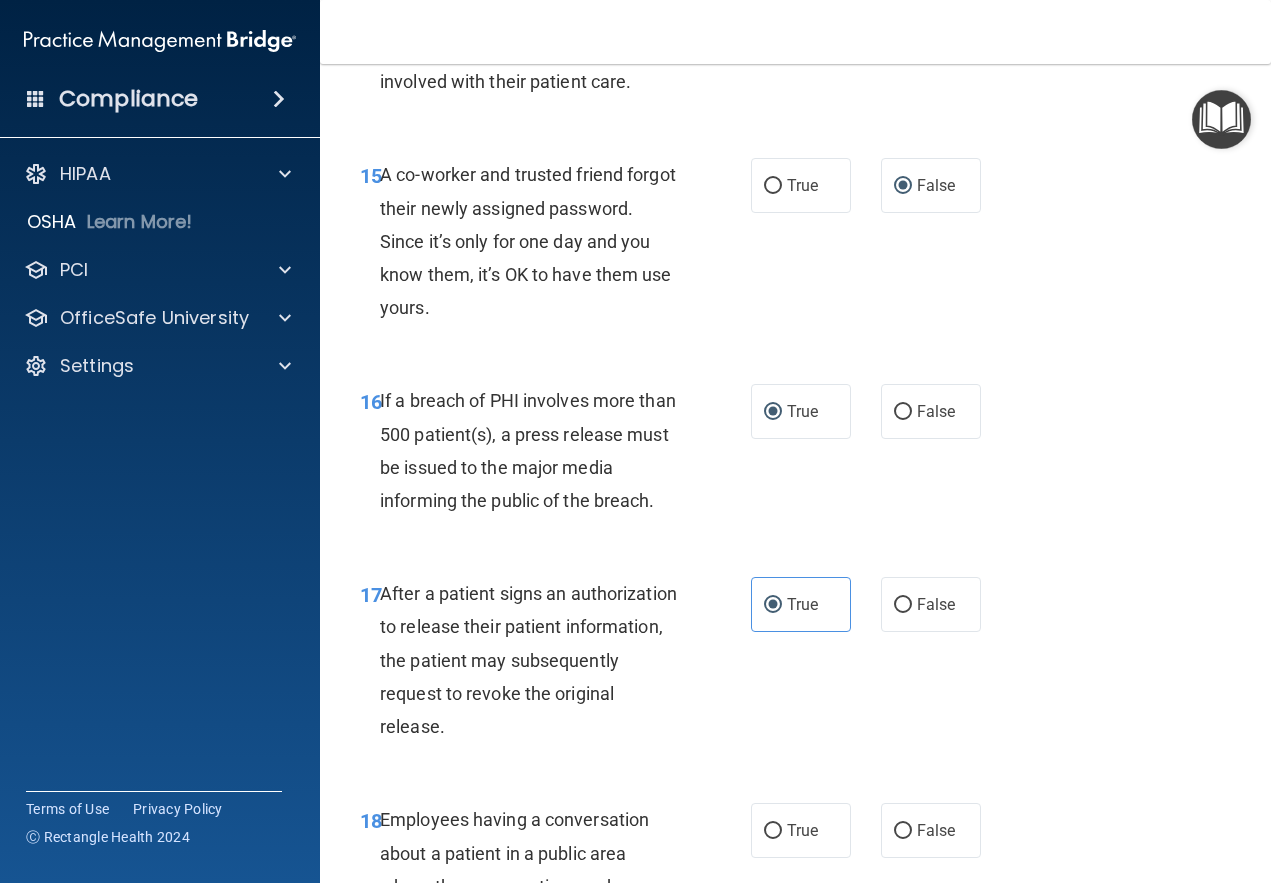 scroll, scrollTop: 3100, scrollLeft: 0, axis: vertical 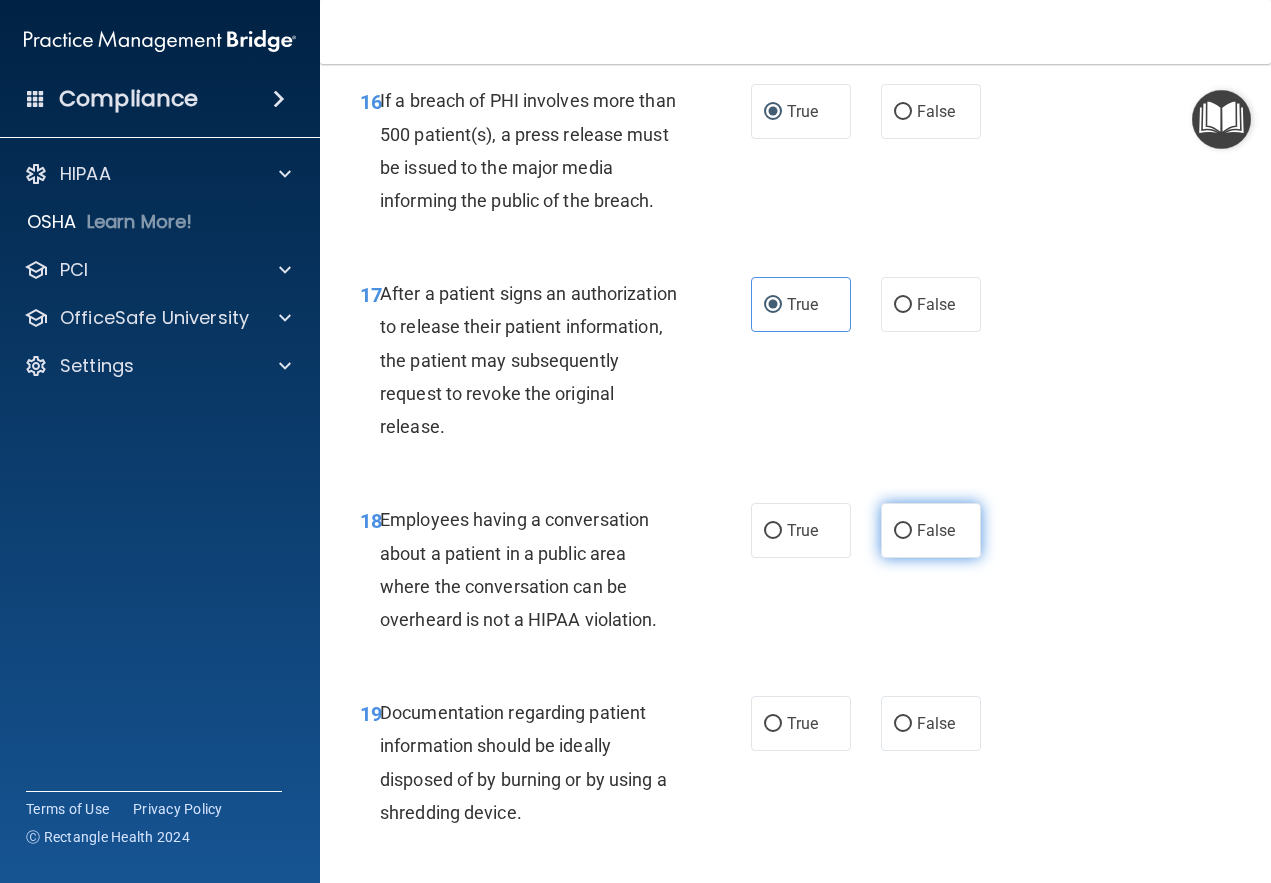 click on "False" at bounding box center (903, 531) 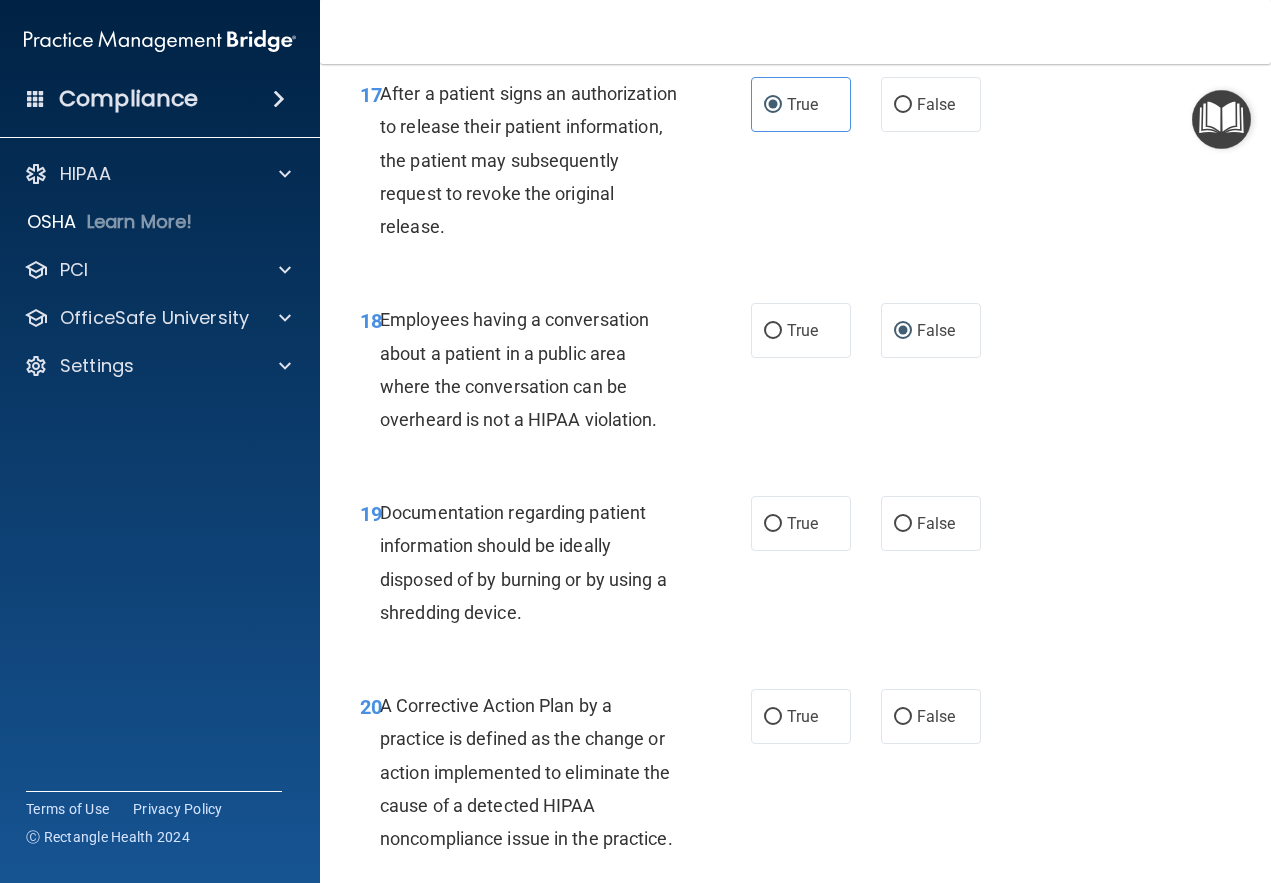 scroll, scrollTop: 3400, scrollLeft: 0, axis: vertical 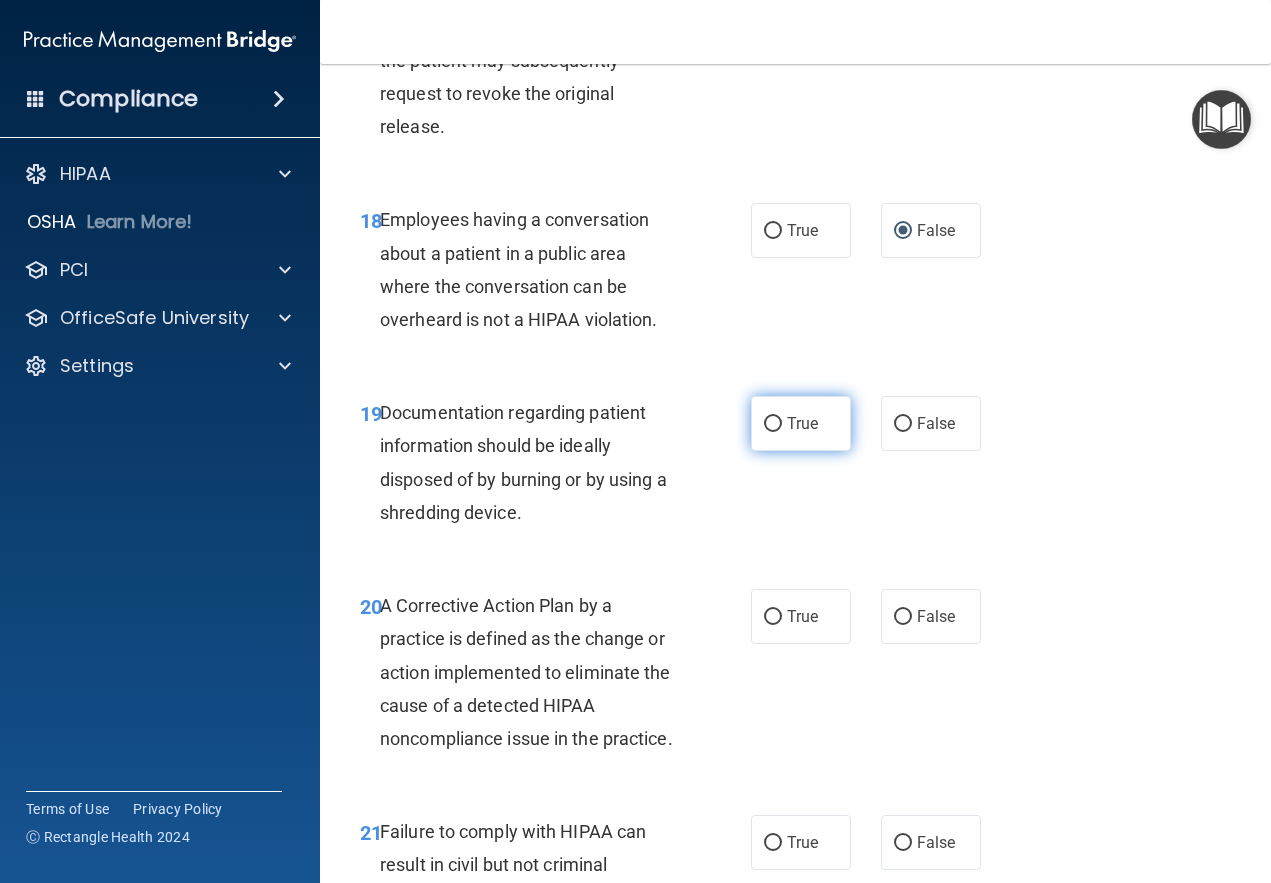 click on "True" at bounding box center (773, 424) 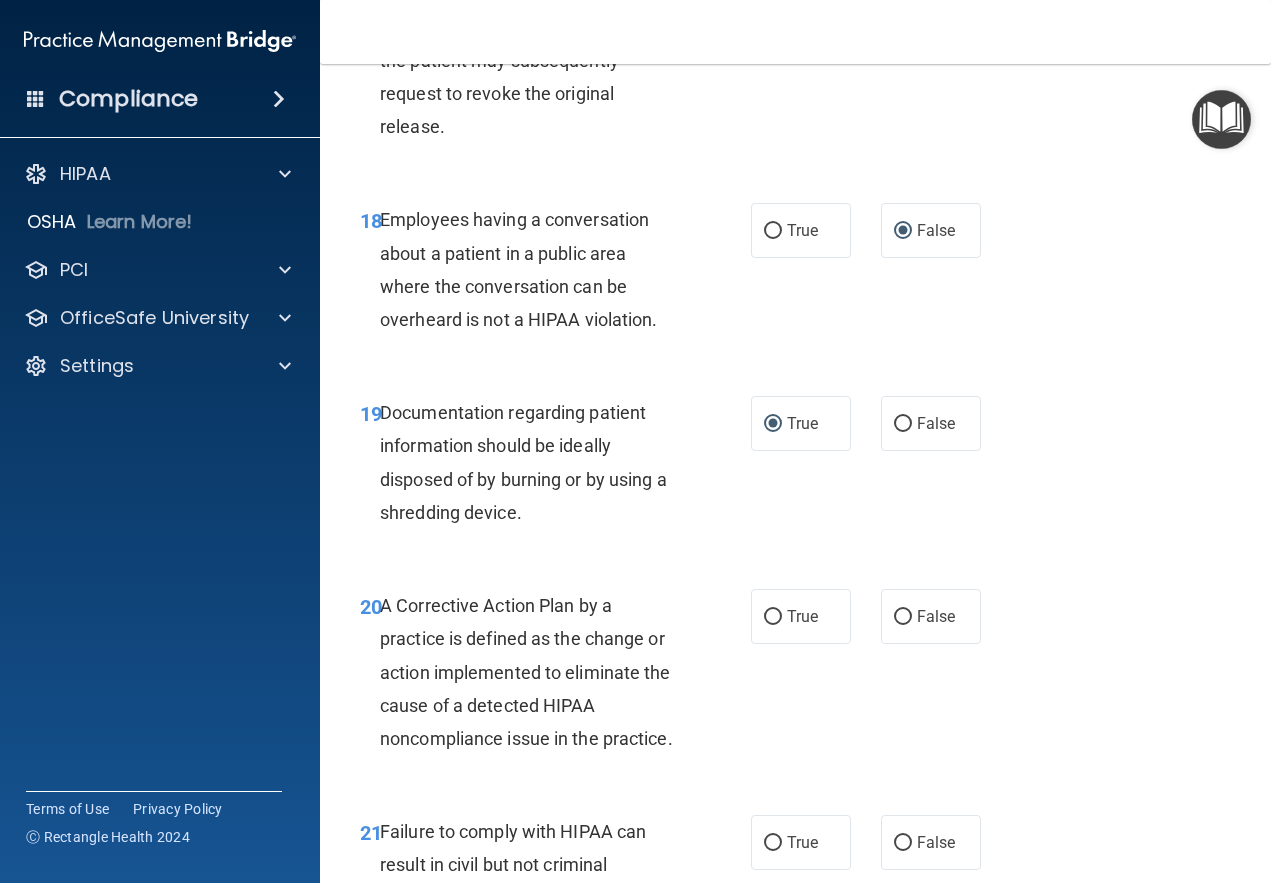 scroll, scrollTop: 3600, scrollLeft: 0, axis: vertical 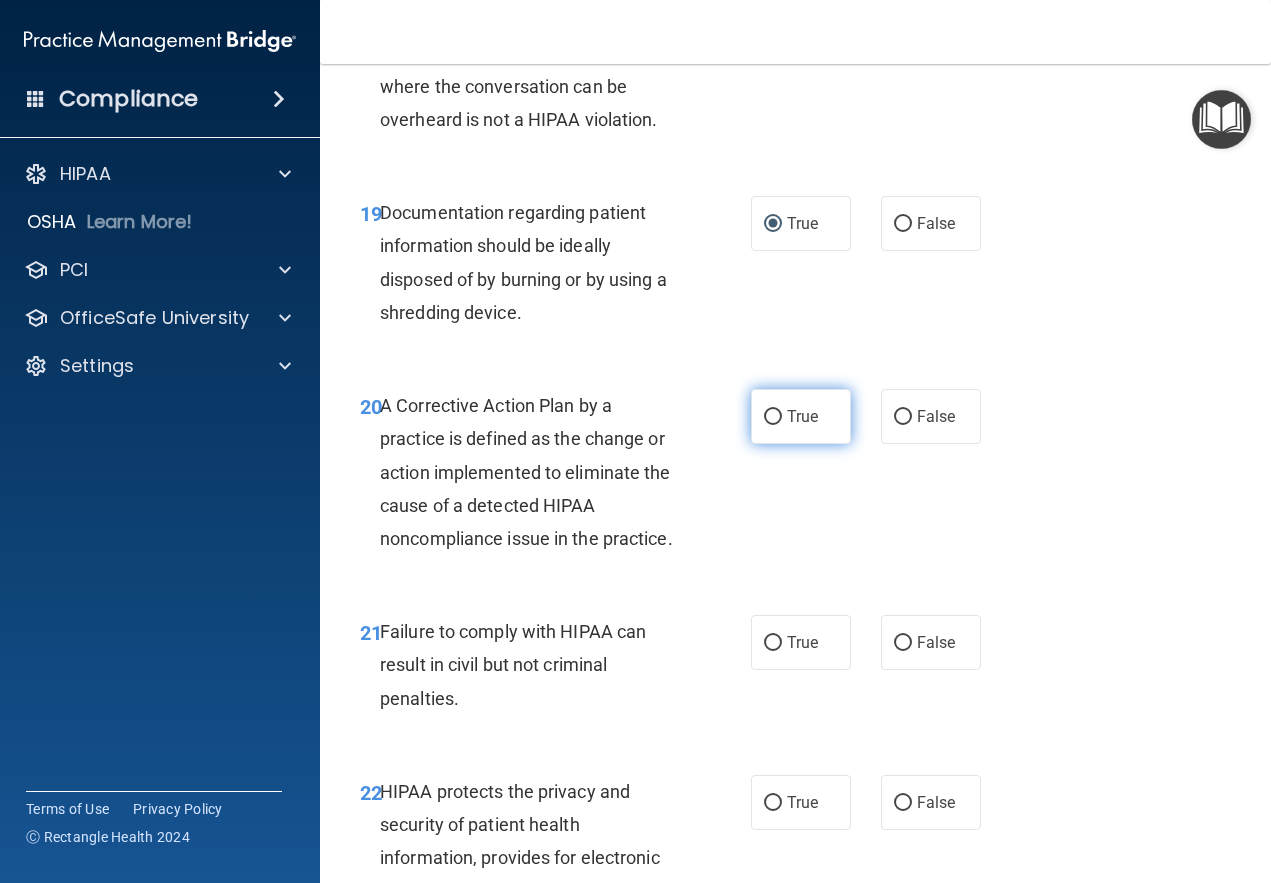 click on "True" at bounding box center (773, 417) 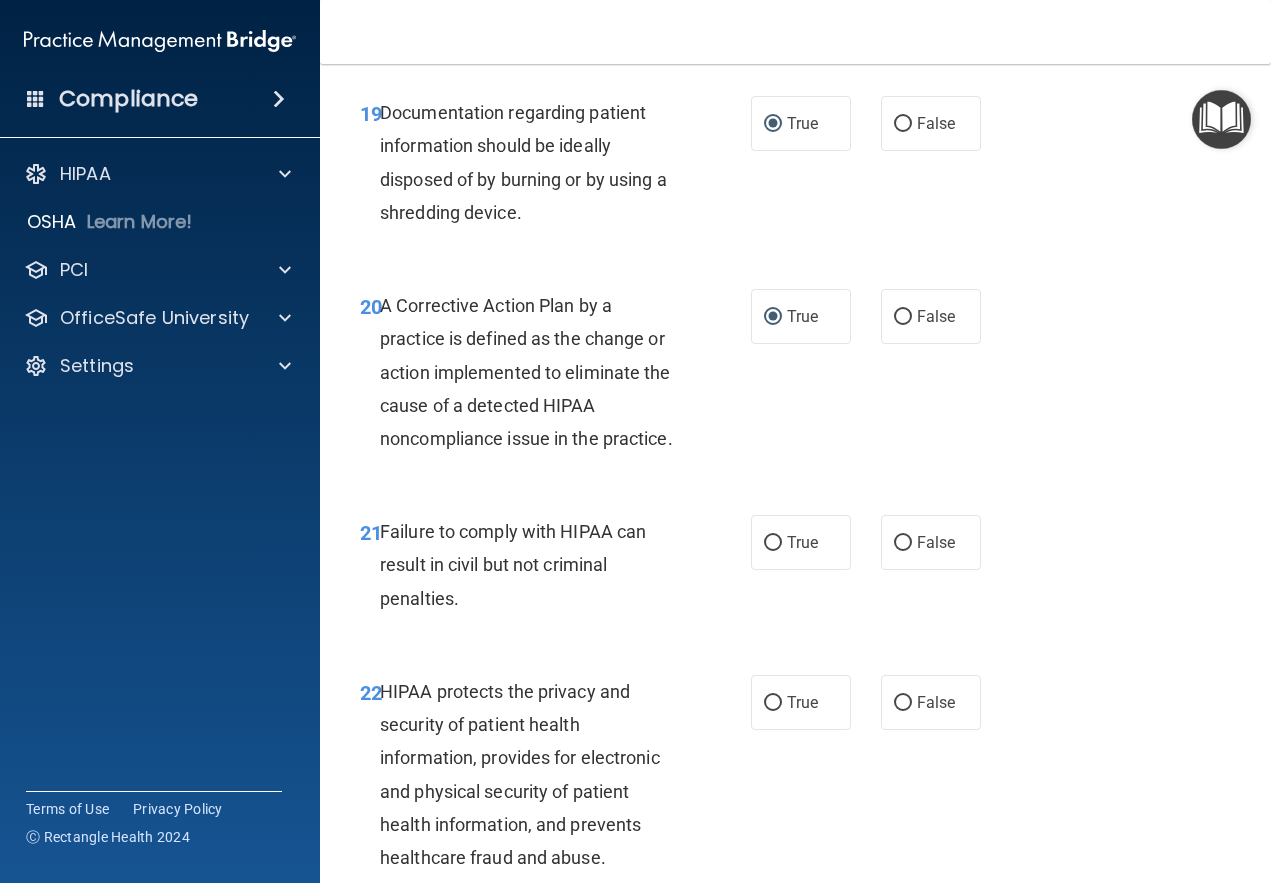 scroll, scrollTop: 3800, scrollLeft: 0, axis: vertical 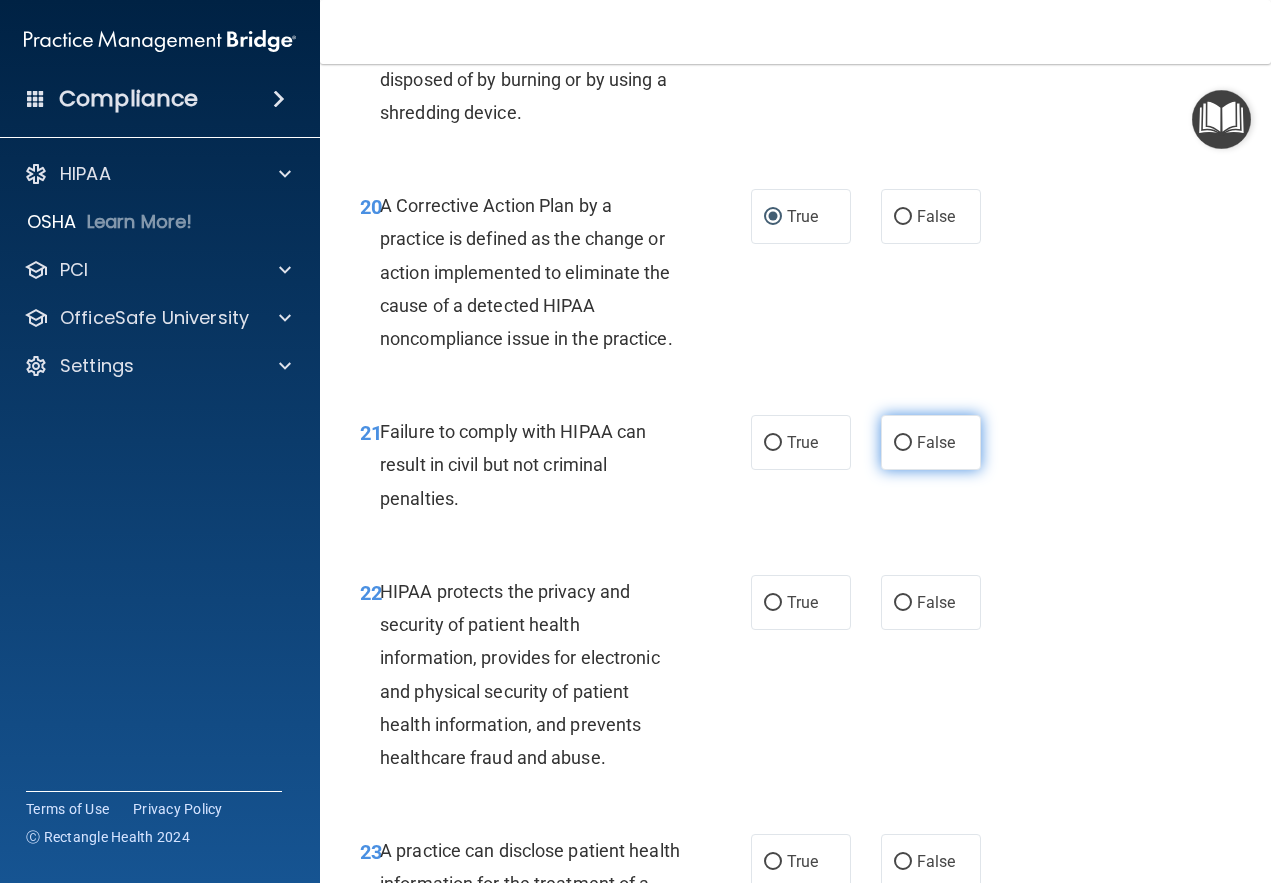 click on "False" at bounding box center (903, 443) 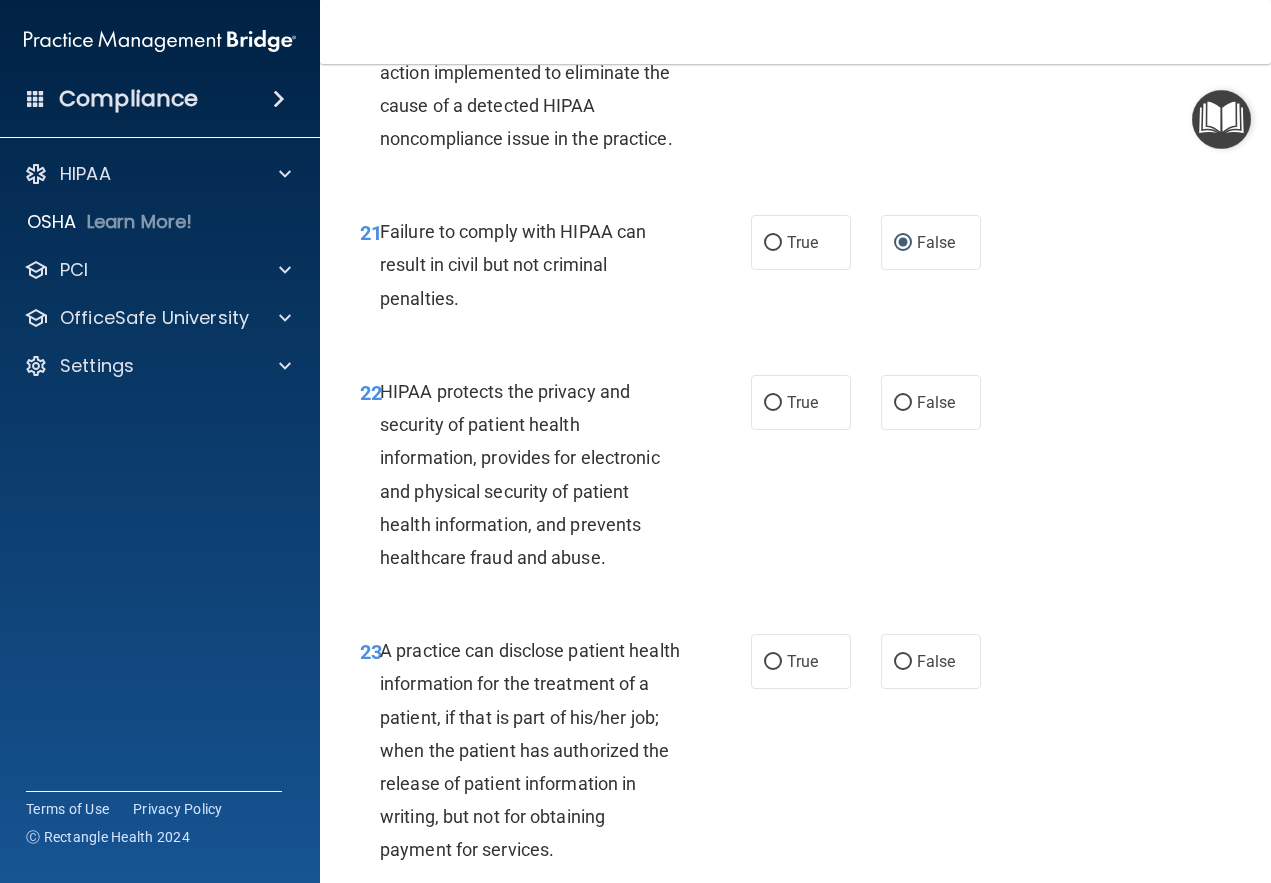 scroll, scrollTop: 4100, scrollLeft: 0, axis: vertical 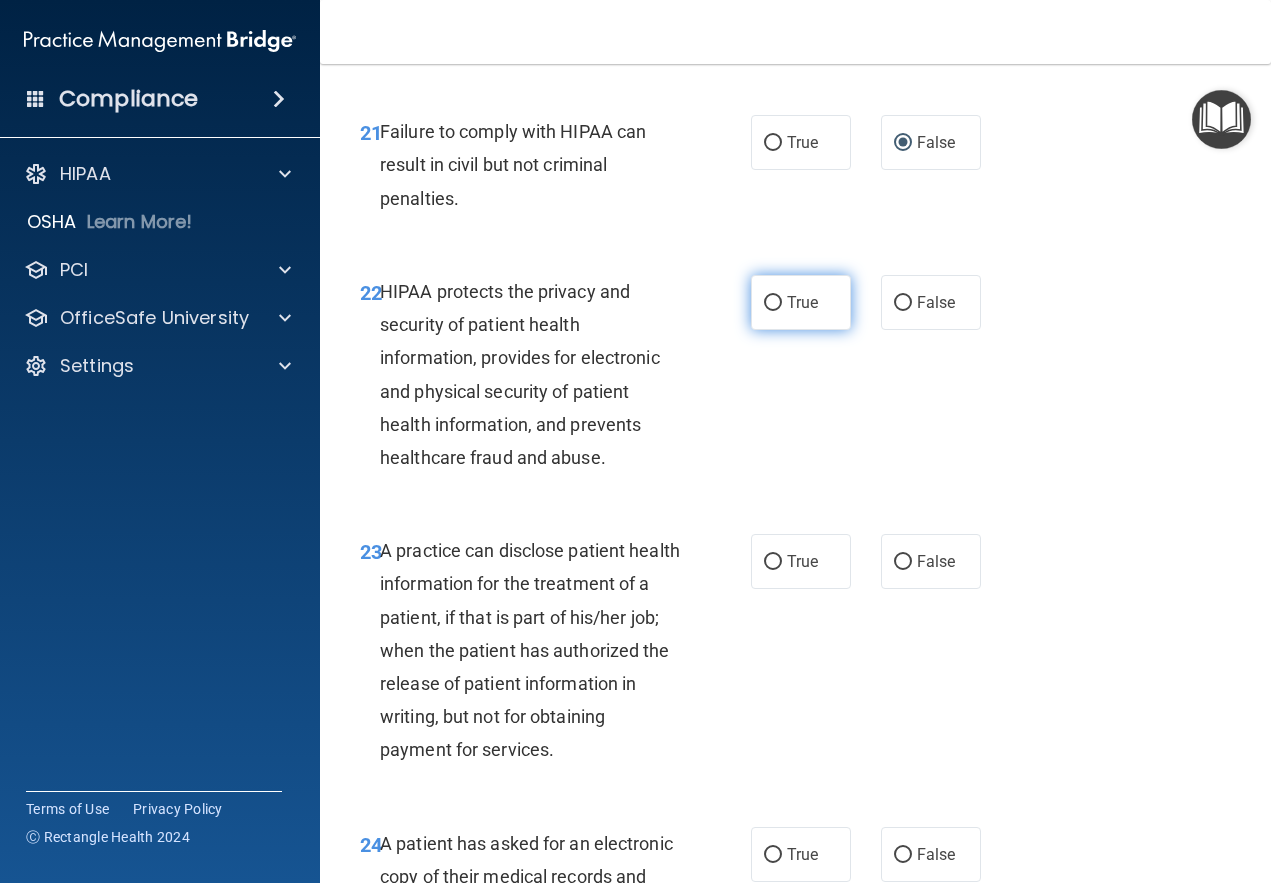 click on "True" at bounding box center (773, 303) 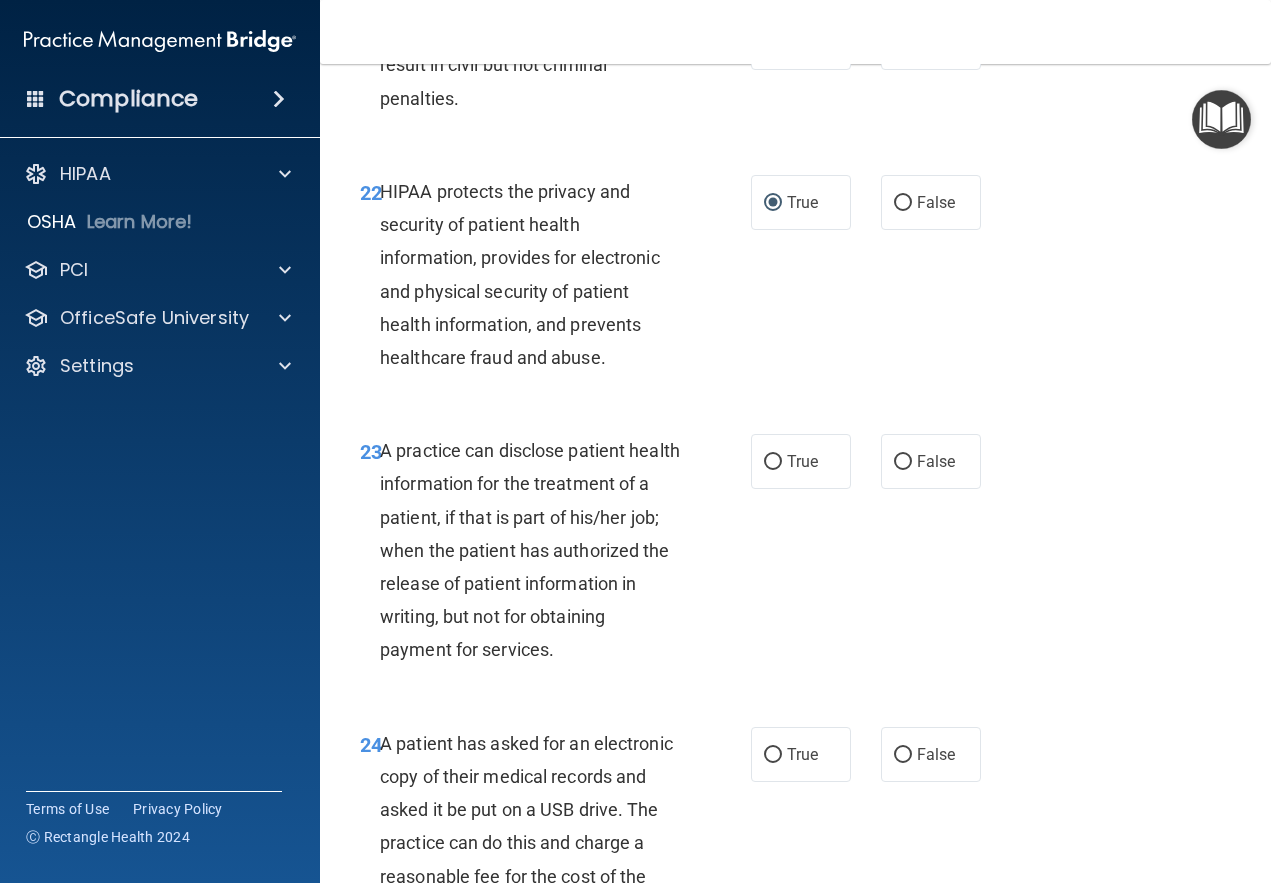 scroll, scrollTop: 4300, scrollLeft: 0, axis: vertical 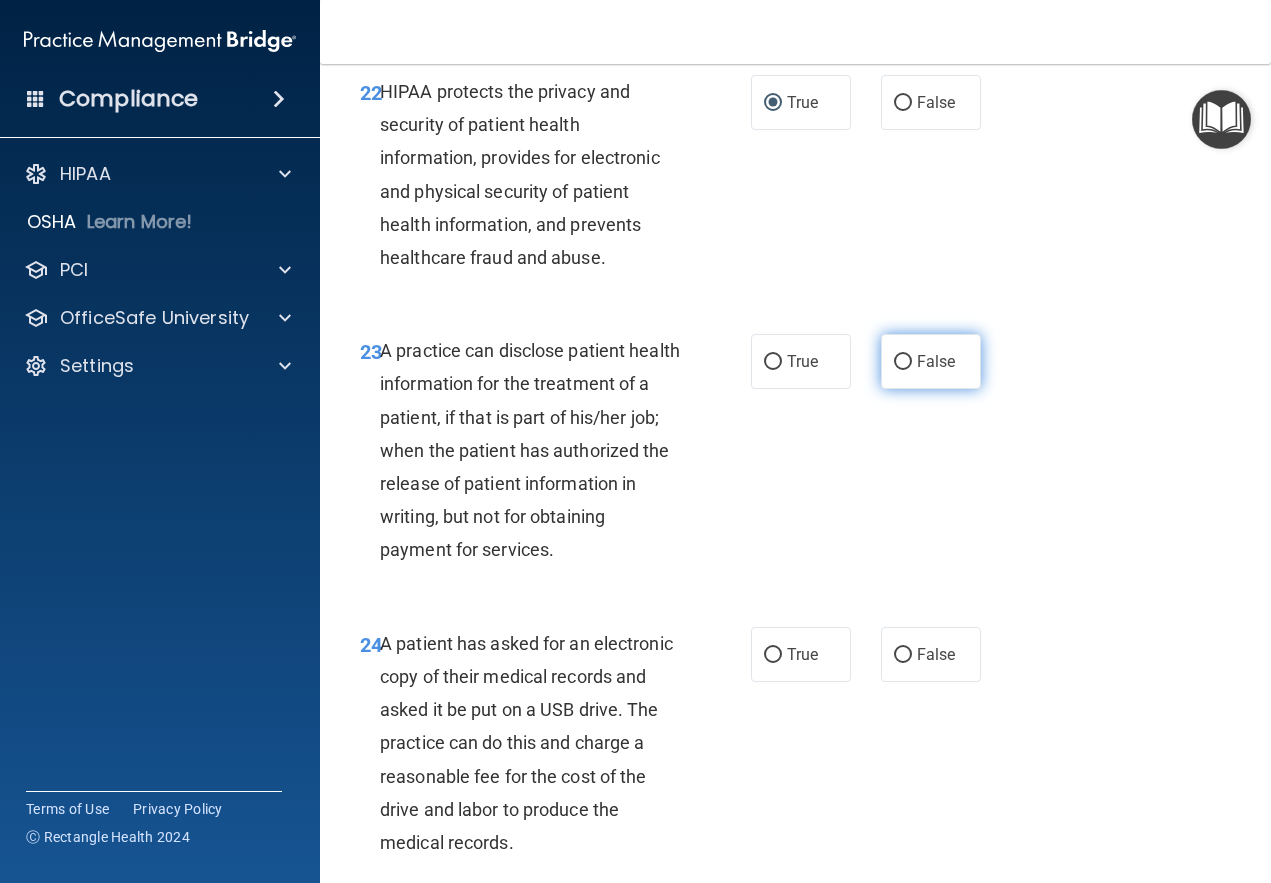 click on "False" at bounding box center (903, 362) 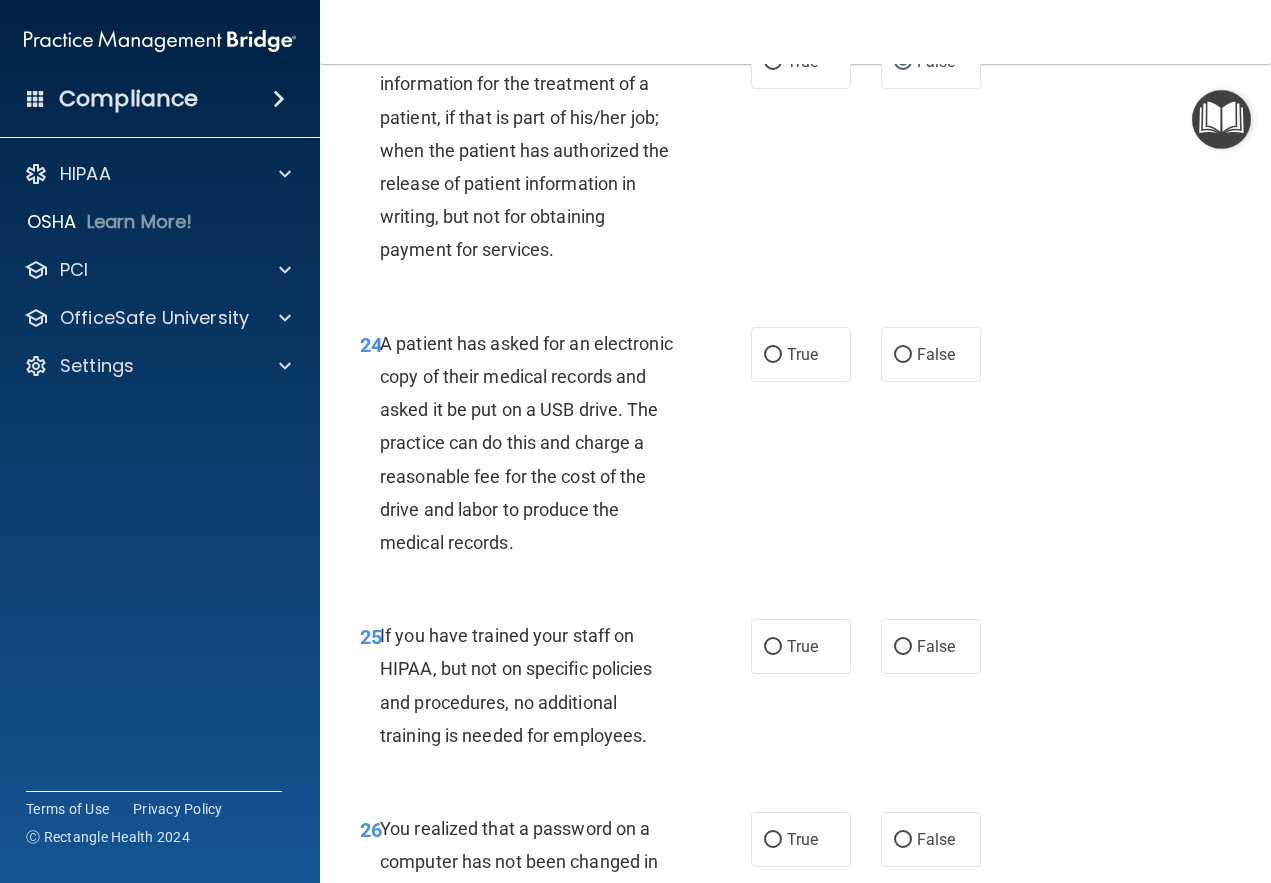 scroll, scrollTop: 4700, scrollLeft: 0, axis: vertical 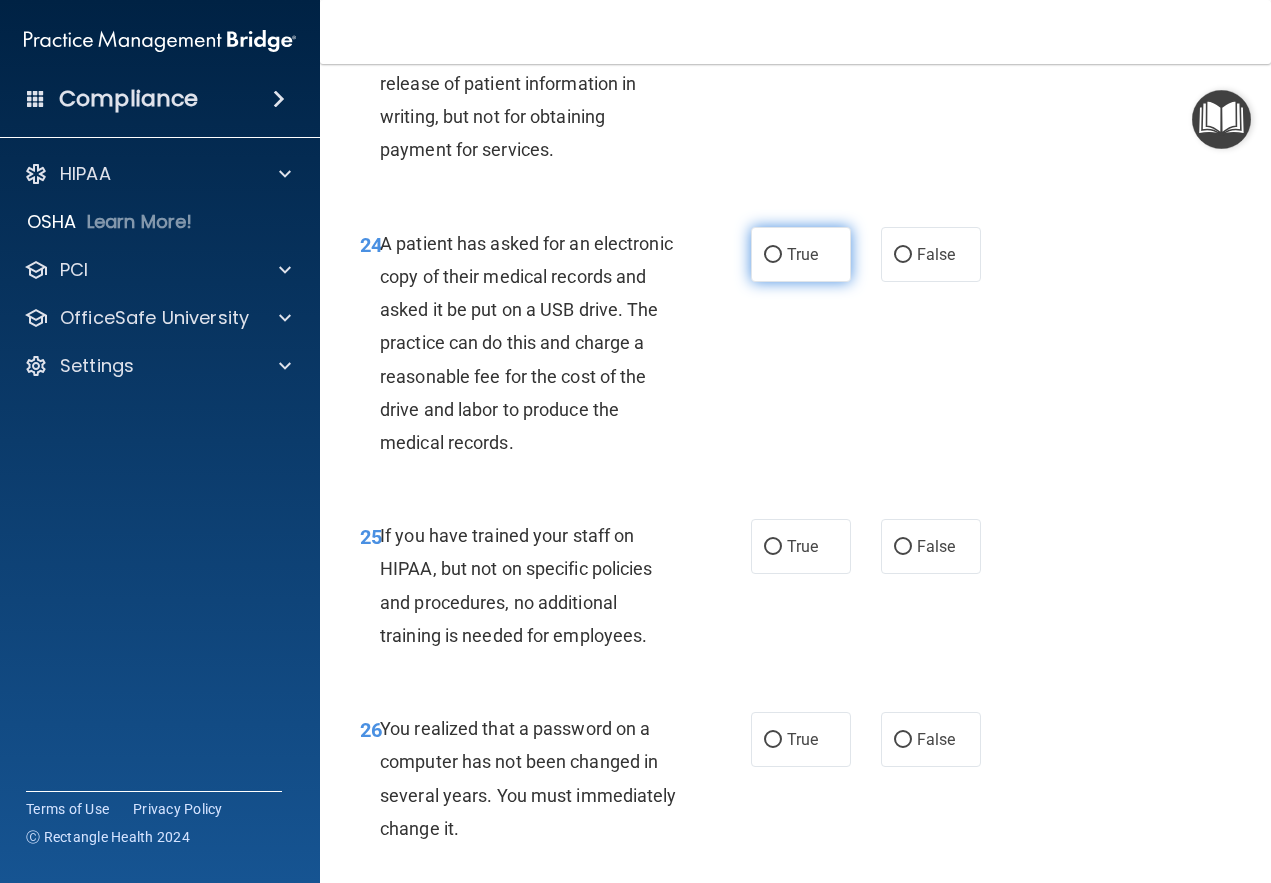 click on "True" at bounding box center [773, 255] 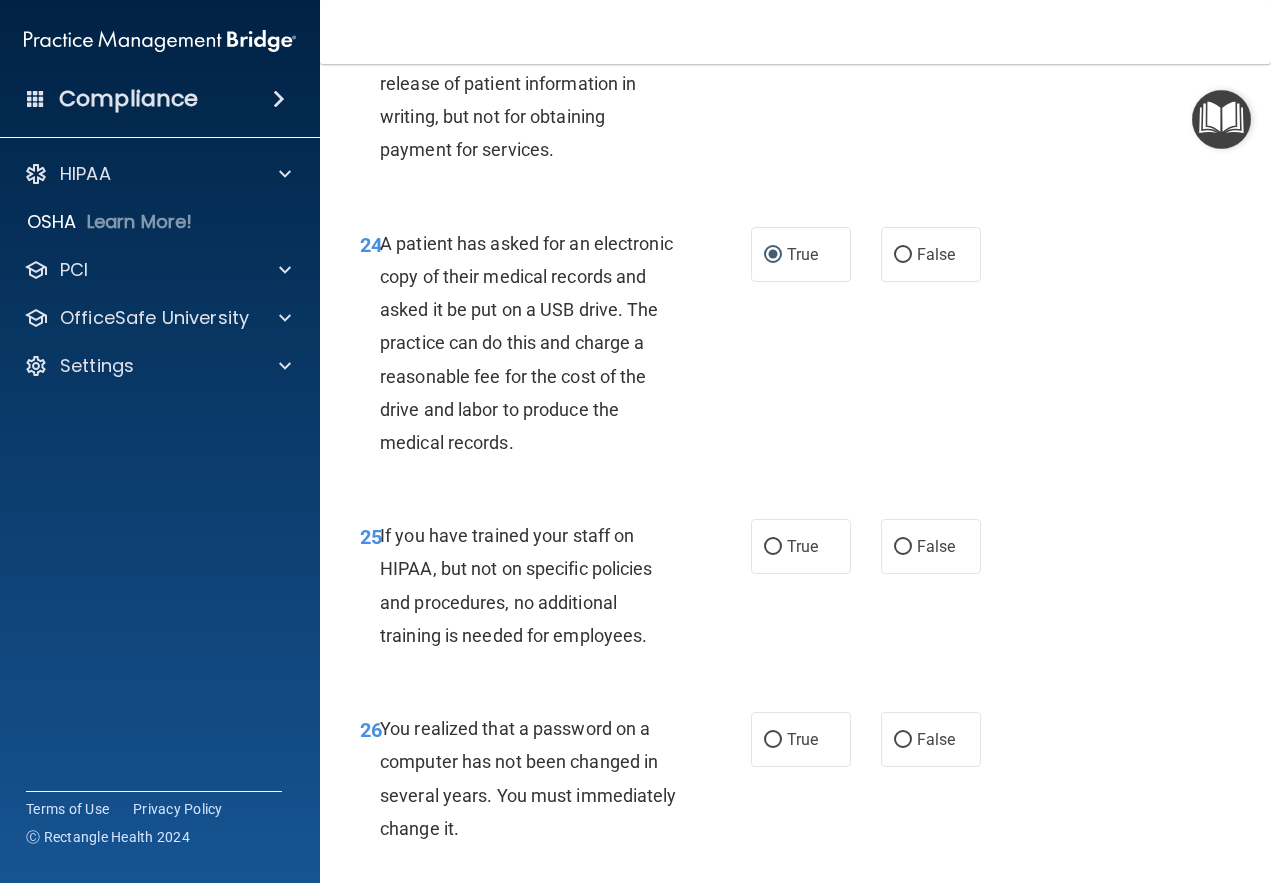 scroll, scrollTop: 4900, scrollLeft: 0, axis: vertical 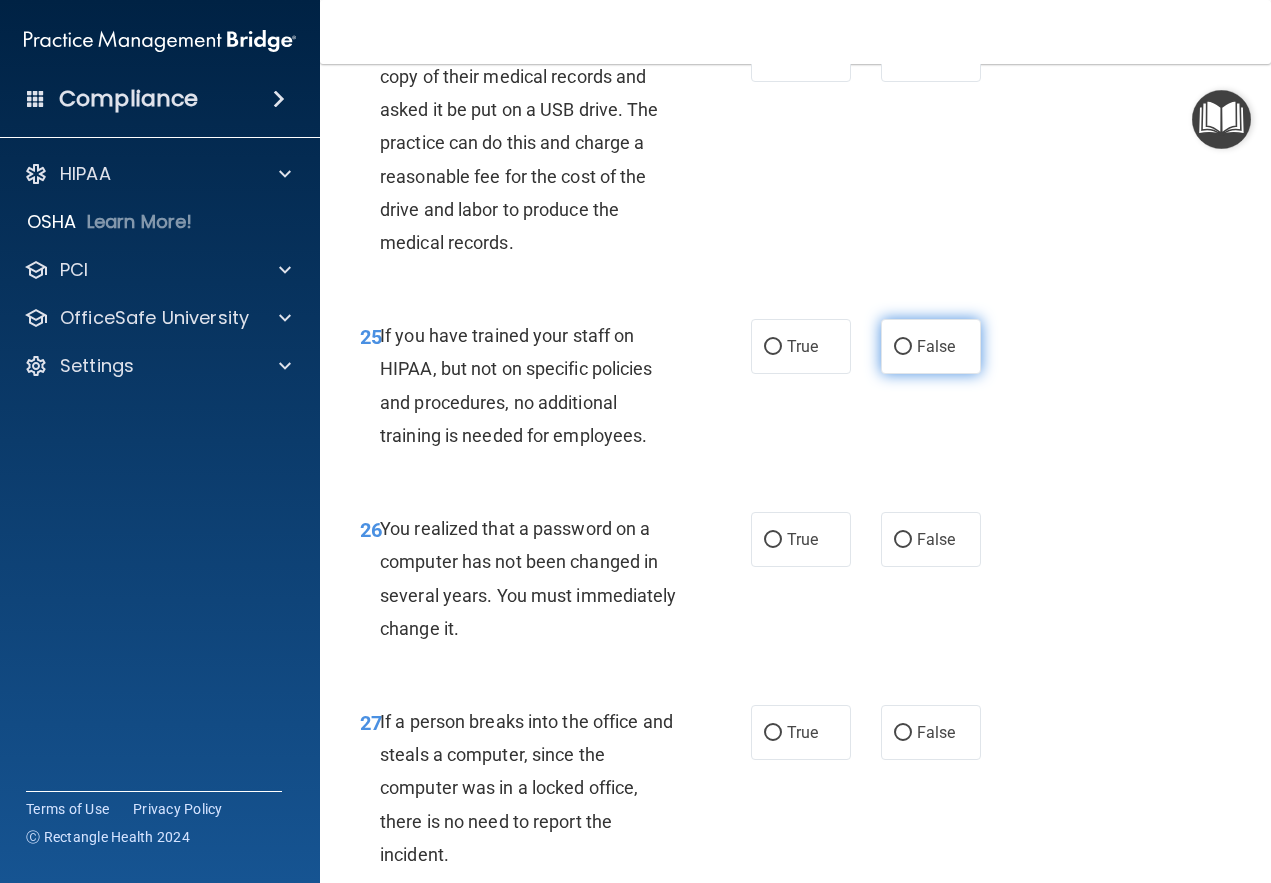 click on "False" at bounding box center (903, 347) 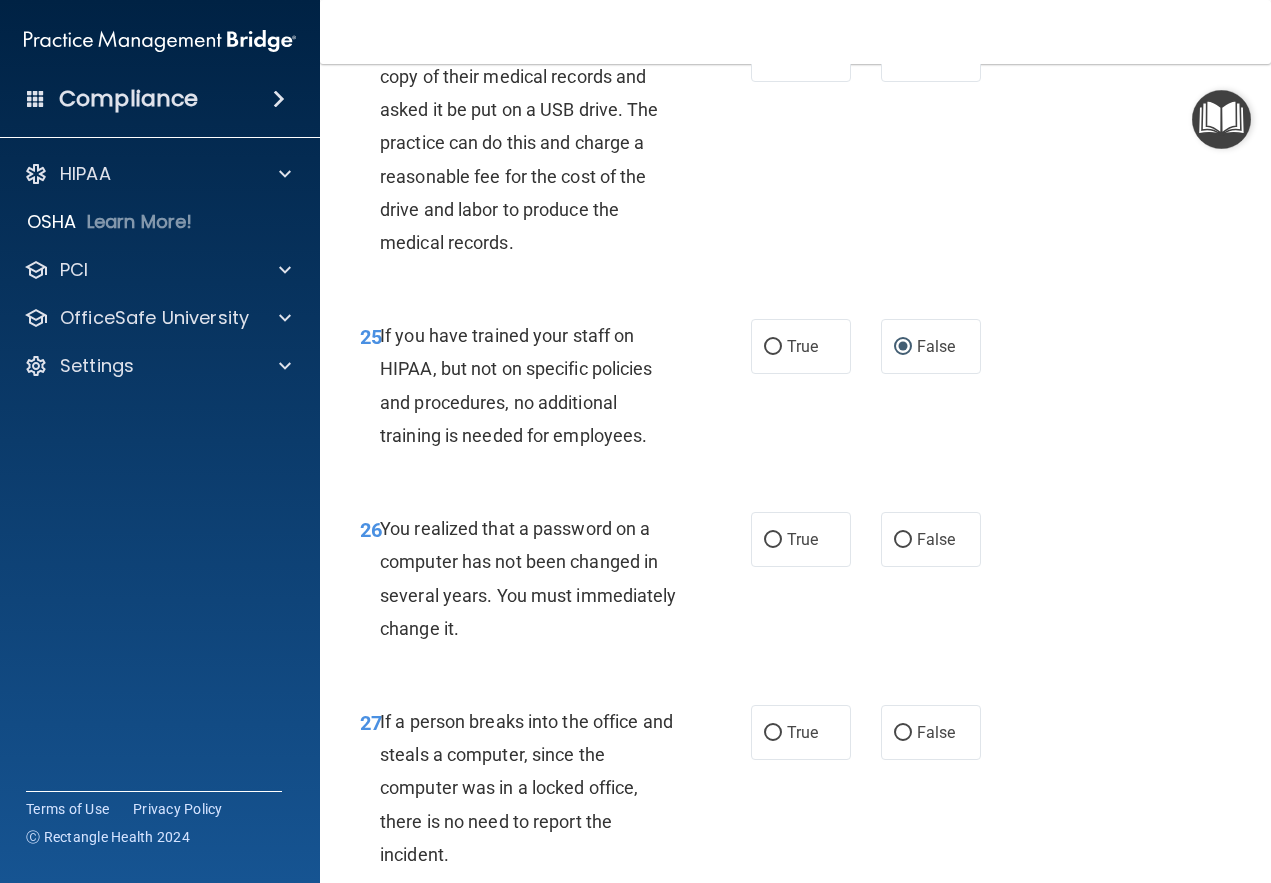 scroll, scrollTop: 5100, scrollLeft: 0, axis: vertical 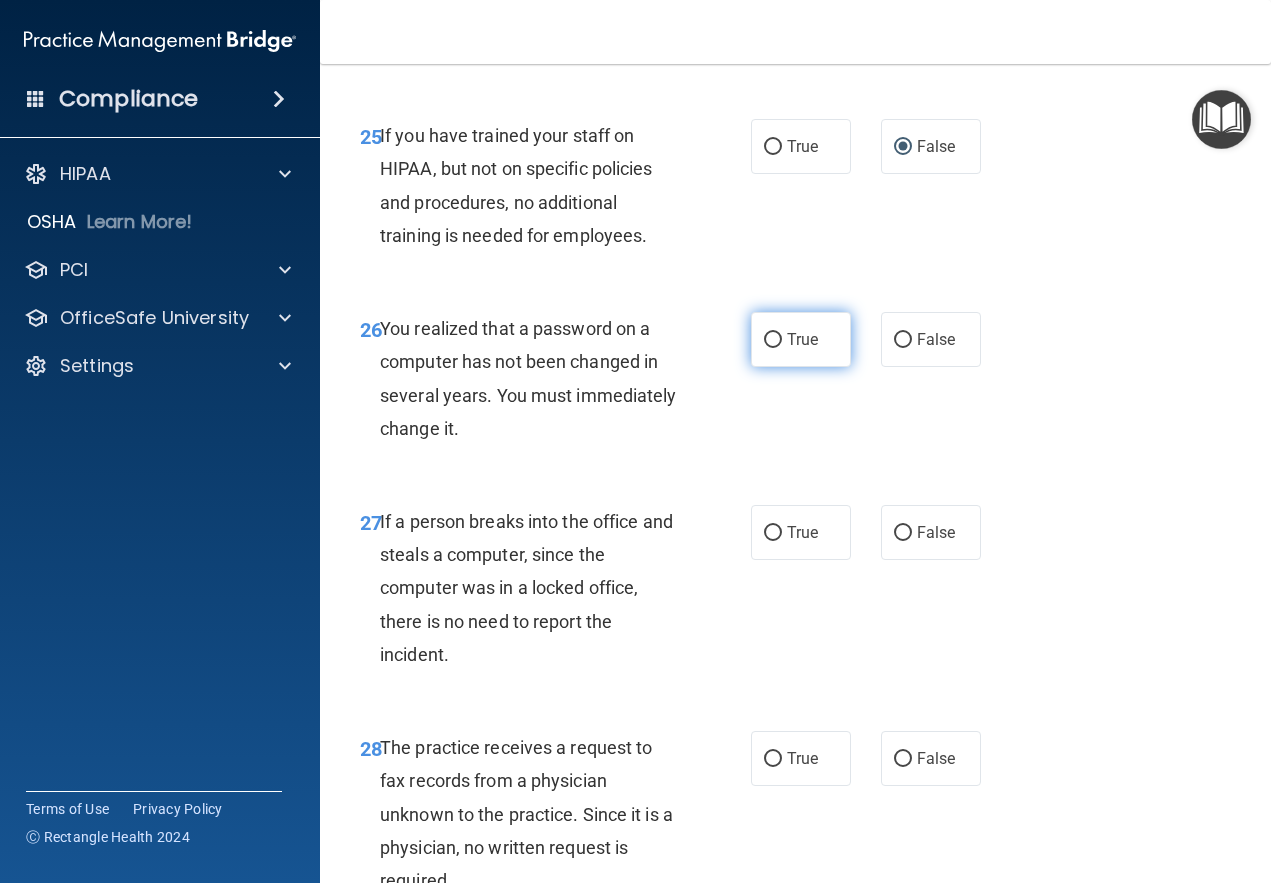 click on "True" at bounding box center (773, 340) 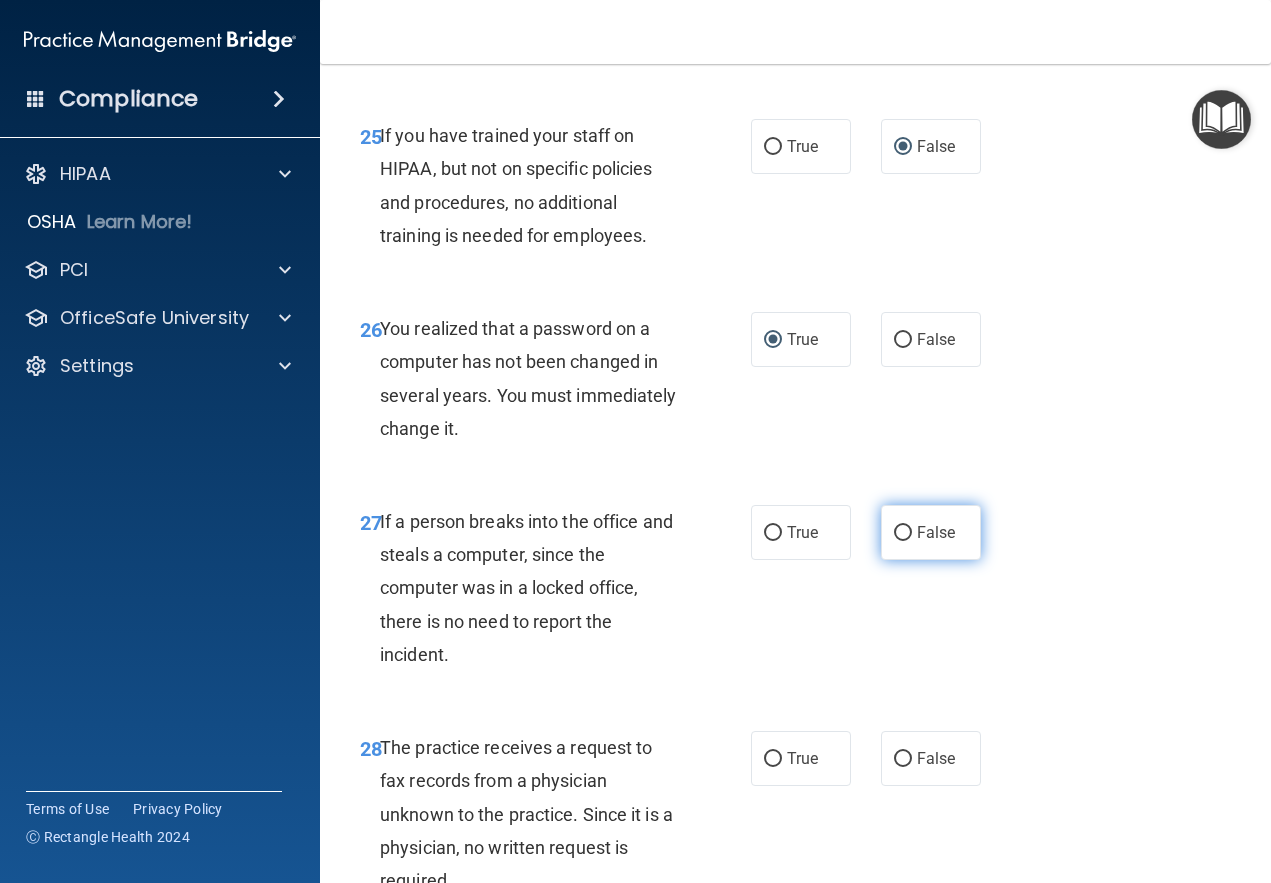 click on "False" at bounding box center [903, 533] 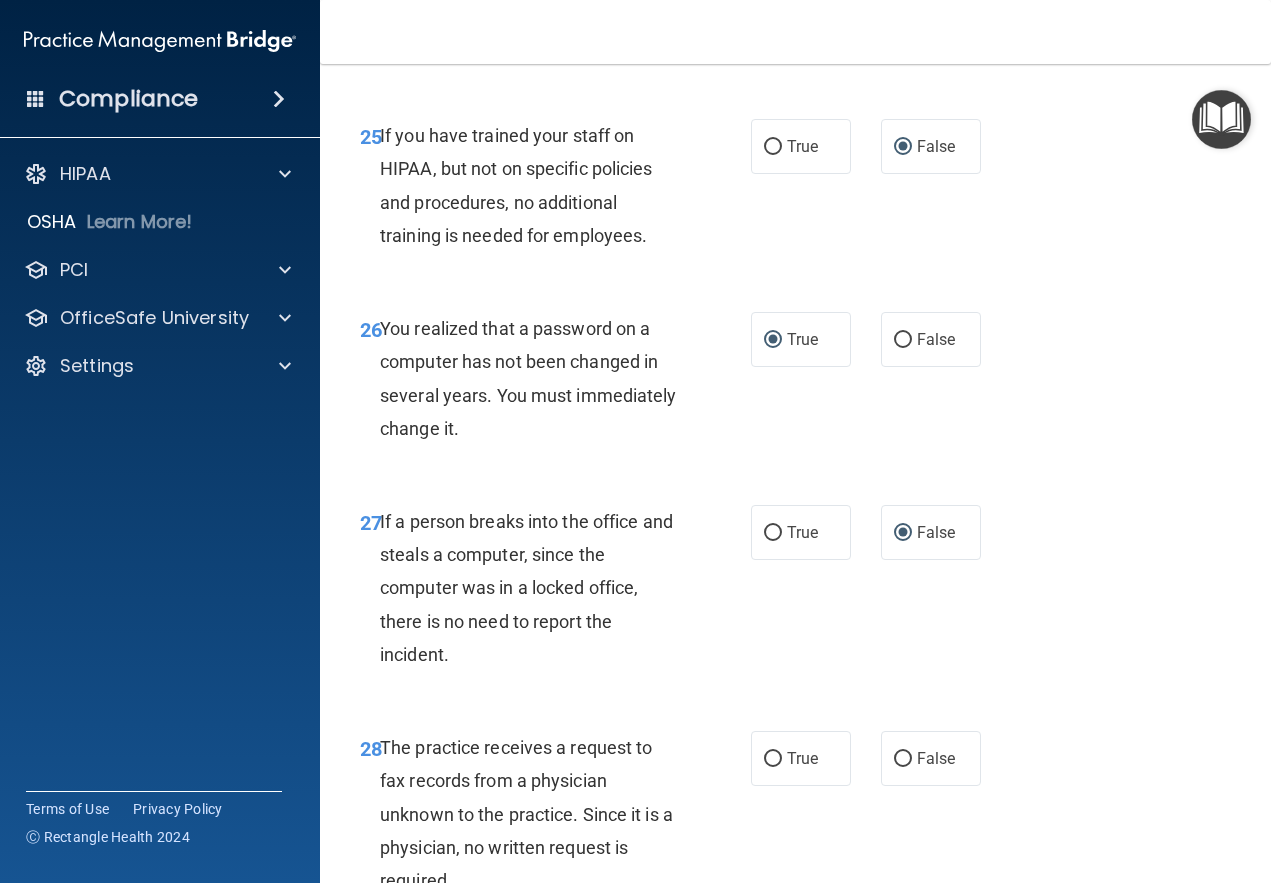 scroll, scrollTop: 5300, scrollLeft: 0, axis: vertical 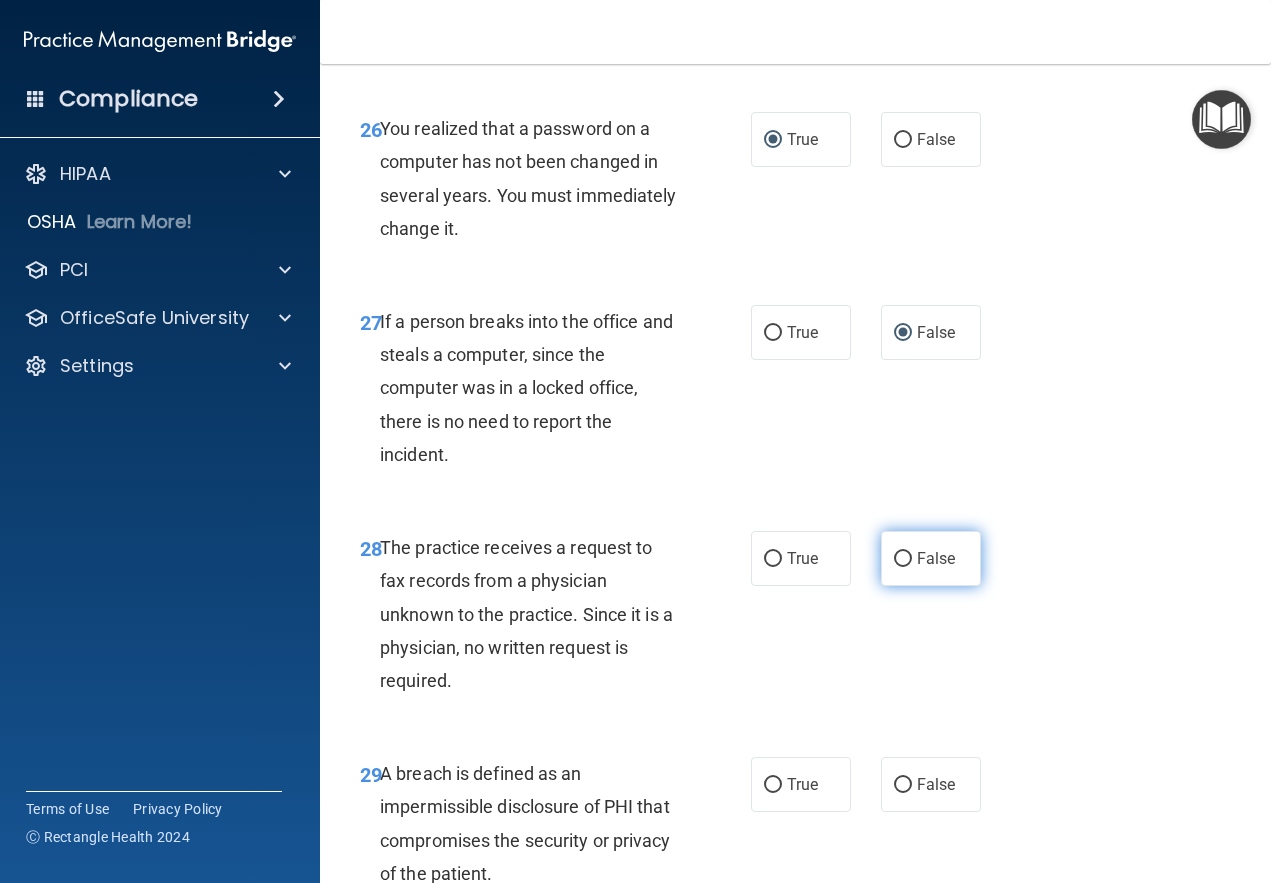 click on "False" at bounding box center [903, 559] 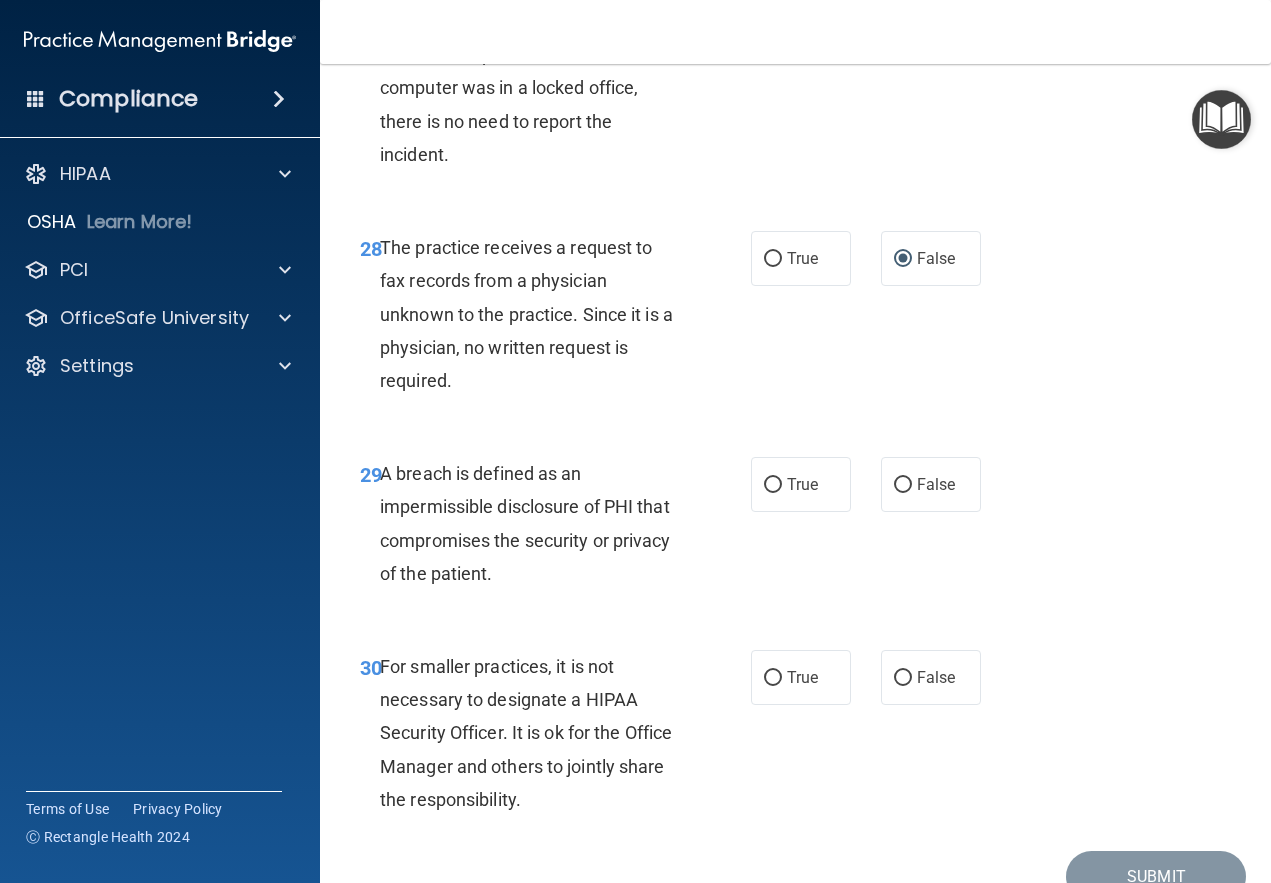 scroll, scrollTop: 5700, scrollLeft: 0, axis: vertical 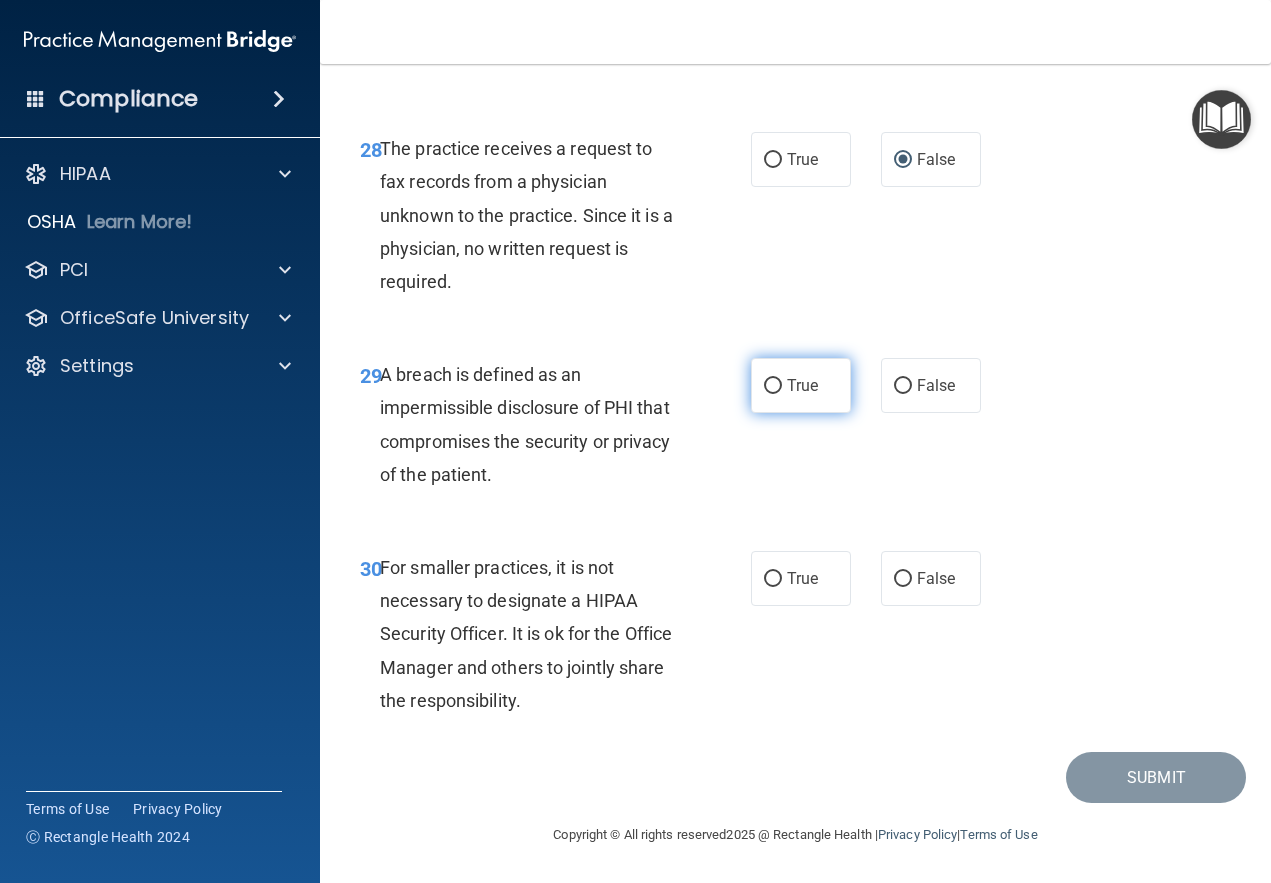 click on "True" at bounding box center [773, 386] 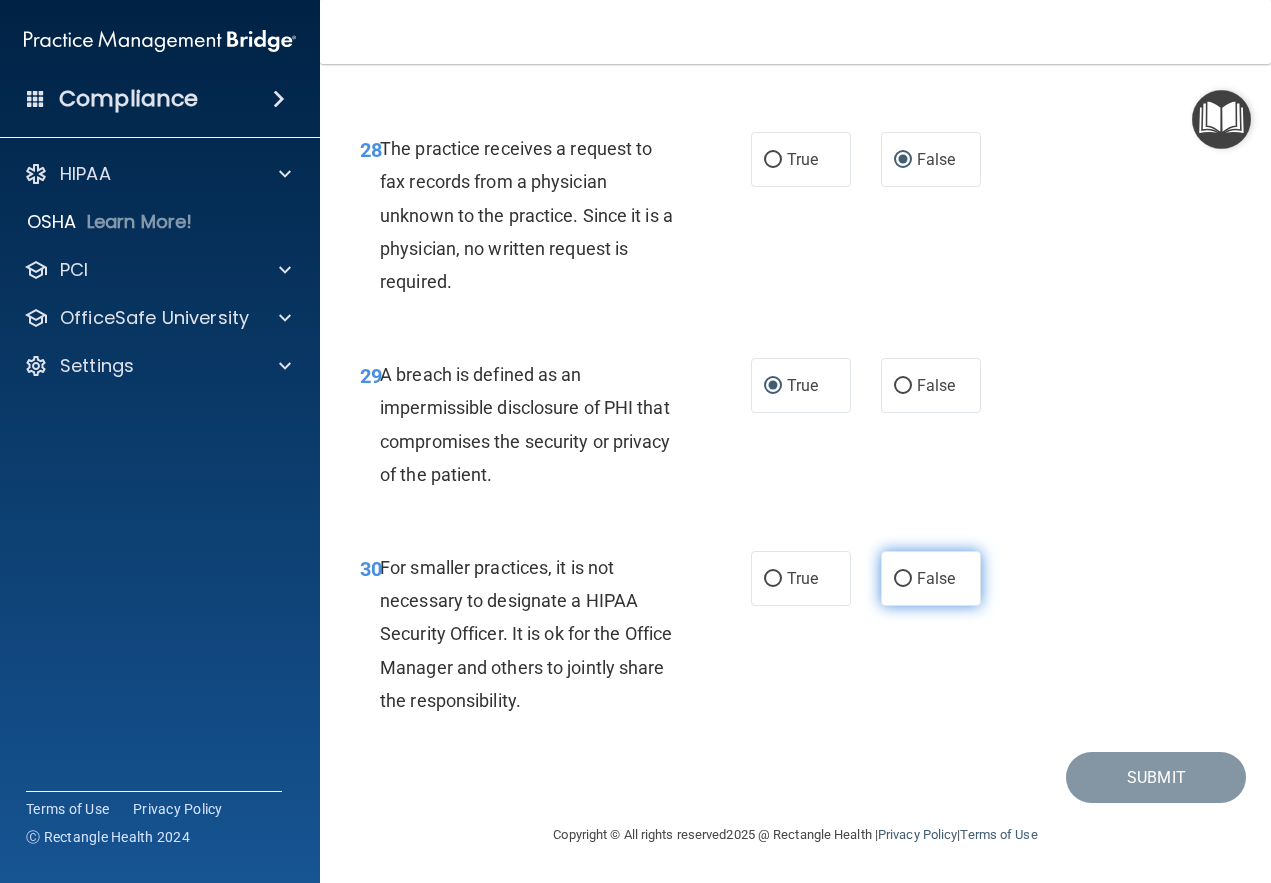 click on "False" at bounding box center [903, 579] 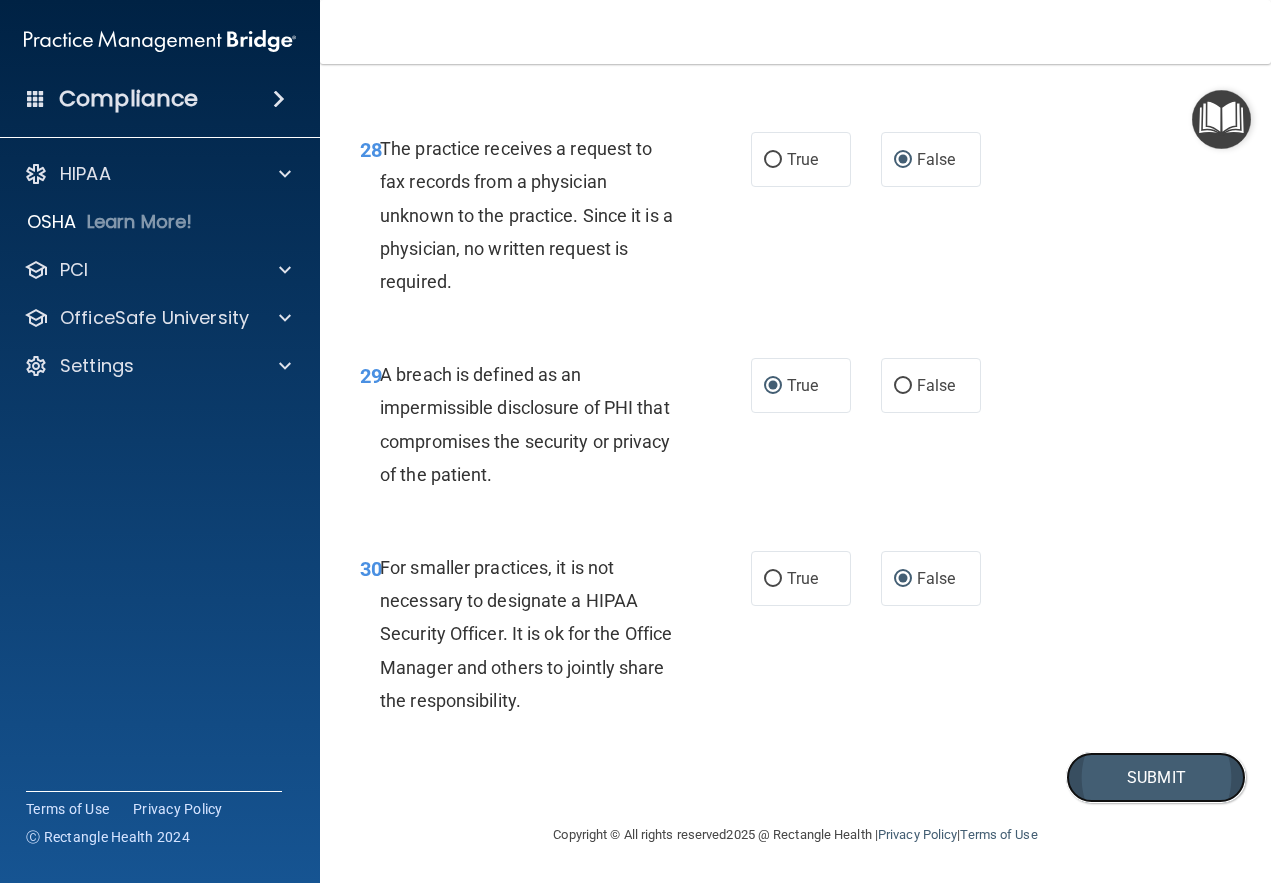 click on "Submit" at bounding box center [1156, 777] 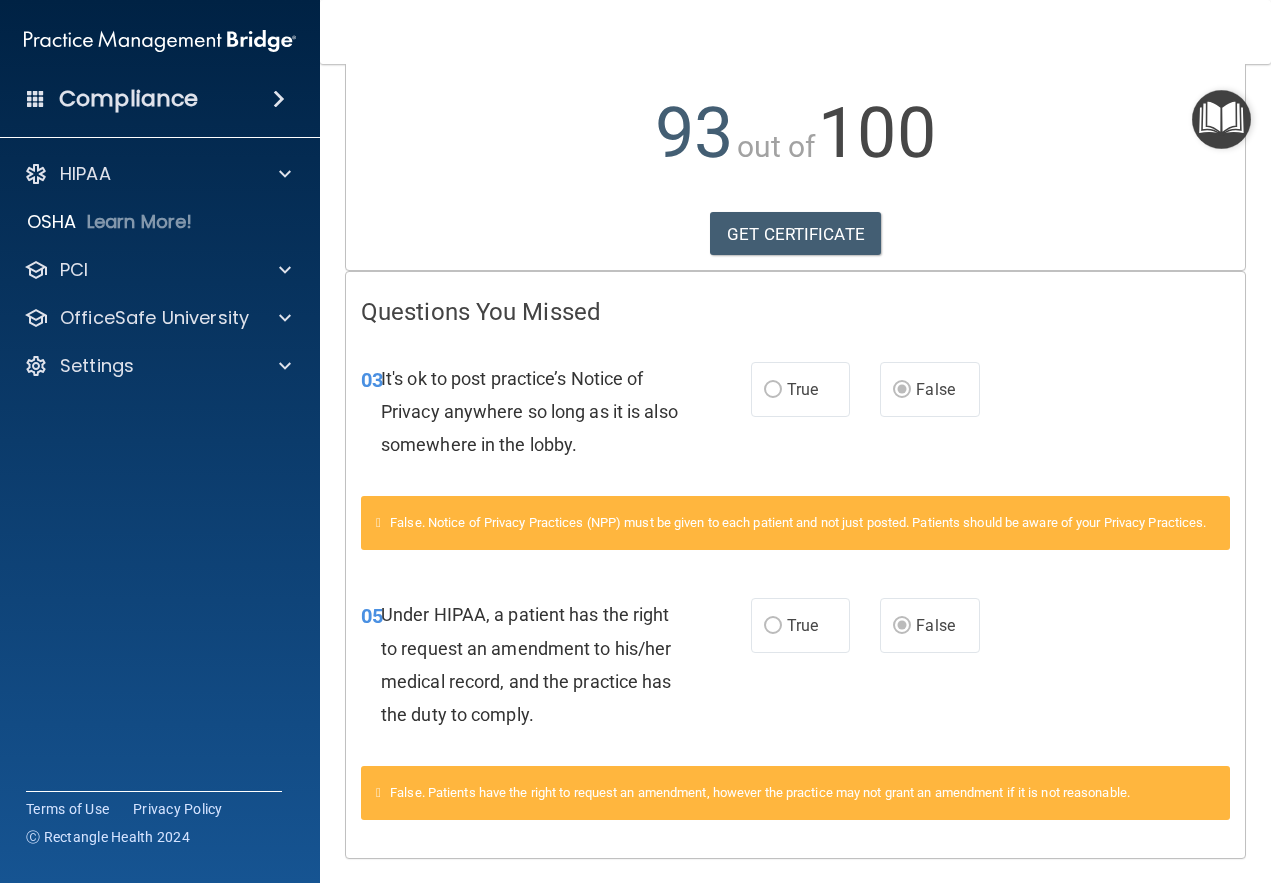 scroll, scrollTop: 280, scrollLeft: 0, axis: vertical 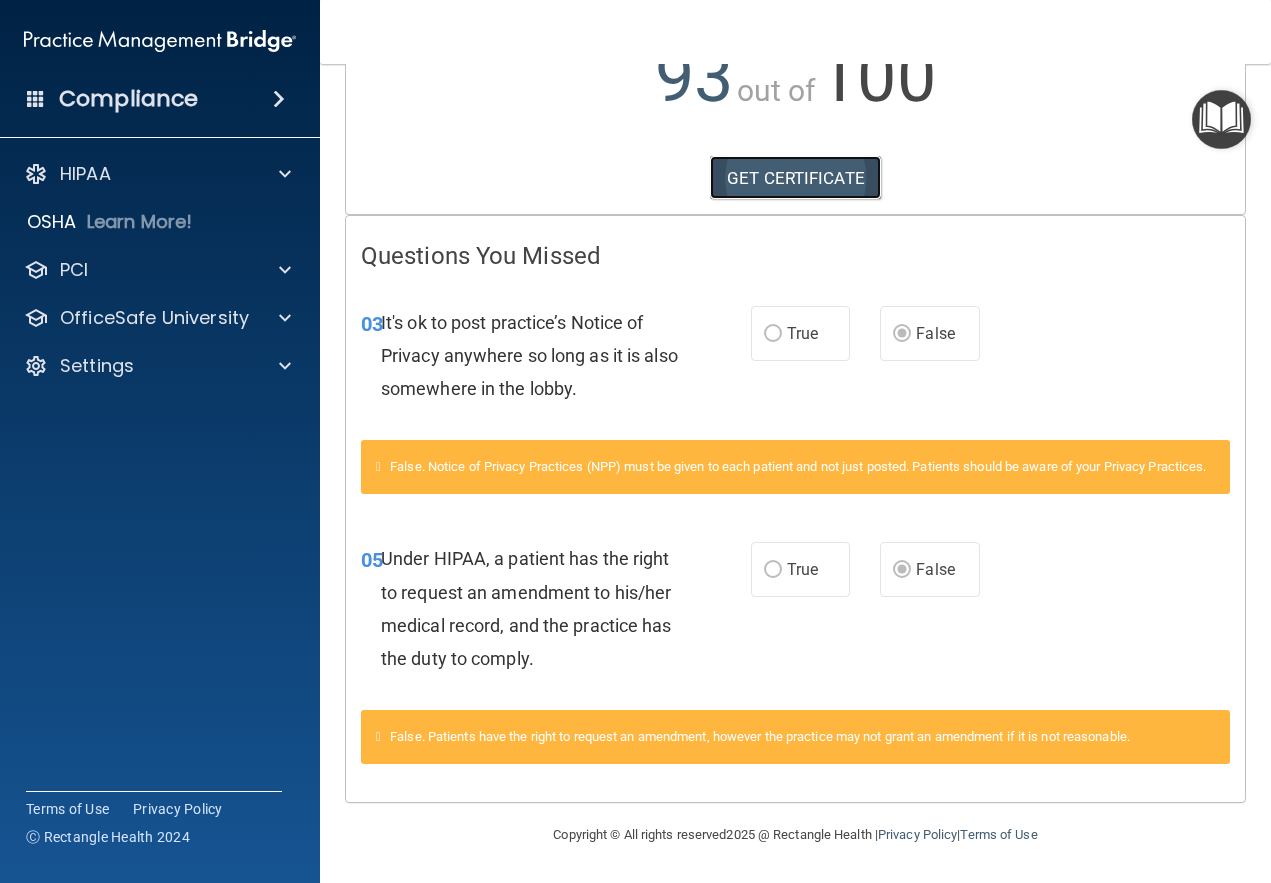 click on "GET CERTIFICATE" at bounding box center (795, 178) 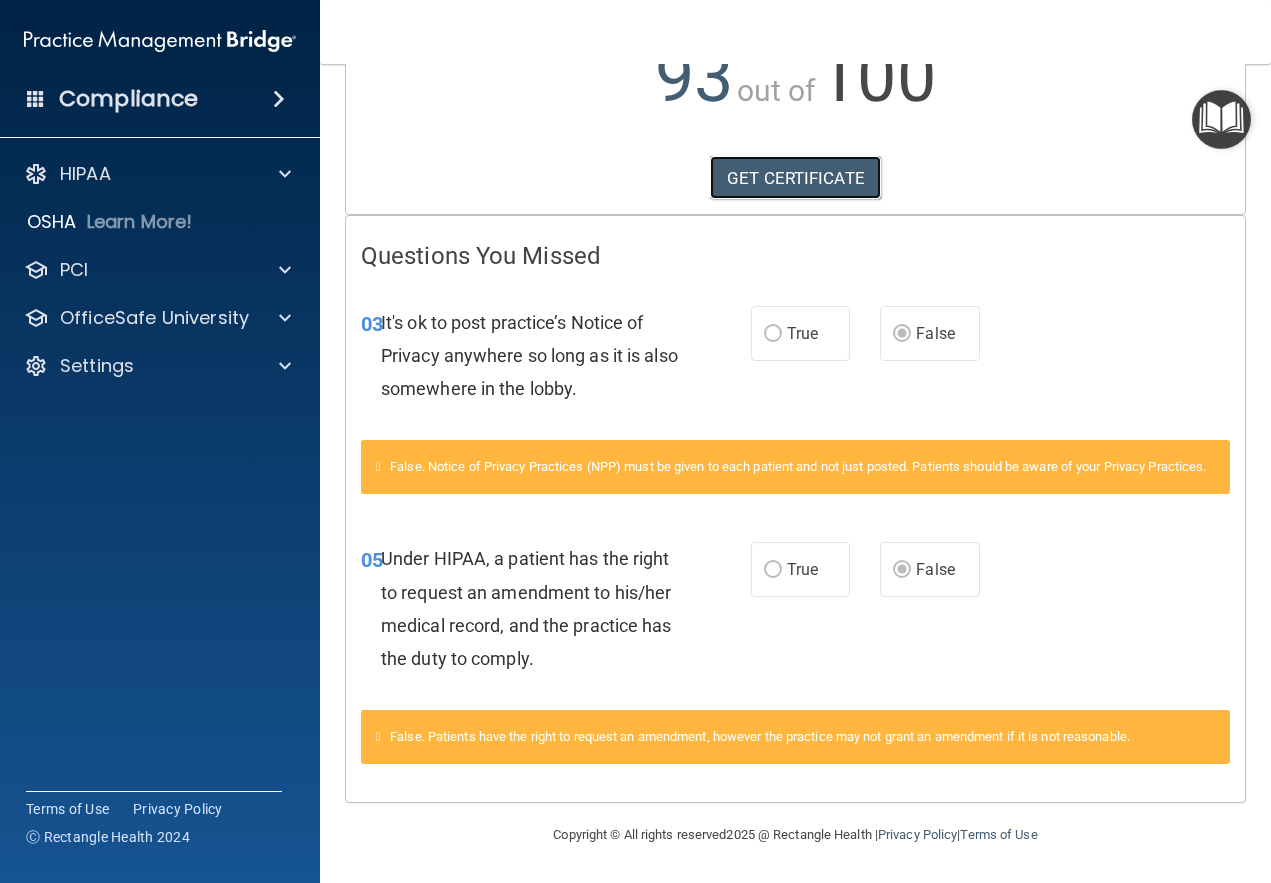 scroll, scrollTop: 0, scrollLeft: 0, axis: both 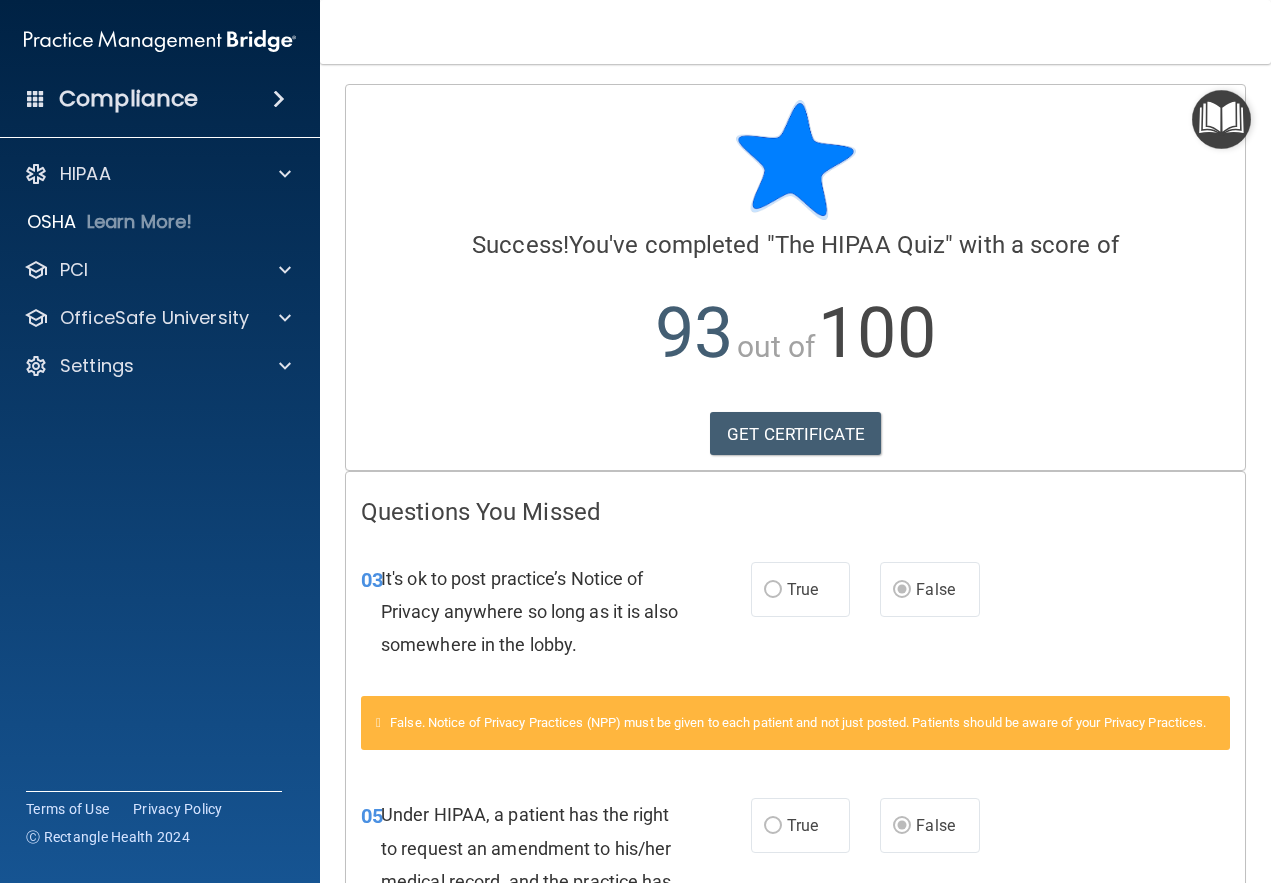click at bounding box center (1221, 119) 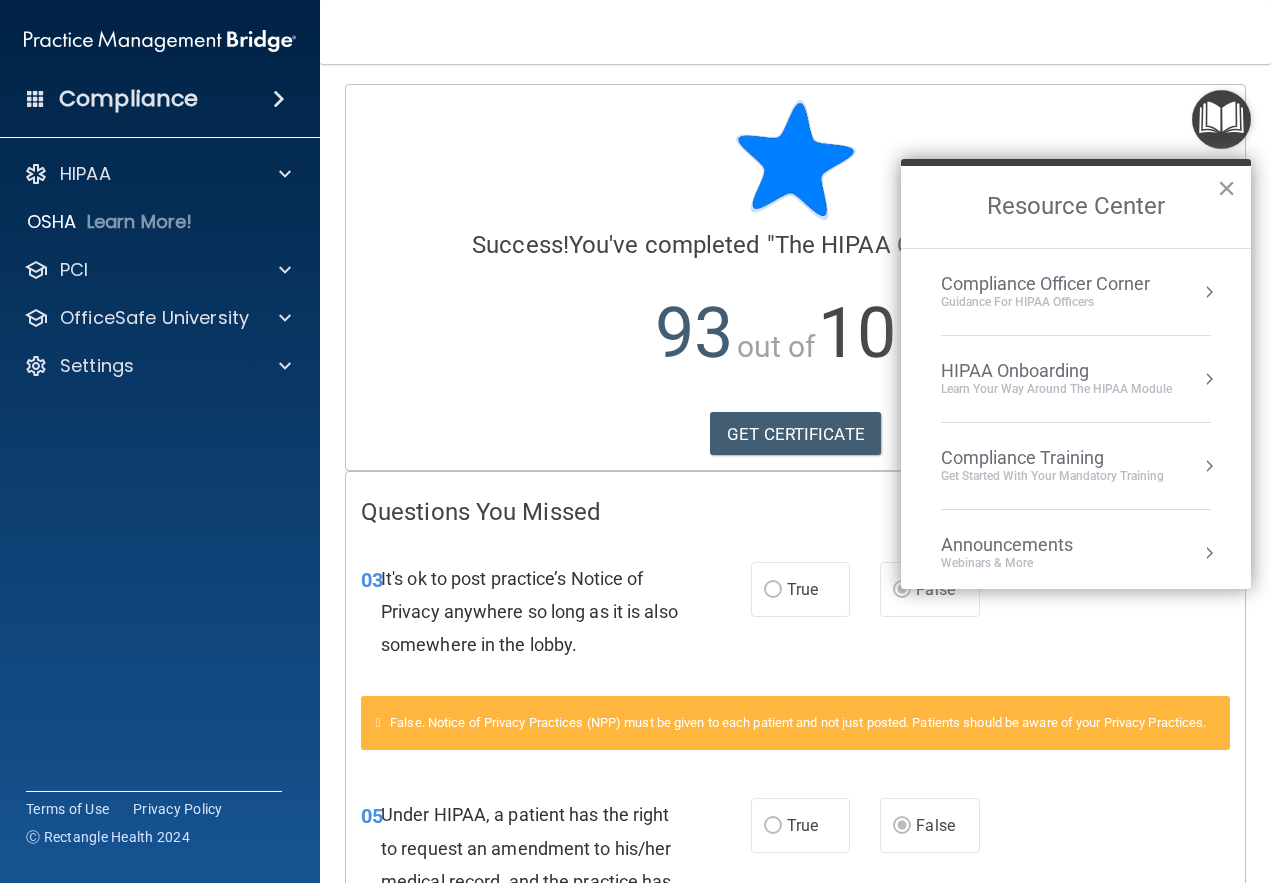 click on "×" at bounding box center (1226, 188) 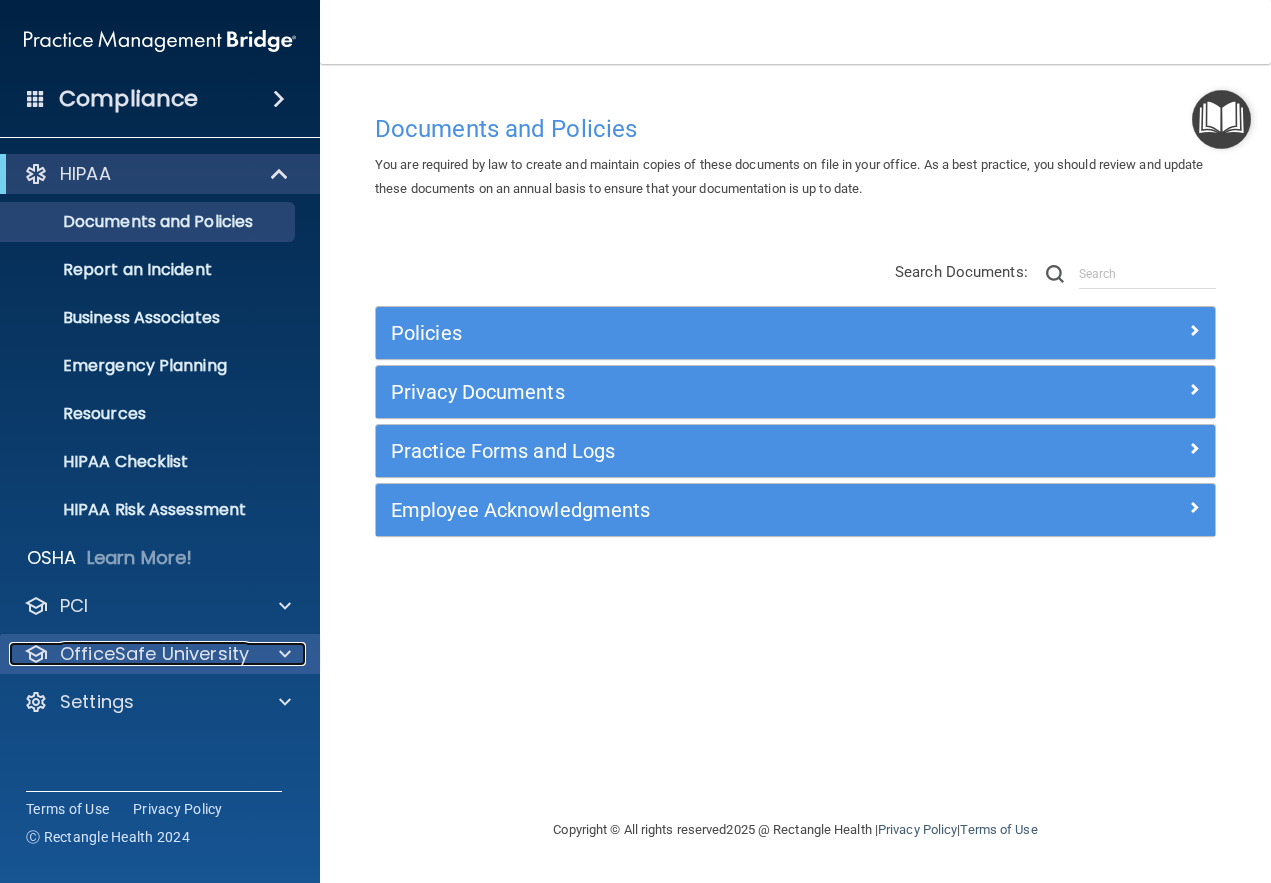 click on "OfficeSafe University" at bounding box center [154, 654] 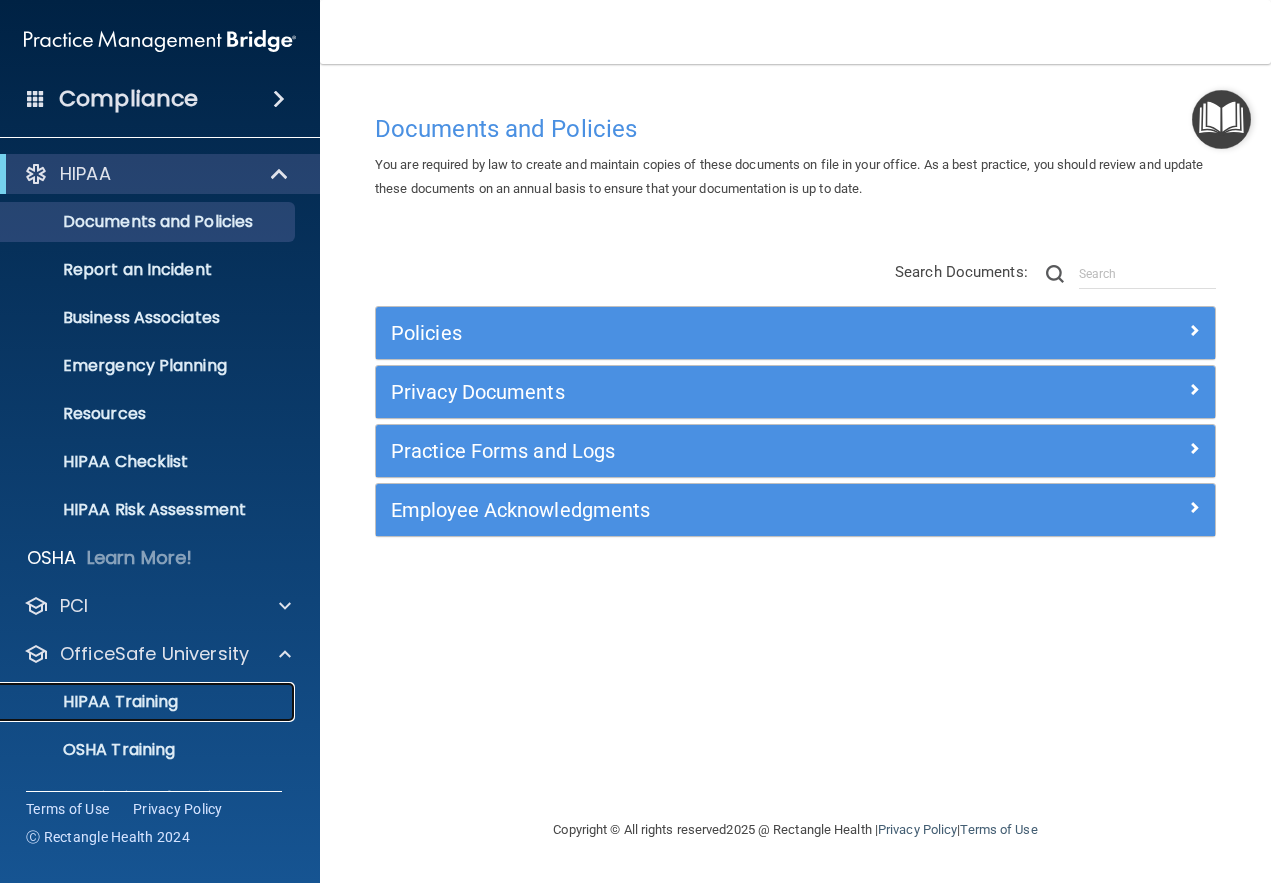 click on "HIPAA Training" at bounding box center (95, 702) 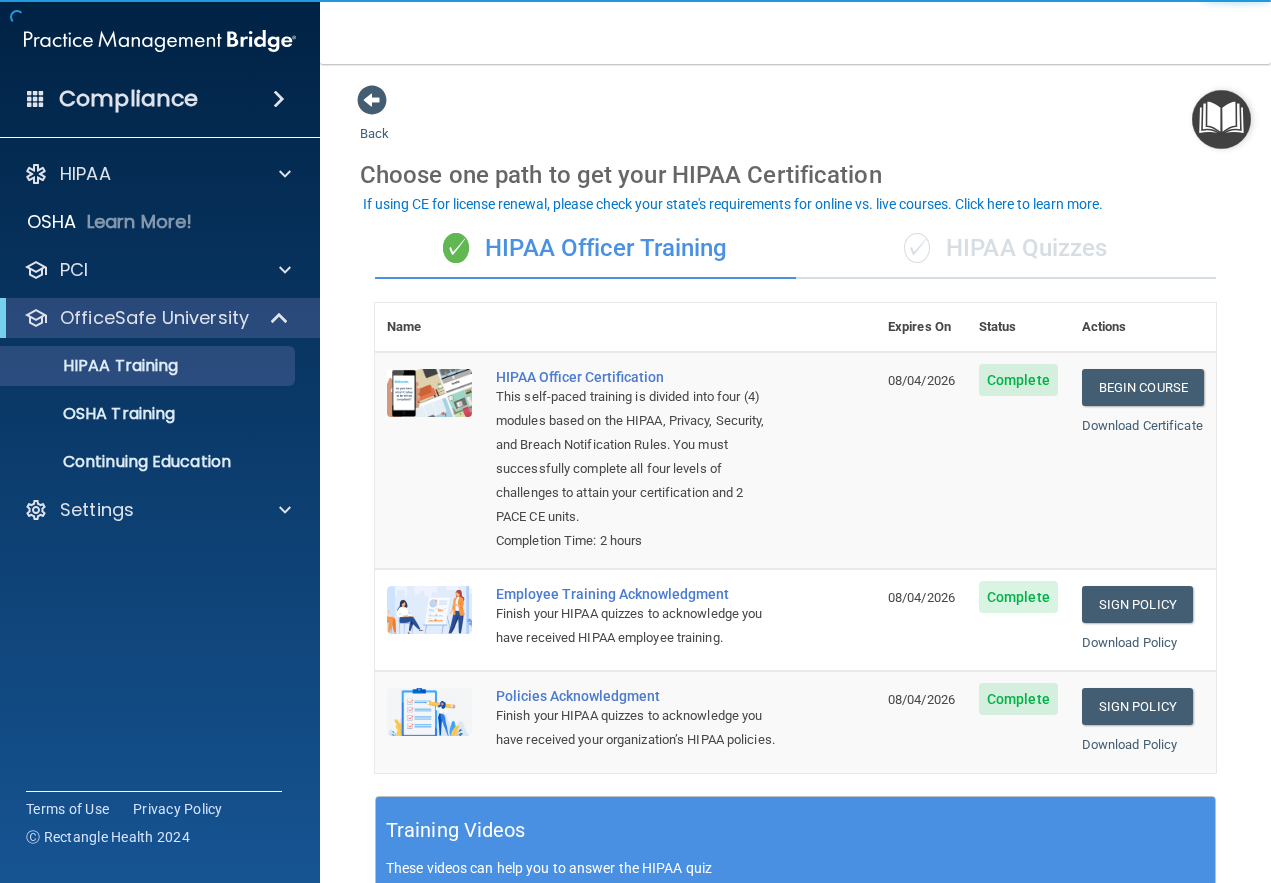 click on "✓   HIPAA Quizzes" at bounding box center [1006, 249] 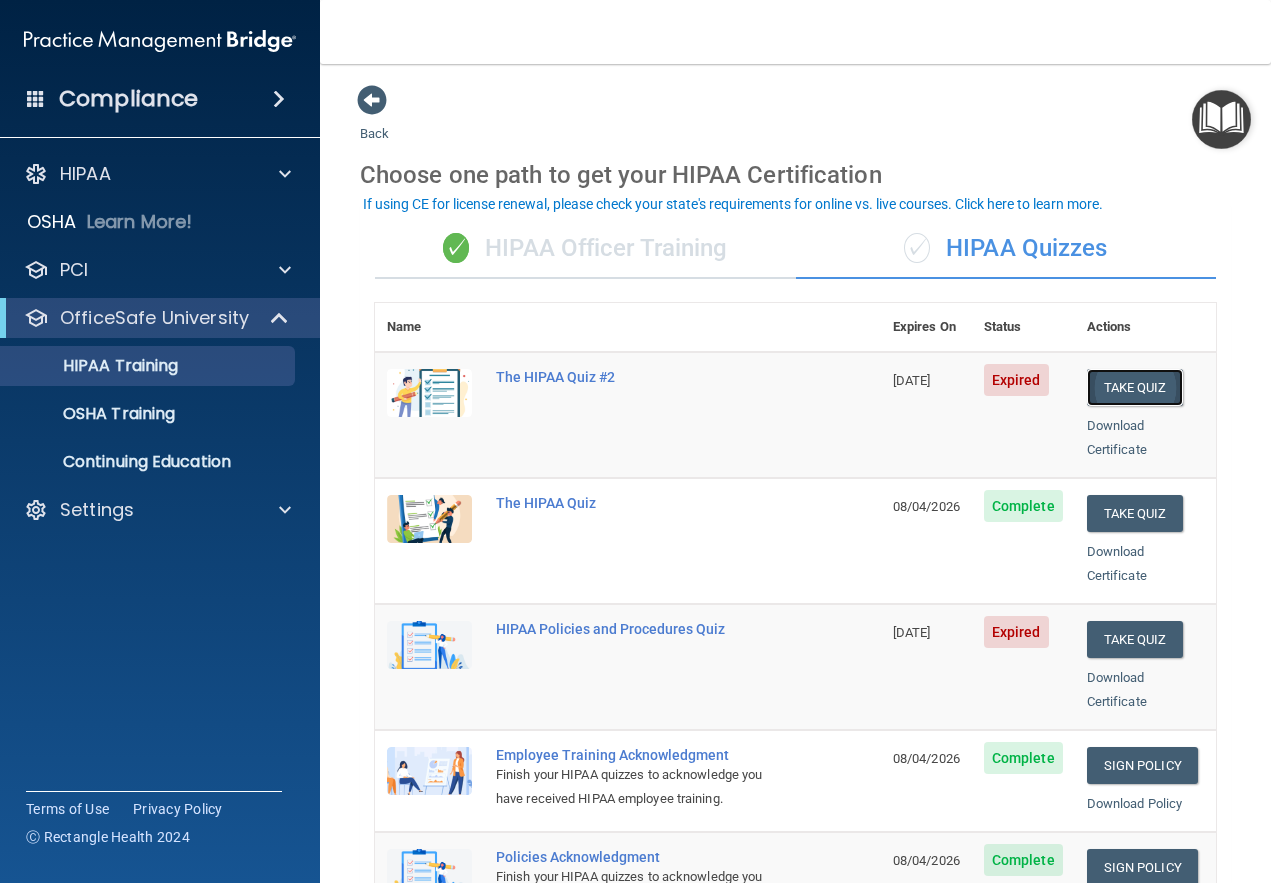 click on "Take Quiz" at bounding box center (1135, 387) 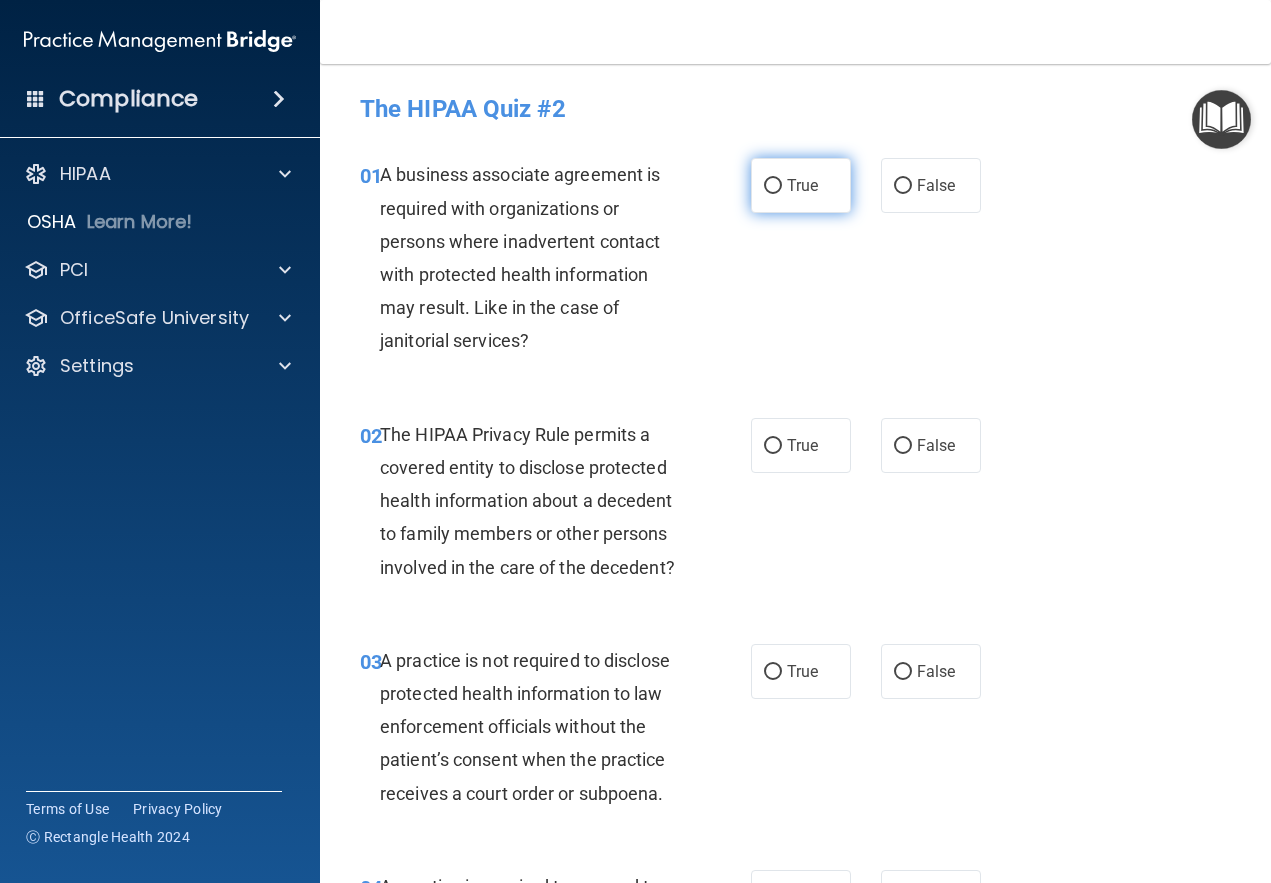 click on "True" at bounding box center (773, 186) 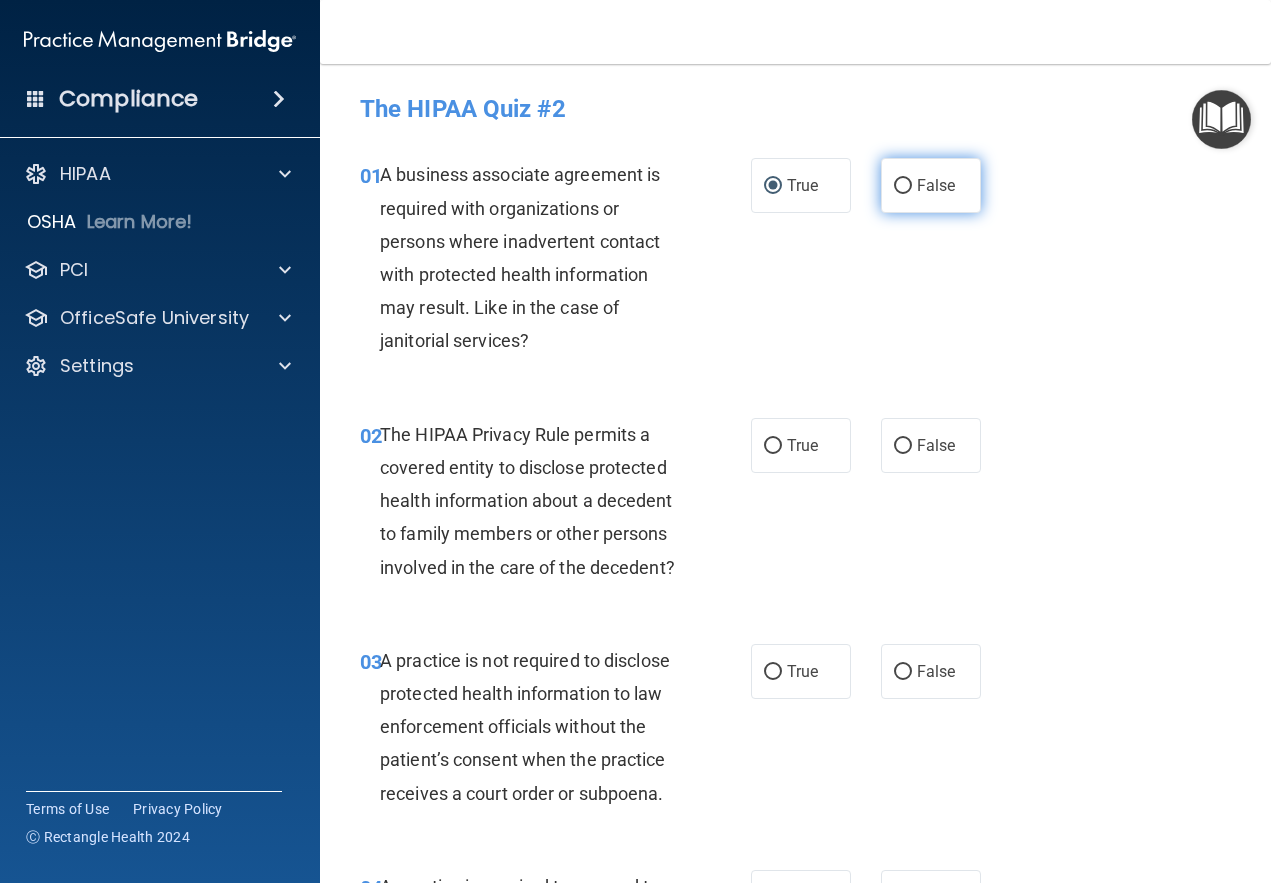 click on "False" at bounding box center [903, 186] 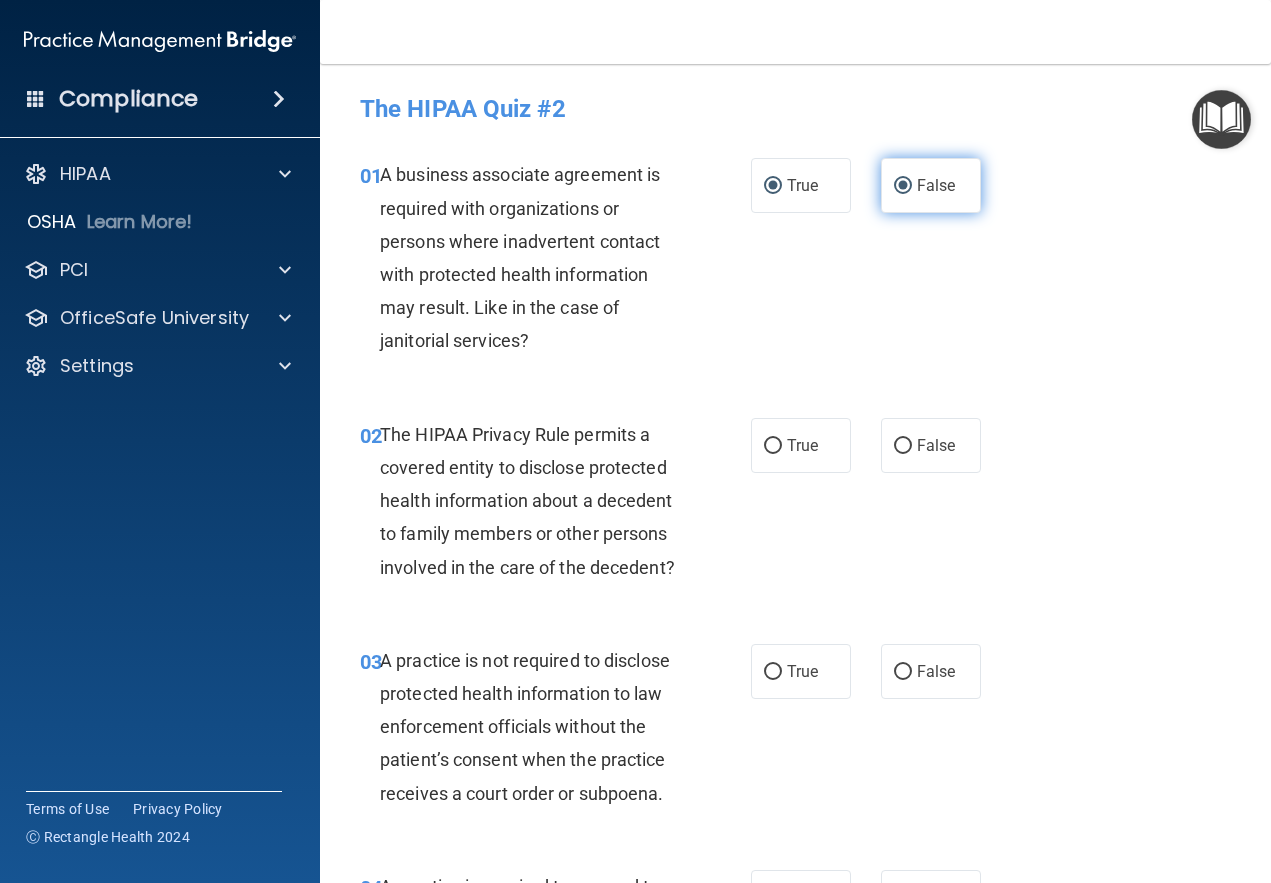 radio on "false" 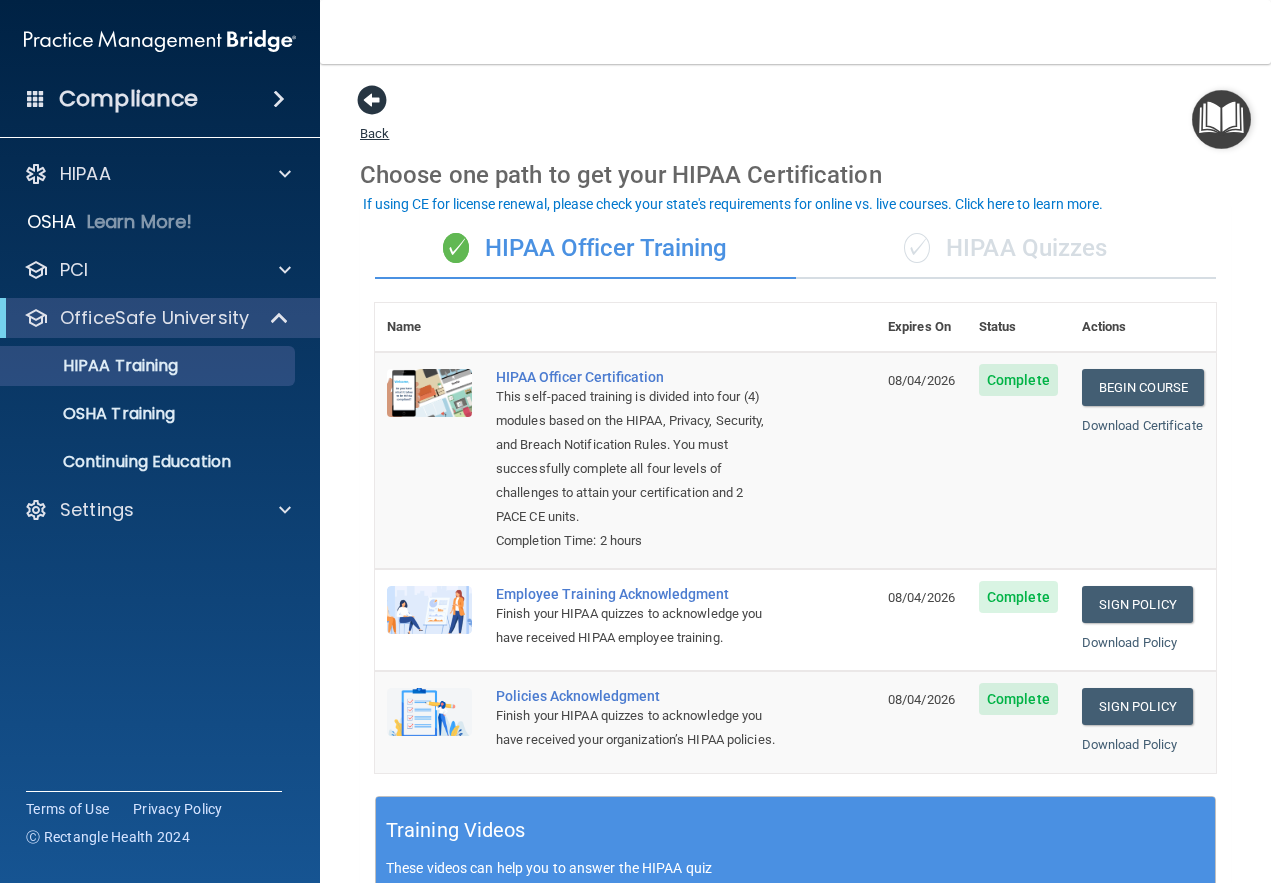 click at bounding box center [372, 100] 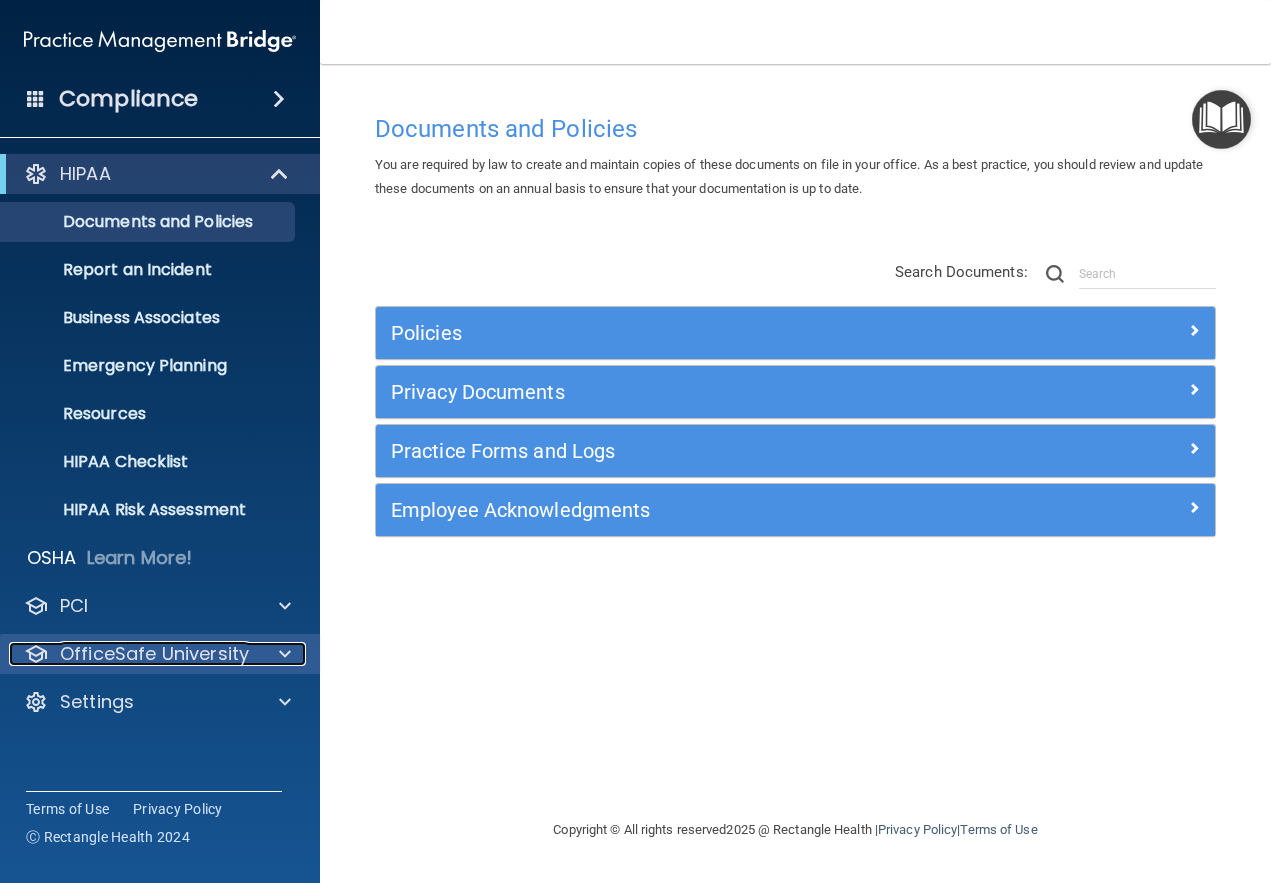 click on "OfficeSafe University" at bounding box center (154, 654) 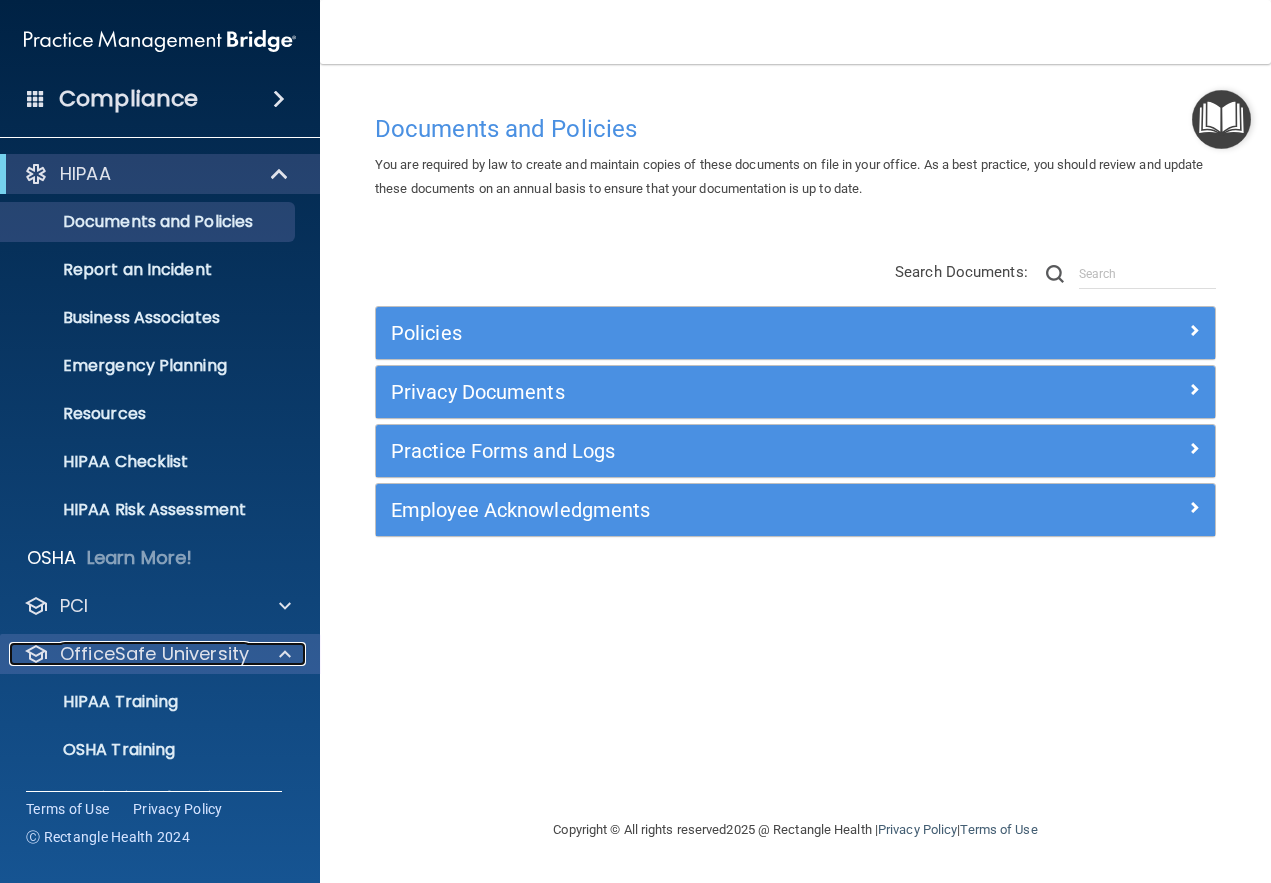 click on "OfficeSafe University" at bounding box center (154, 654) 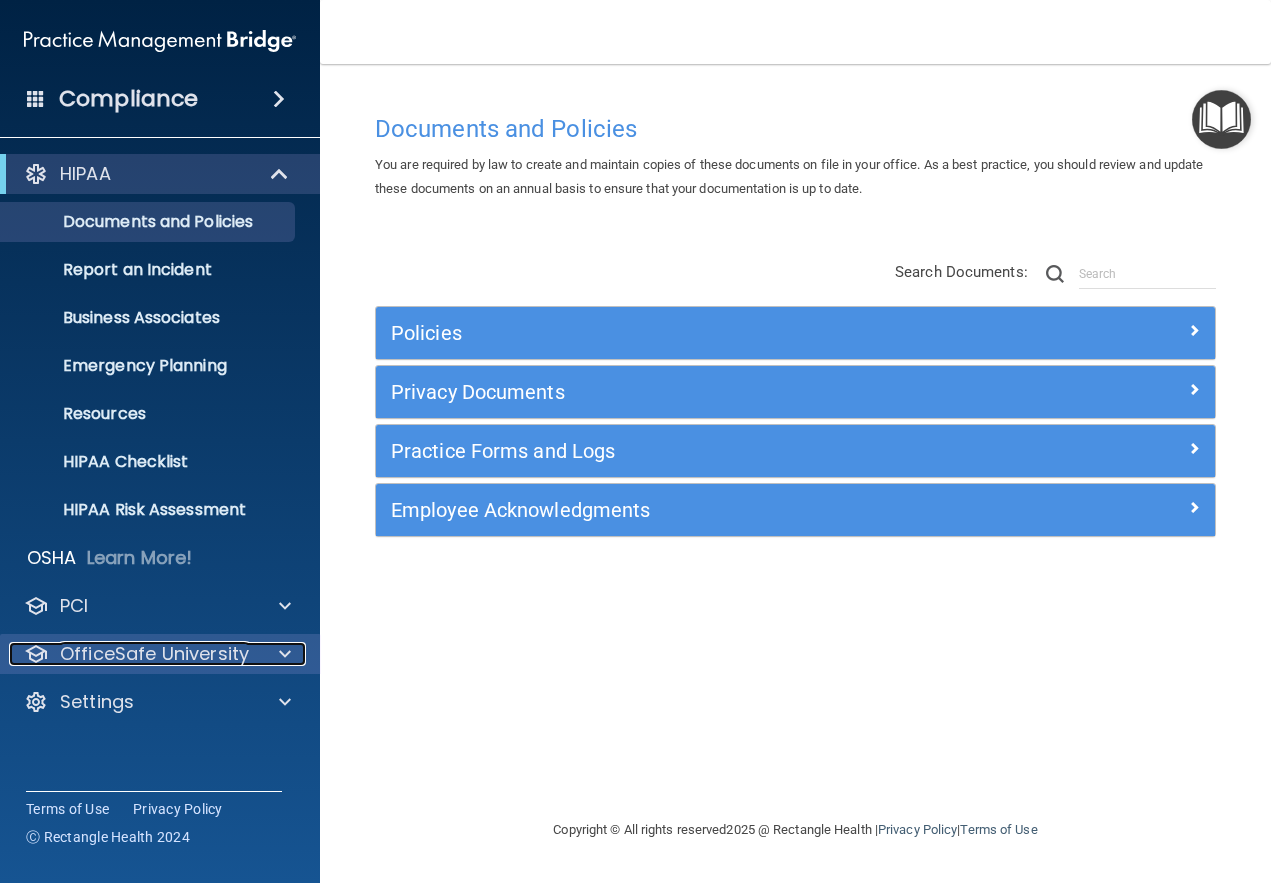 click on "OfficeSafe University" at bounding box center (154, 654) 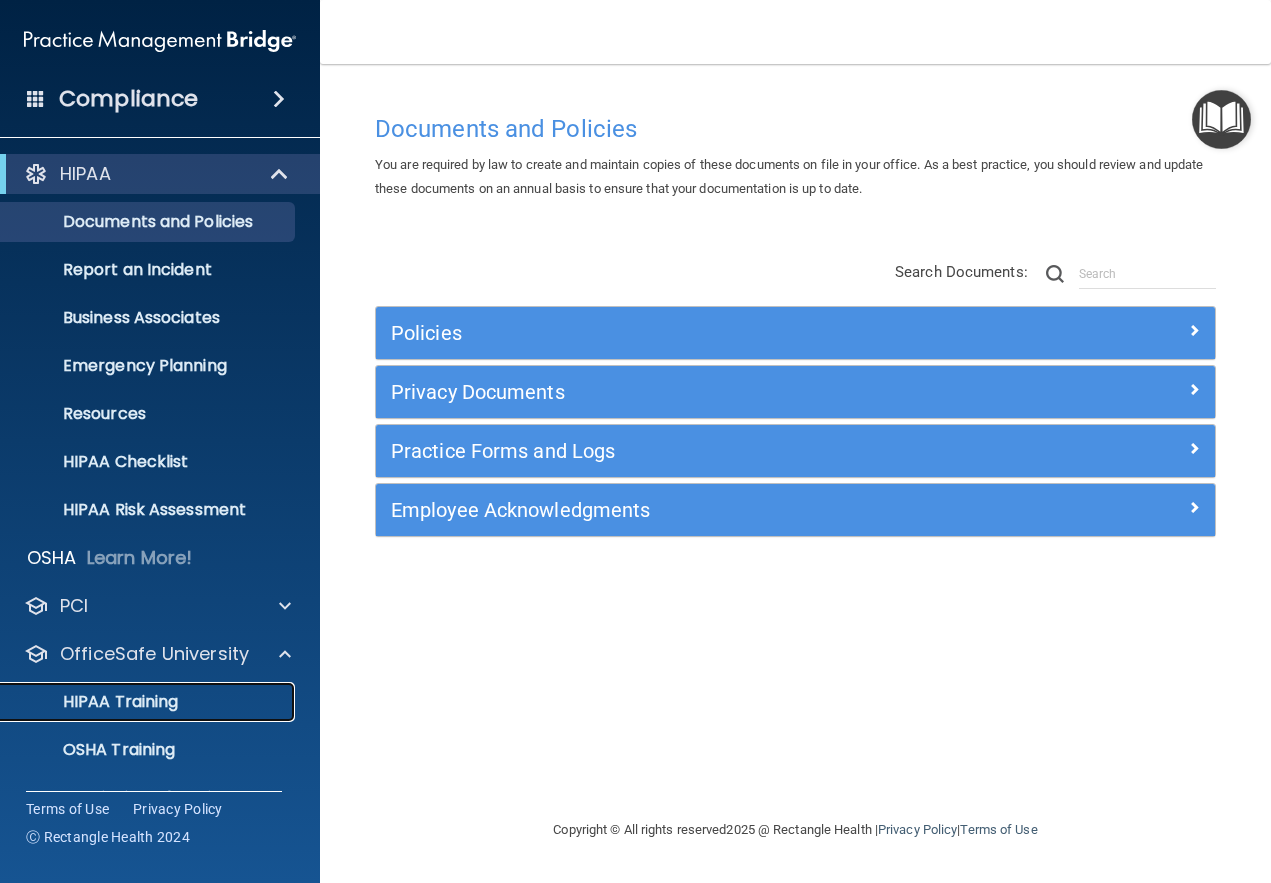 click on "HIPAA Training" at bounding box center (149, 702) 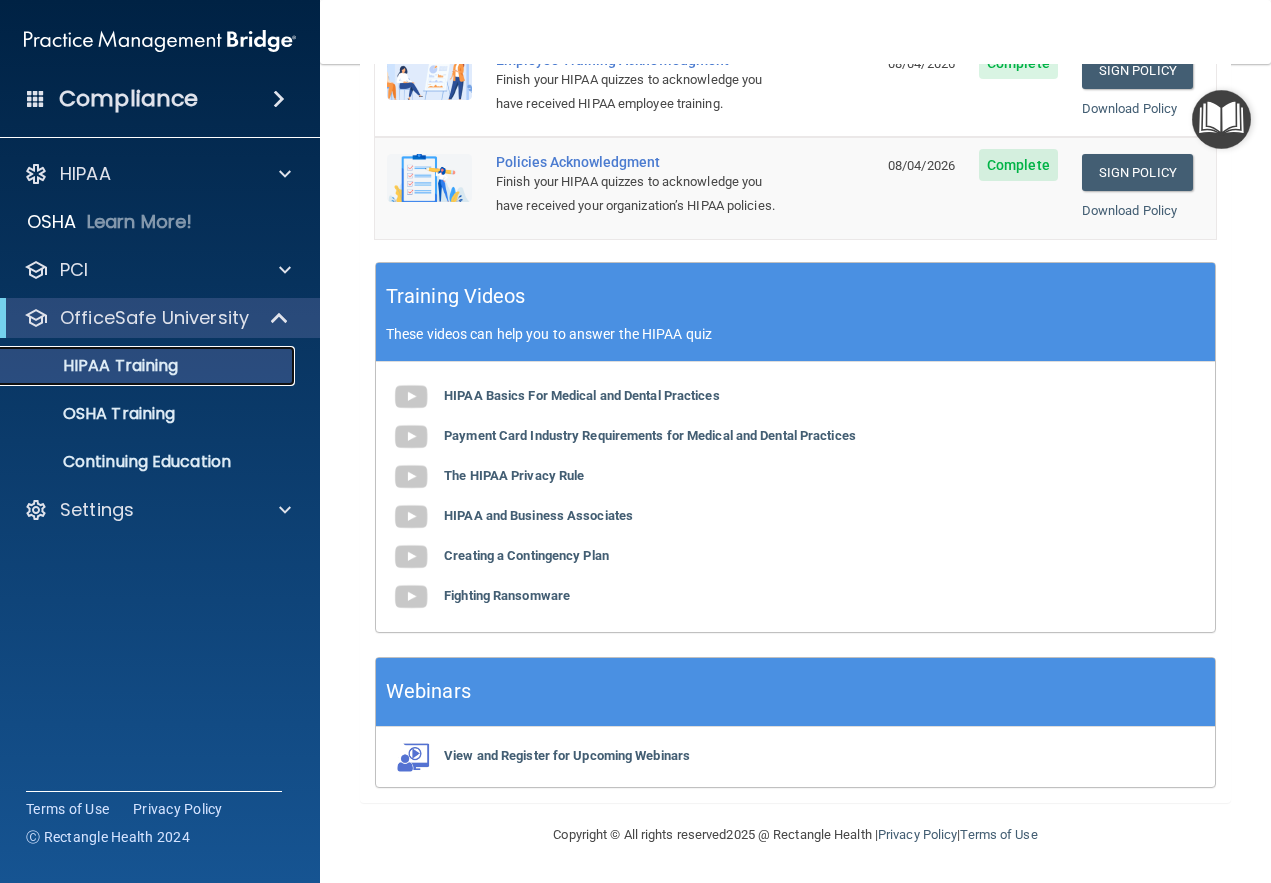 scroll, scrollTop: 0, scrollLeft: 0, axis: both 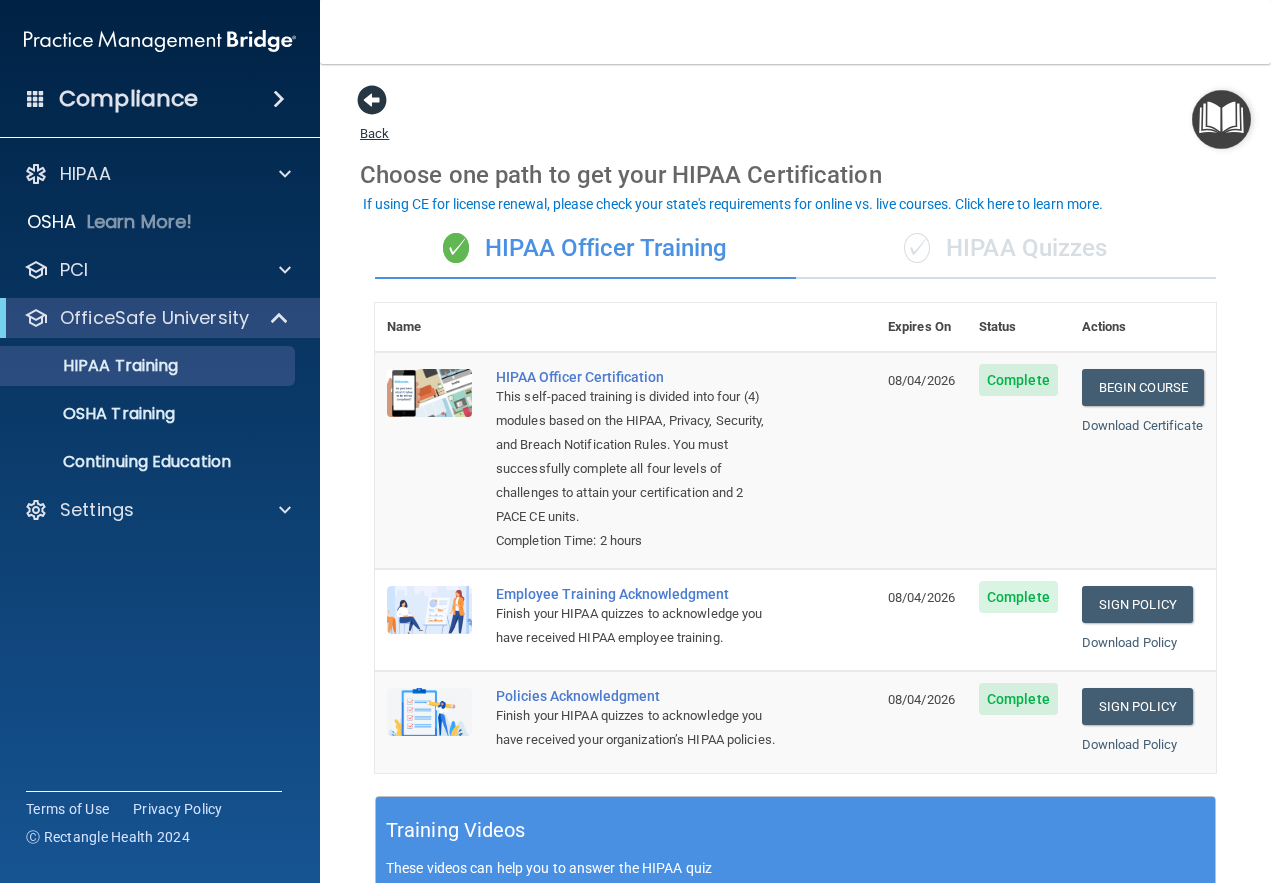 click at bounding box center (372, 100) 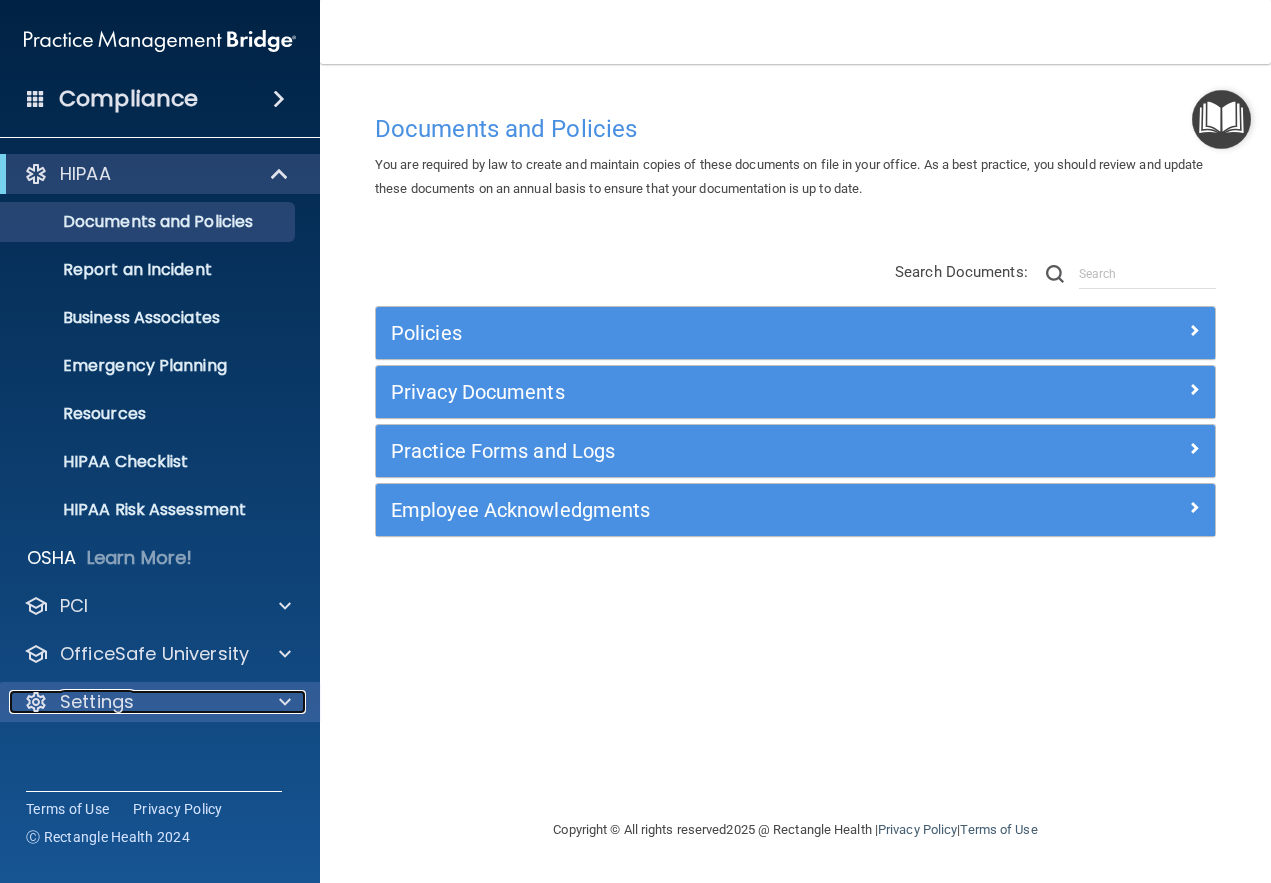 click at bounding box center (282, 702) 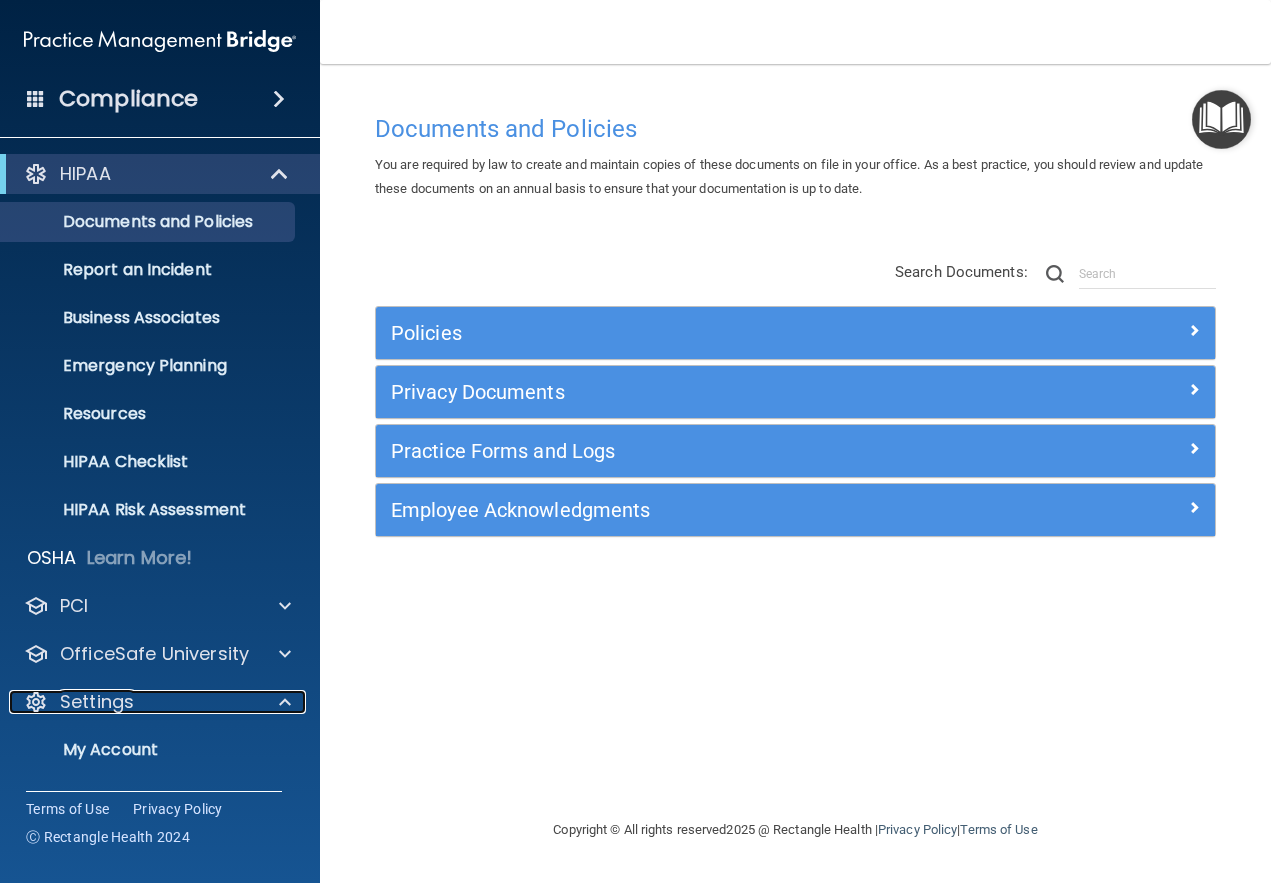 scroll, scrollTop: 139, scrollLeft: 0, axis: vertical 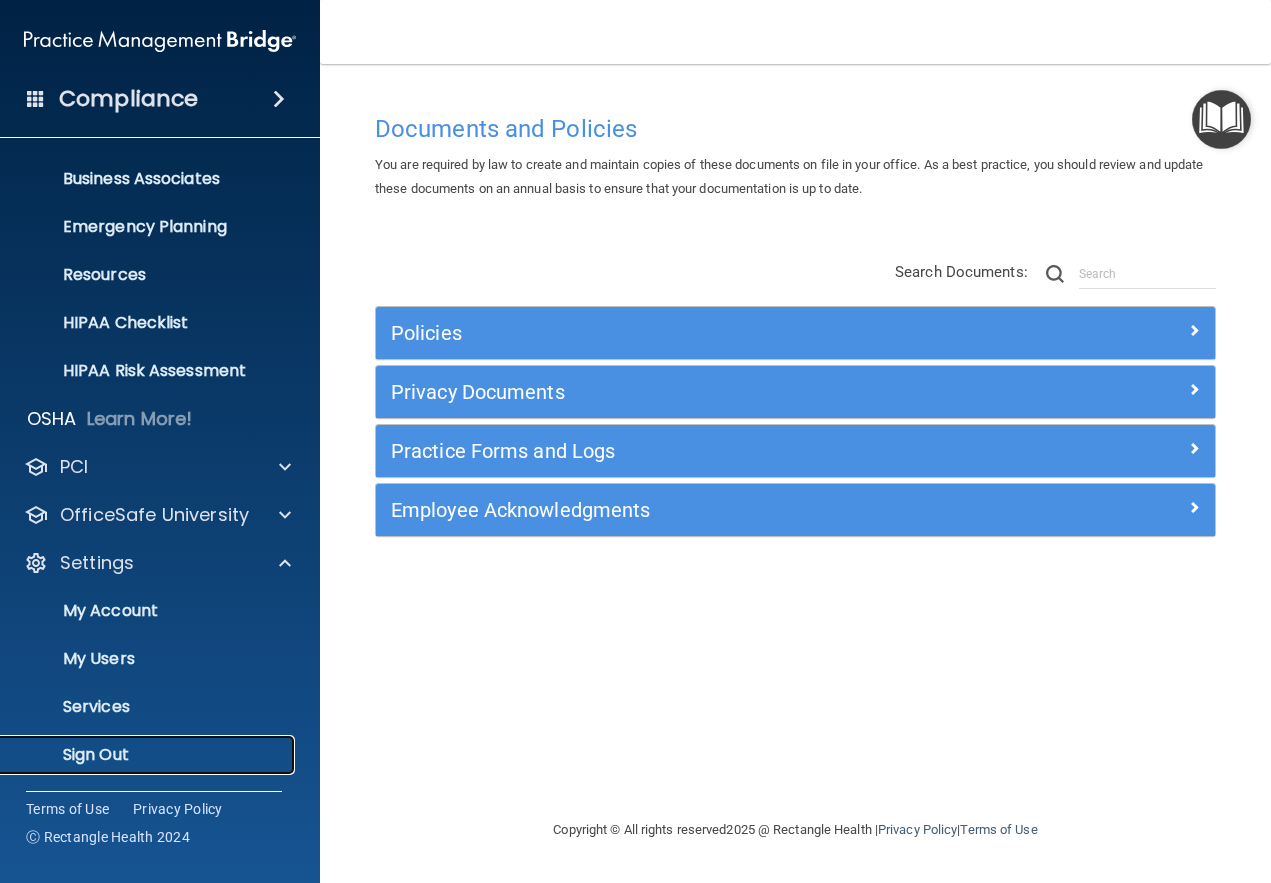 click on "Sign Out" at bounding box center (149, 755) 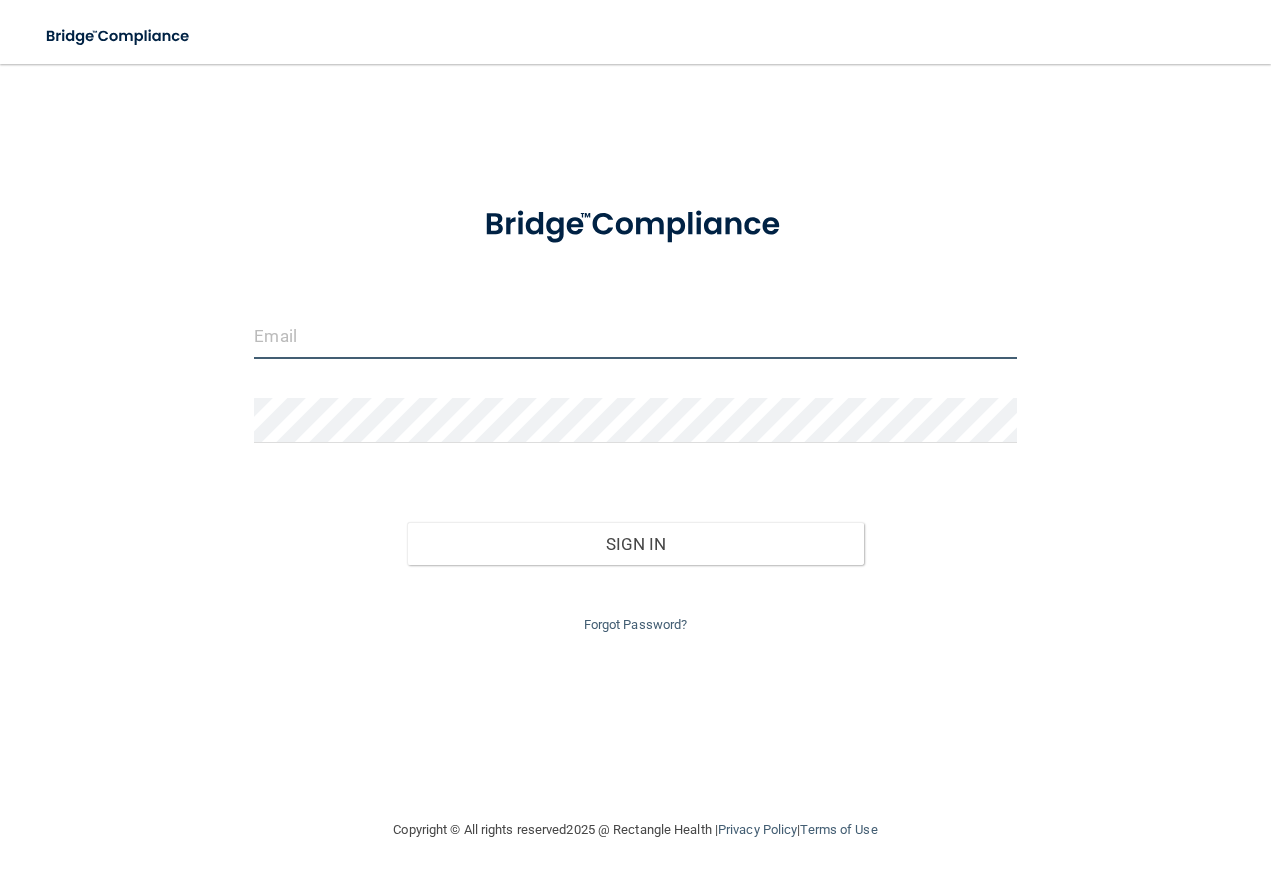 type on "contactus@[DOMAIN].com" 